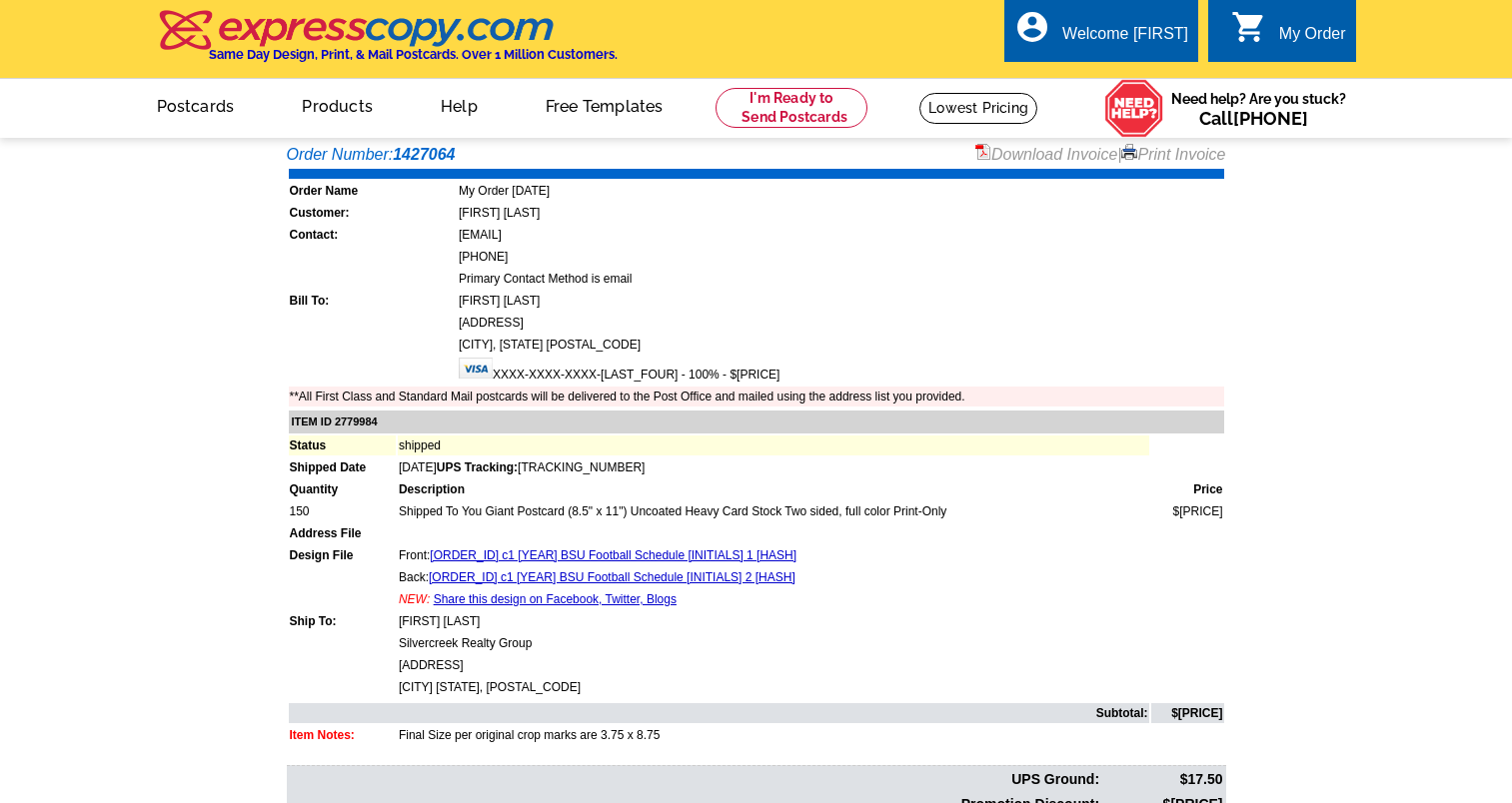 scroll, scrollTop: 0, scrollLeft: 0, axis: both 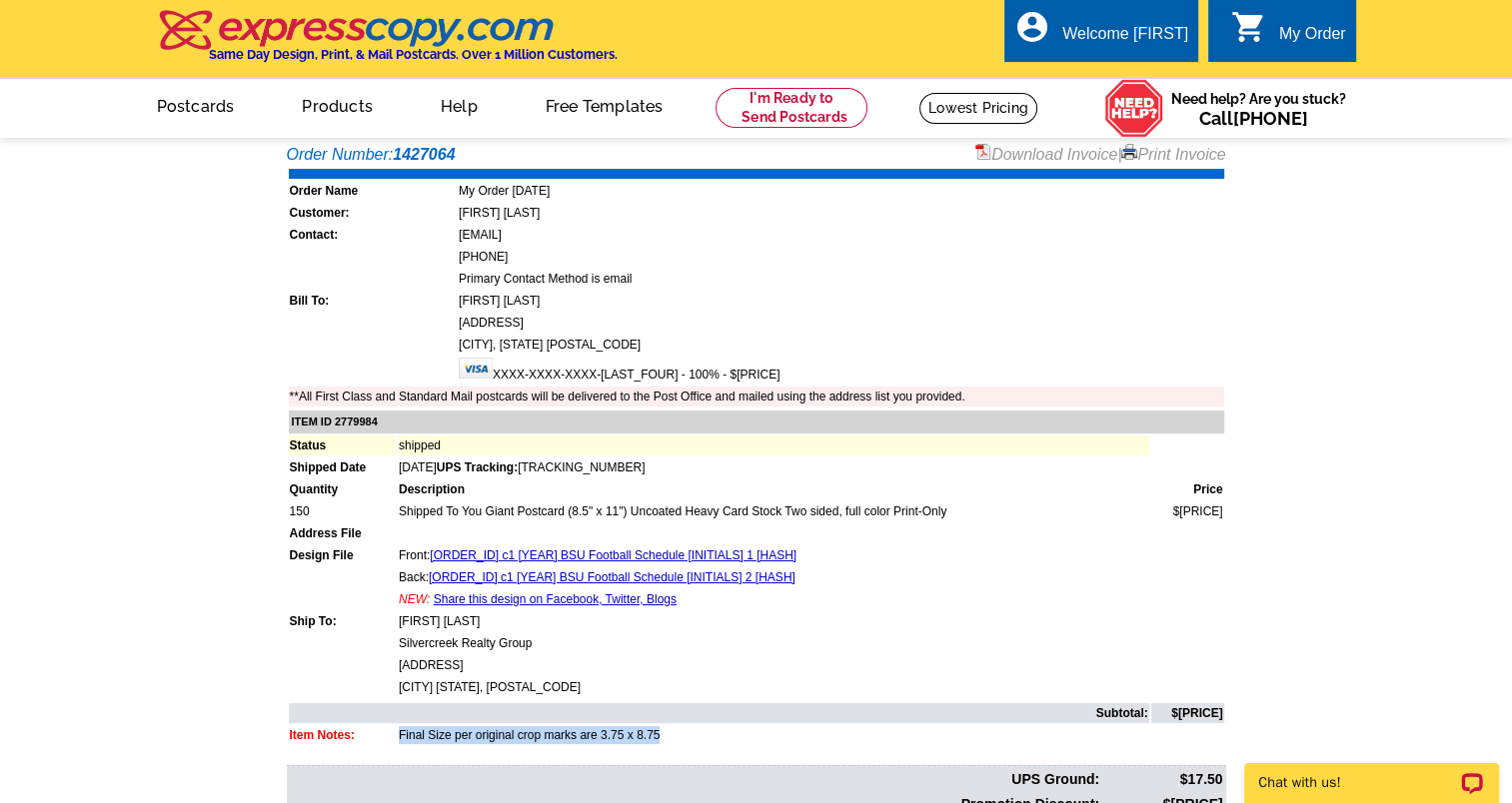 drag, startPoint x: 385, startPoint y: 724, endPoint x: 664, endPoint y: 741, distance: 279.51744 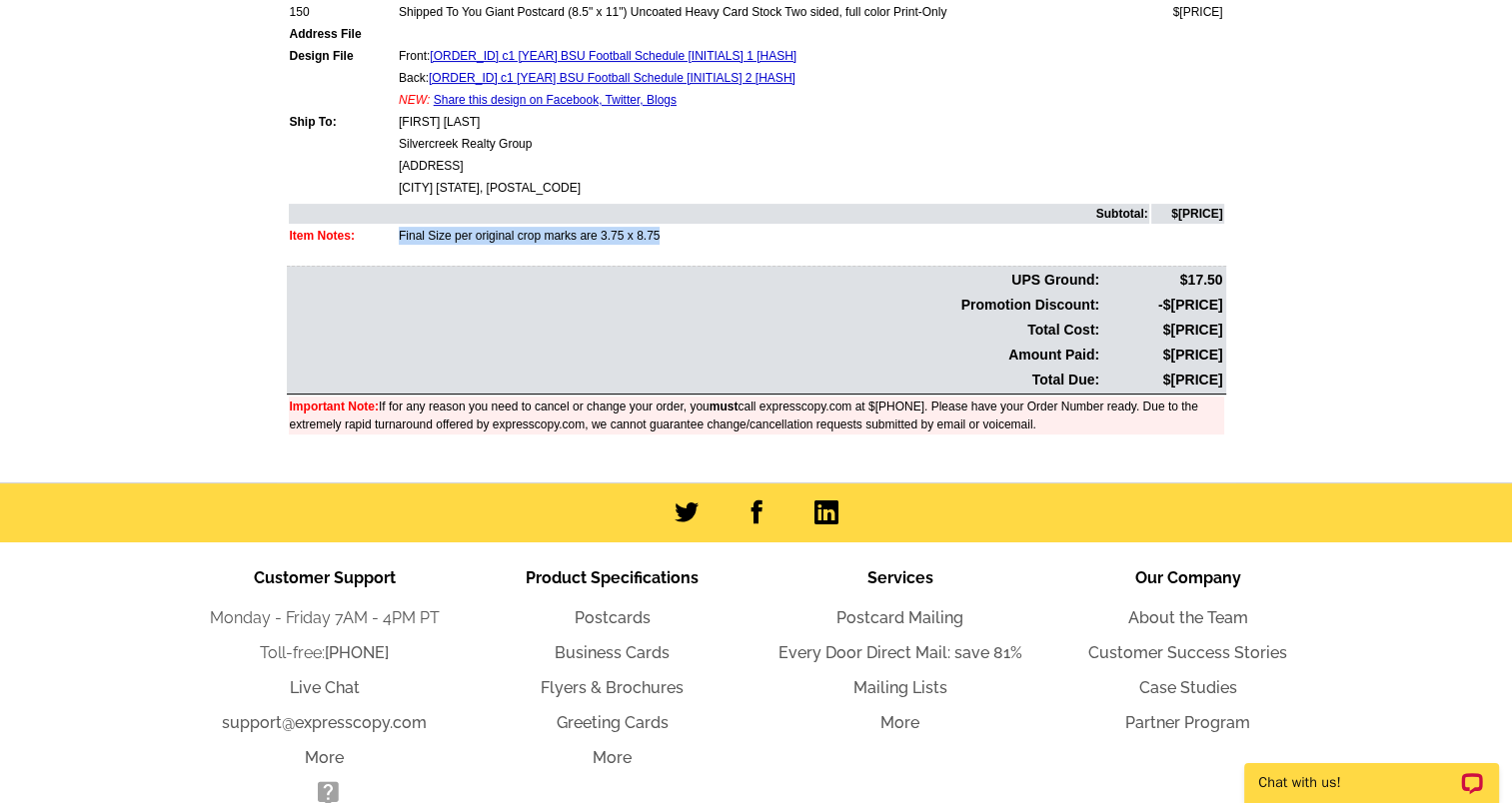 scroll, scrollTop: 0, scrollLeft: 0, axis: both 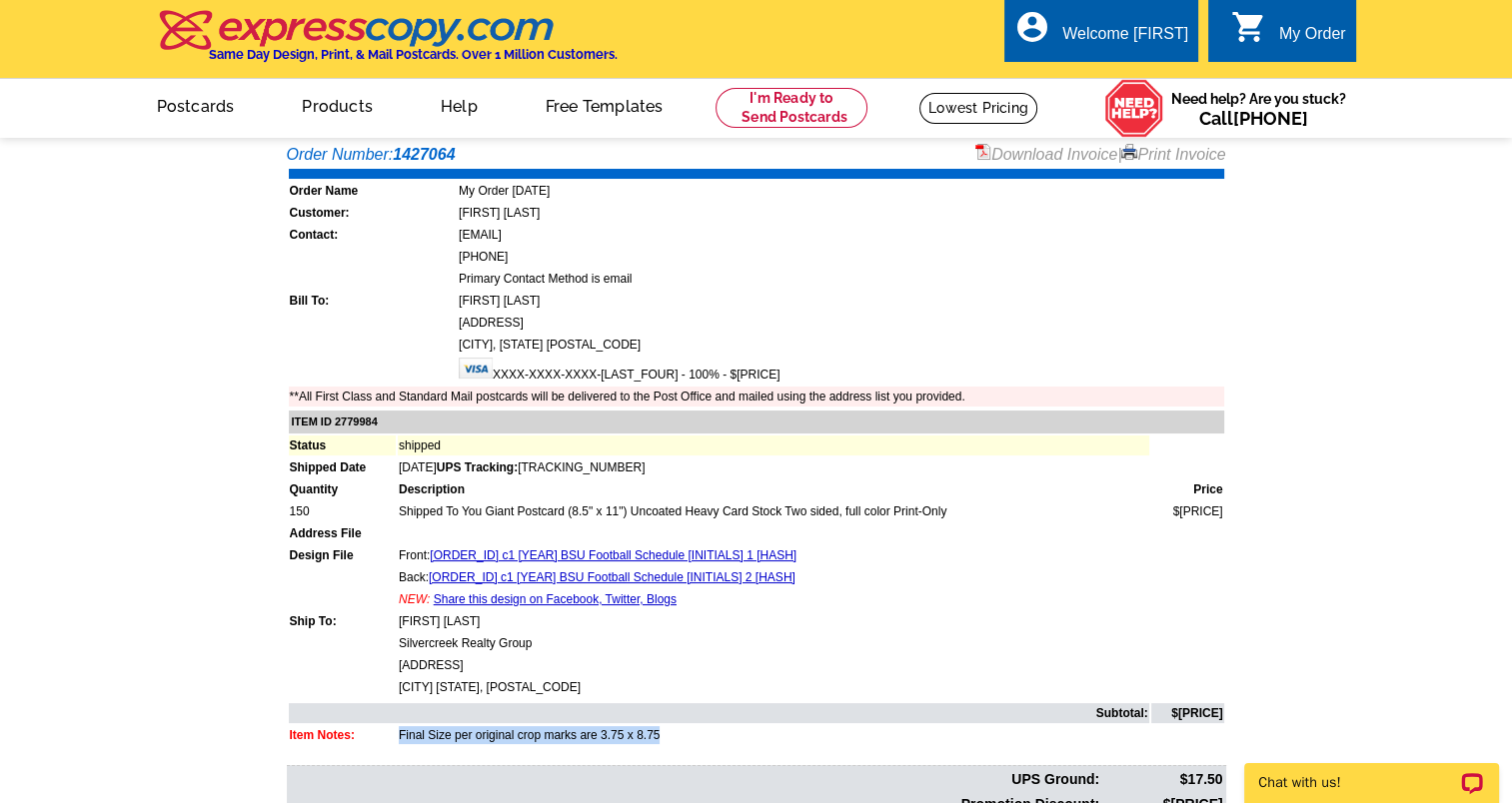 drag, startPoint x: 400, startPoint y: 499, endPoint x: 951, endPoint y: 511, distance: 551.13066 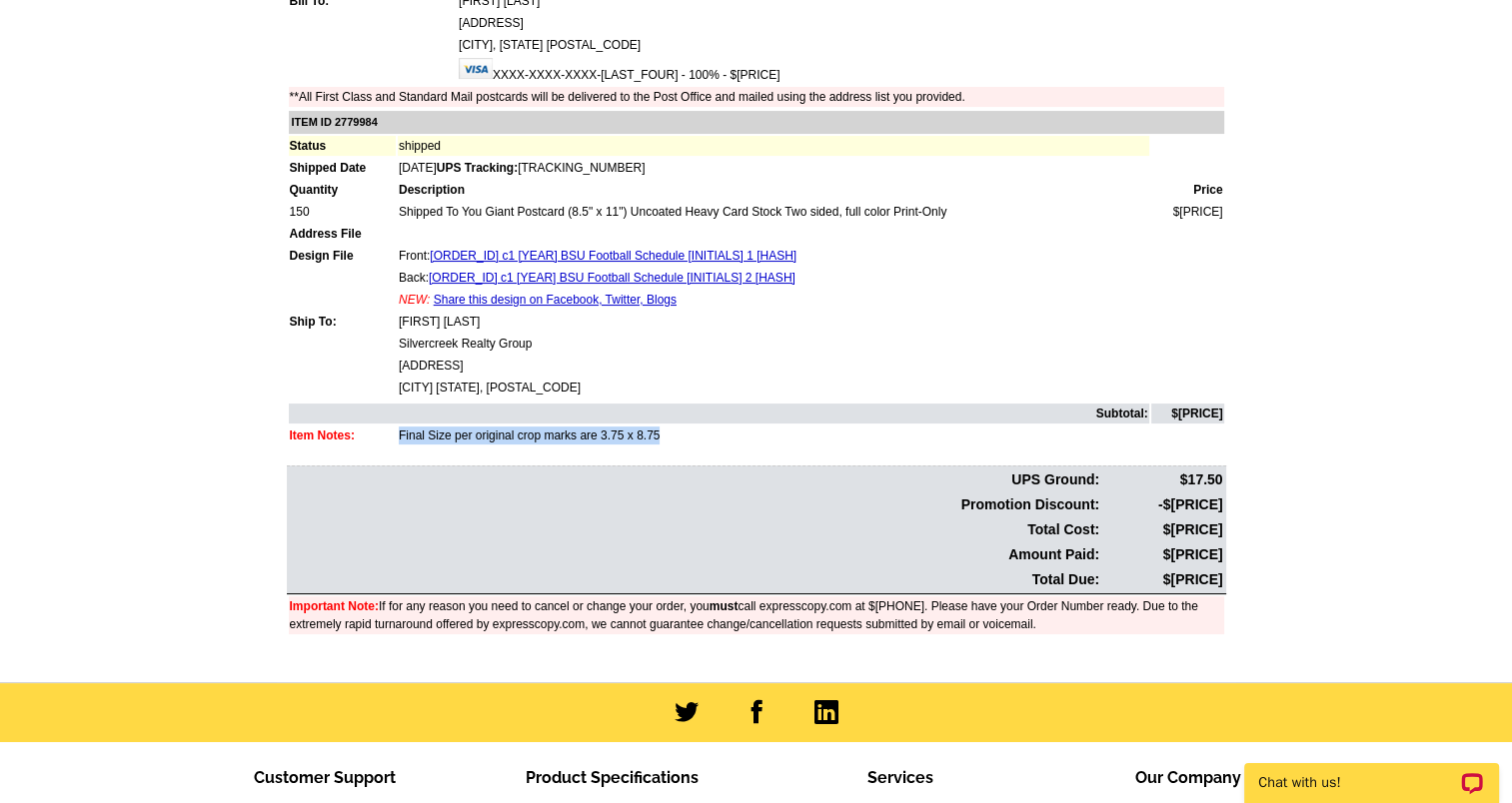scroll, scrollTop: 0, scrollLeft: 0, axis: both 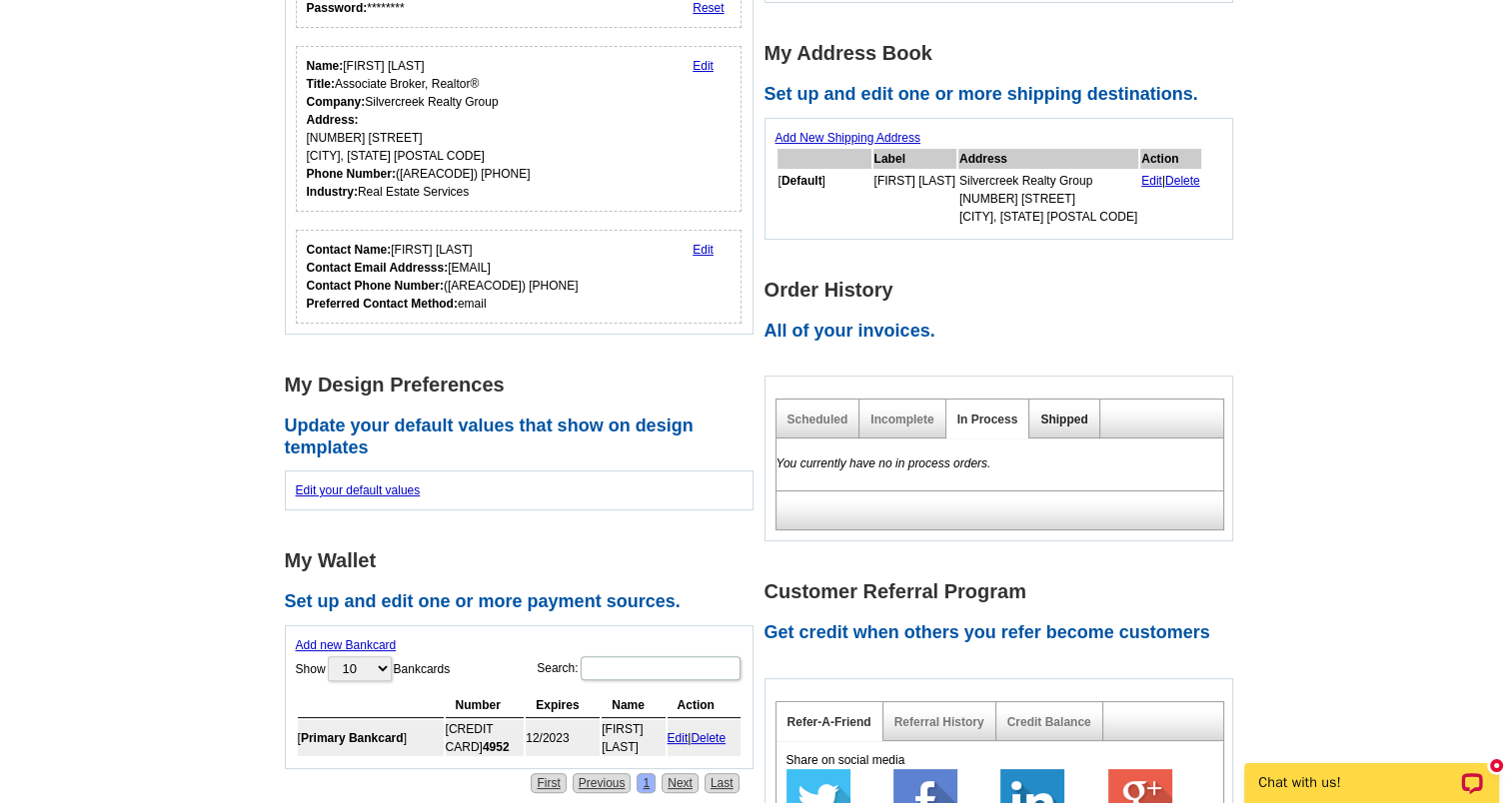 click on "Shipped" at bounding box center [1063, 419] 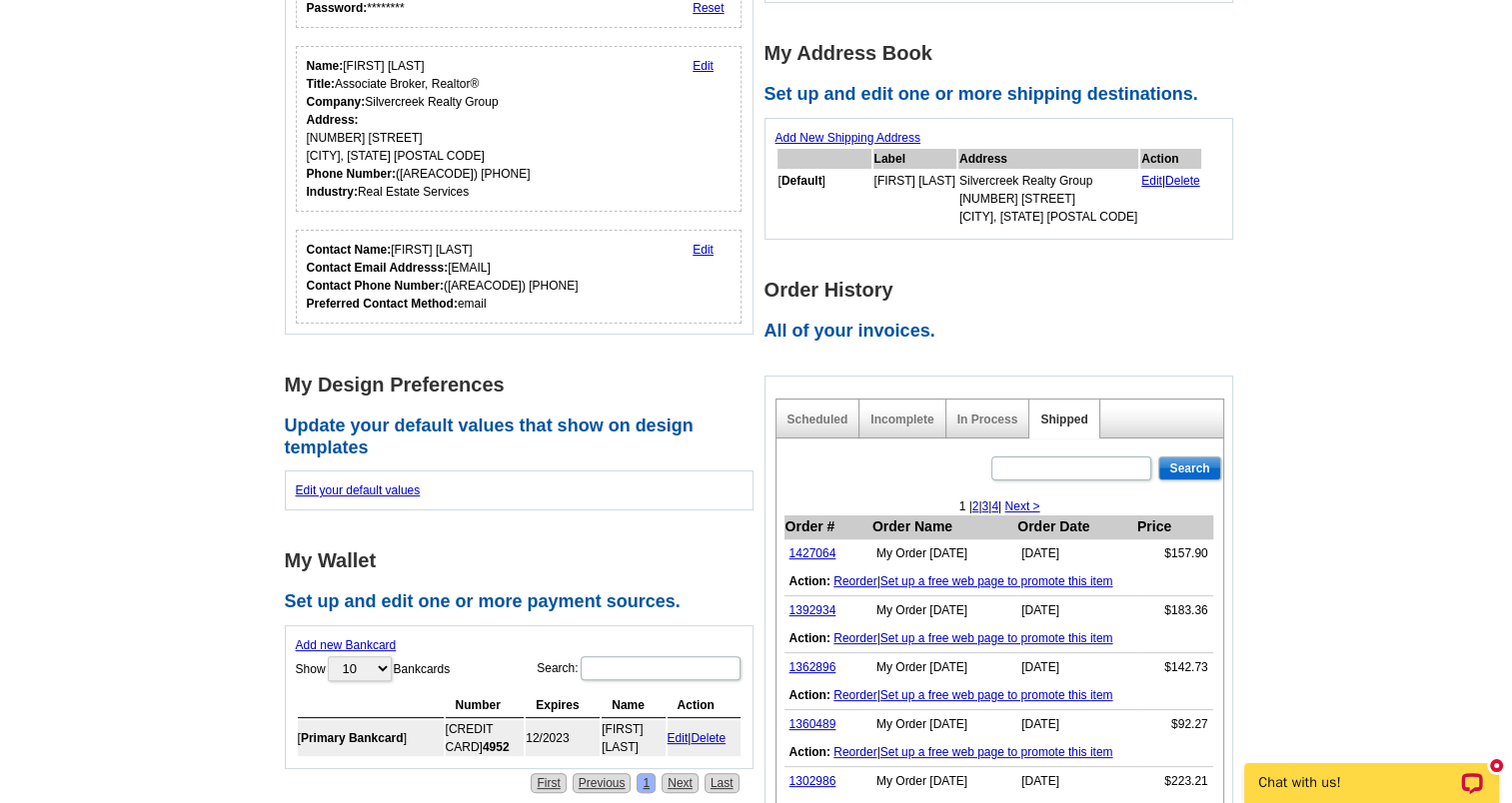 click on "Reorder" at bounding box center [854, 581] 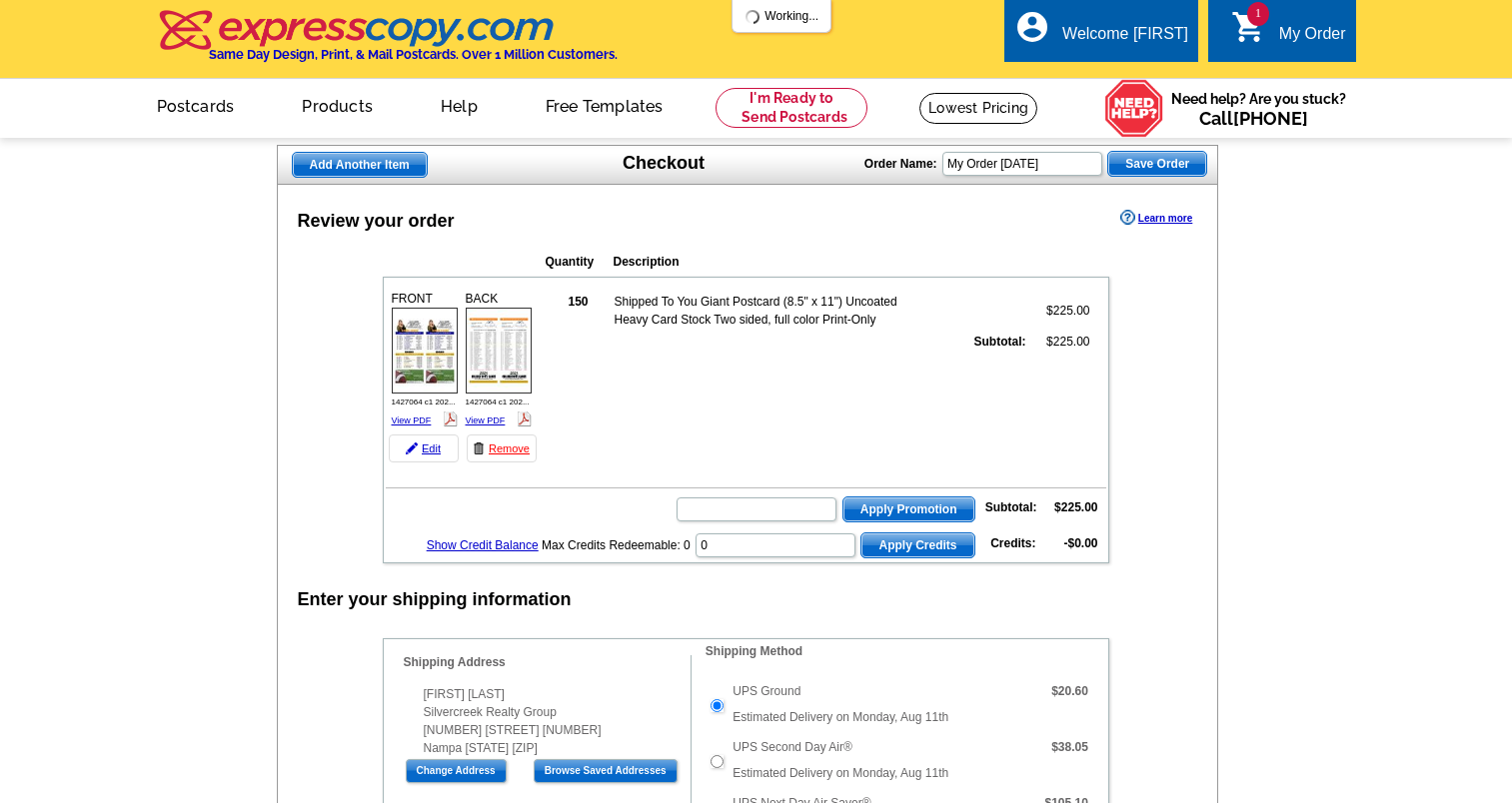 scroll, scrollTop: 0, scrollLeft: 0, axis: both 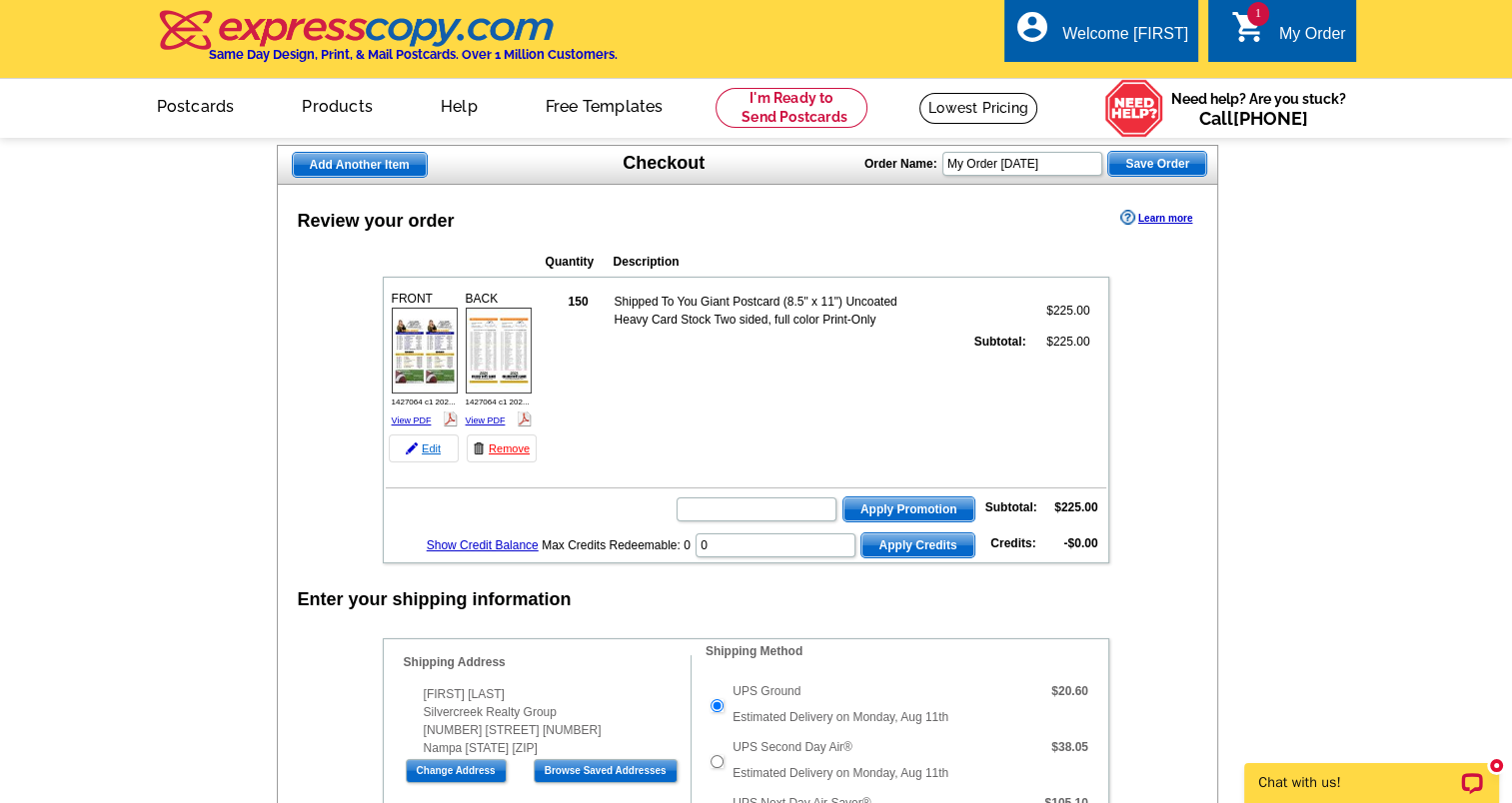 click on "Edit" at bounding box center (424, 448) 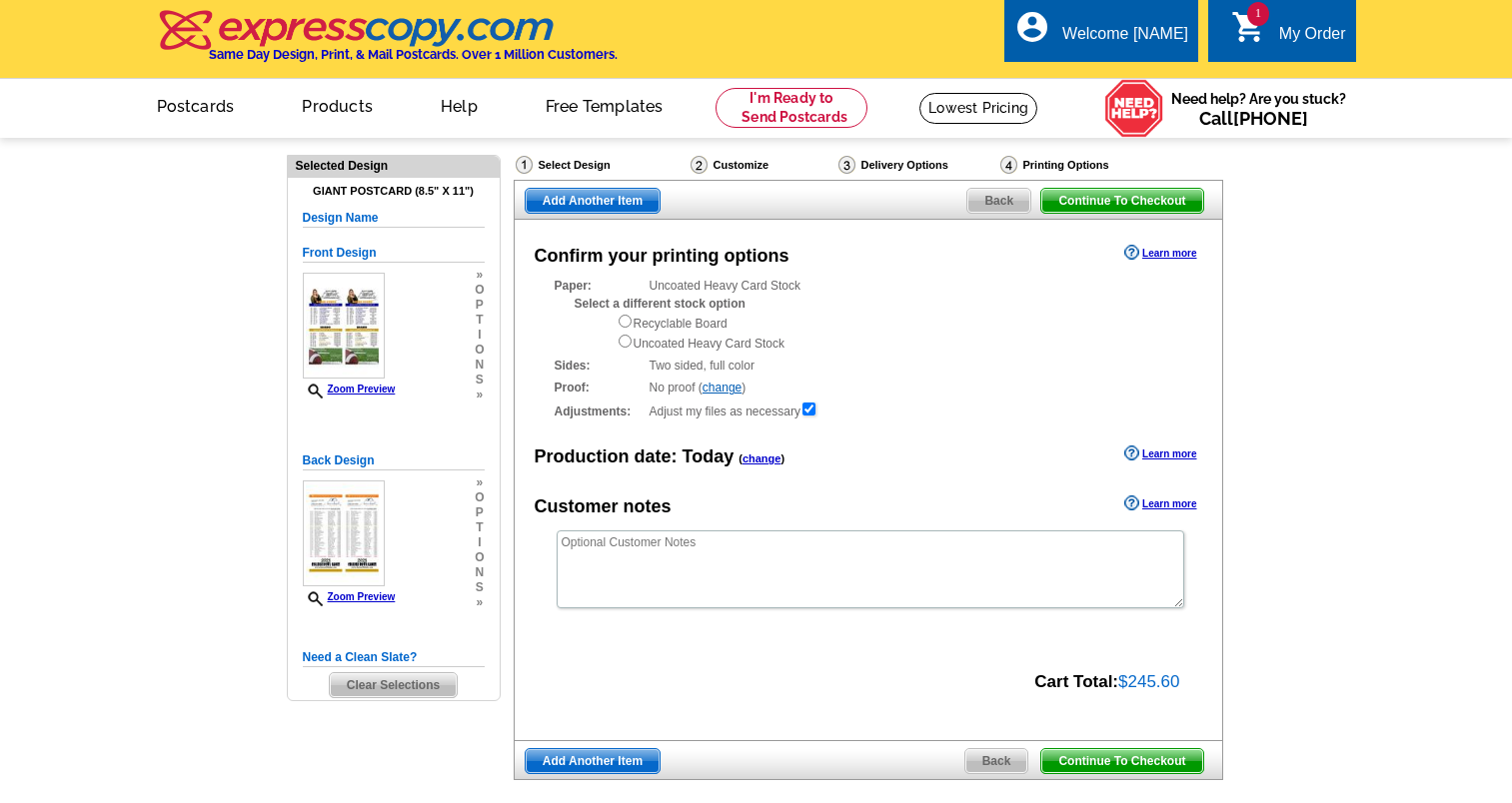 scroll, scrollTop: 0, scrollLeft: 0, axis: both 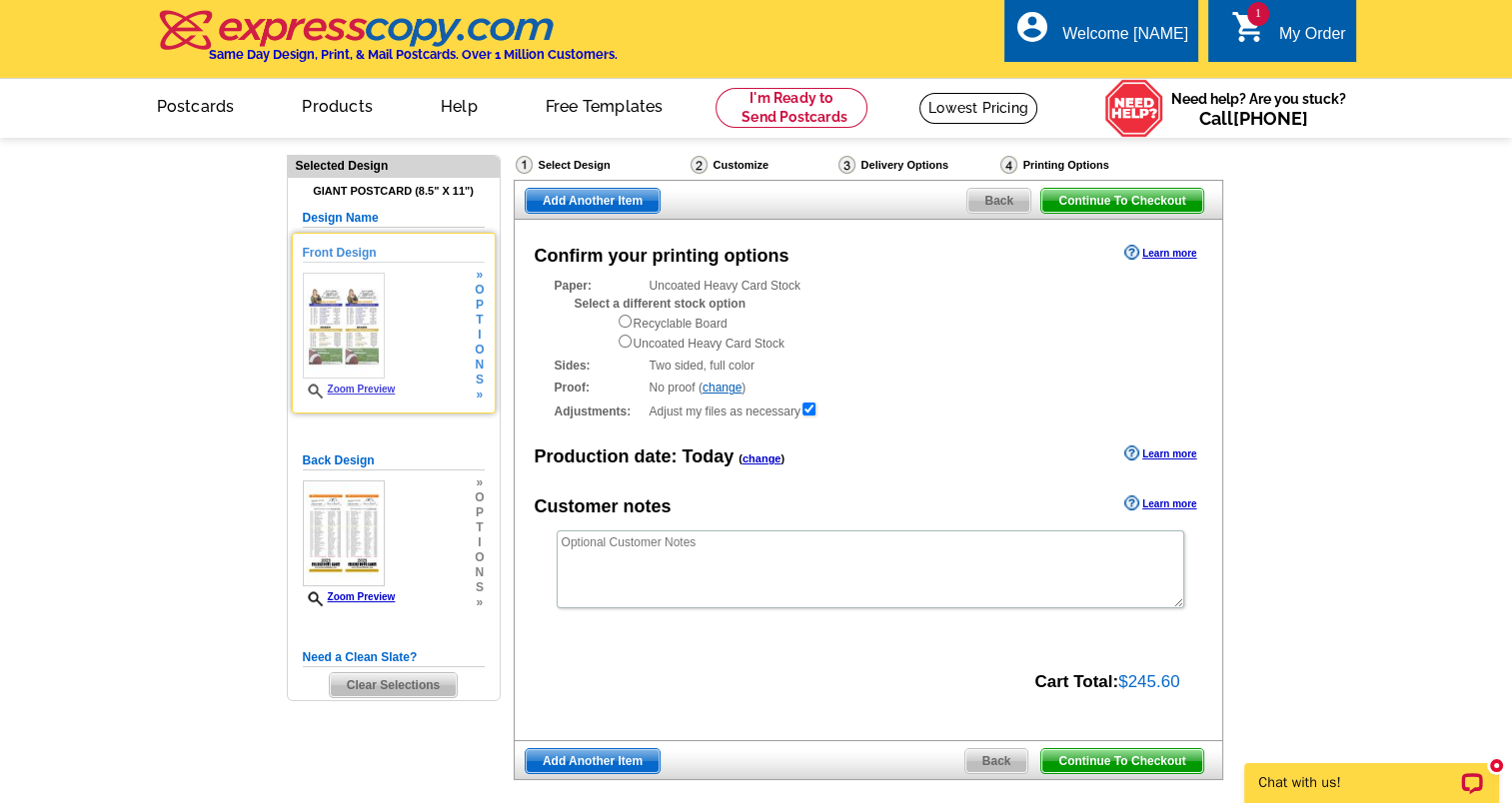 click at bounding box center [344, 326] 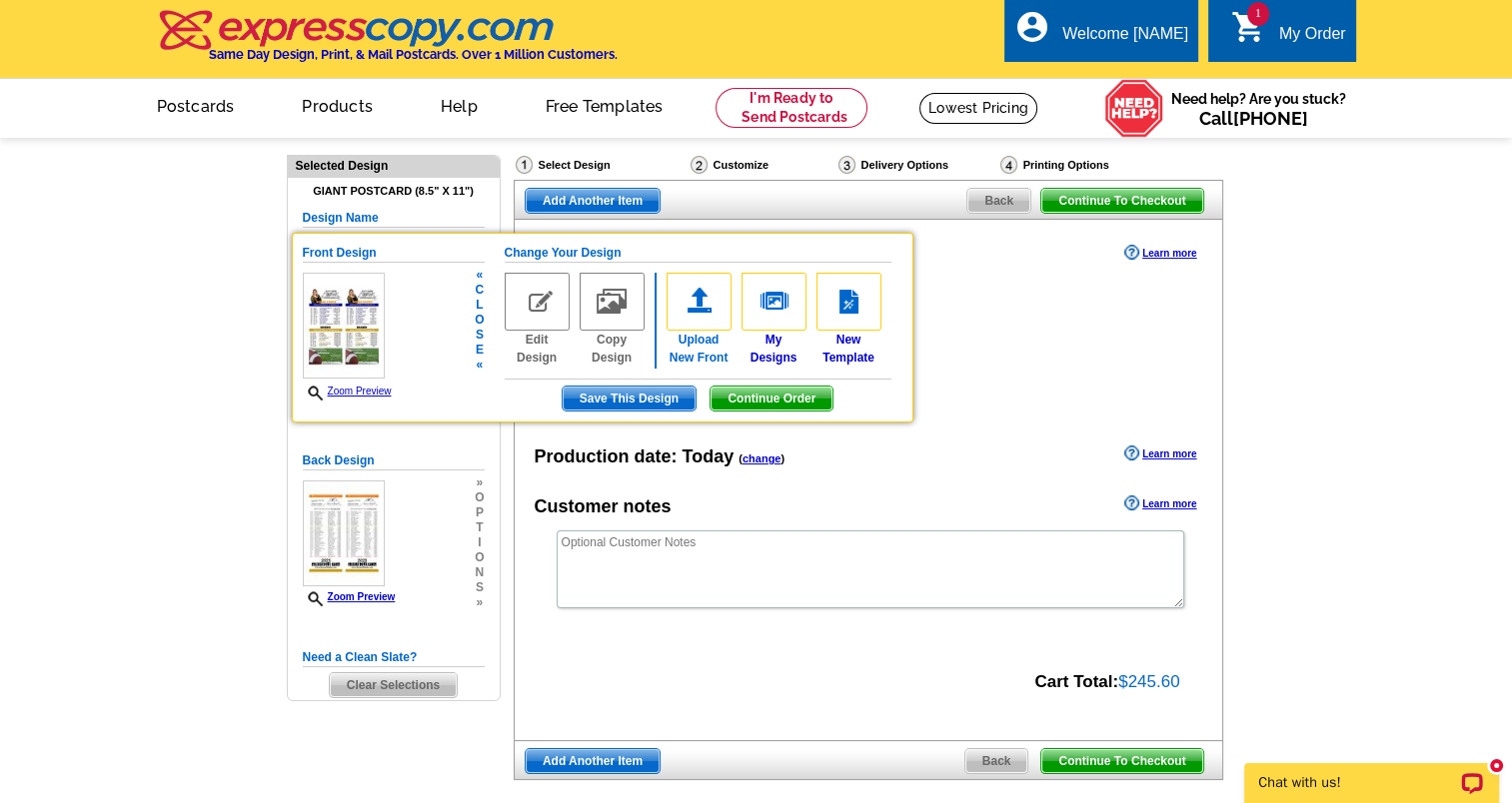 click at bounding box center (699, 302) 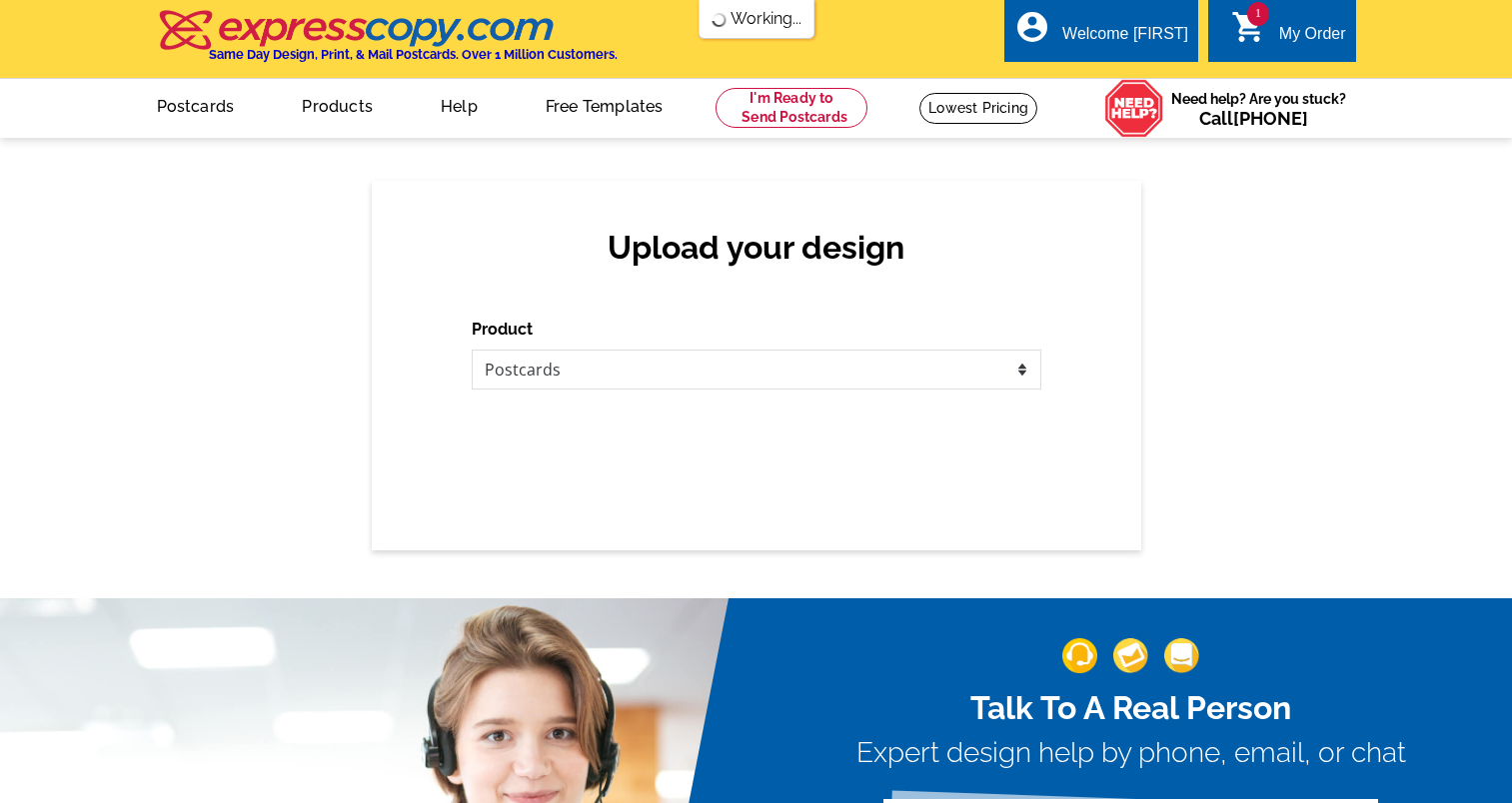 scroll, scrollTop: 0, scrollLeft: 0, axis: both 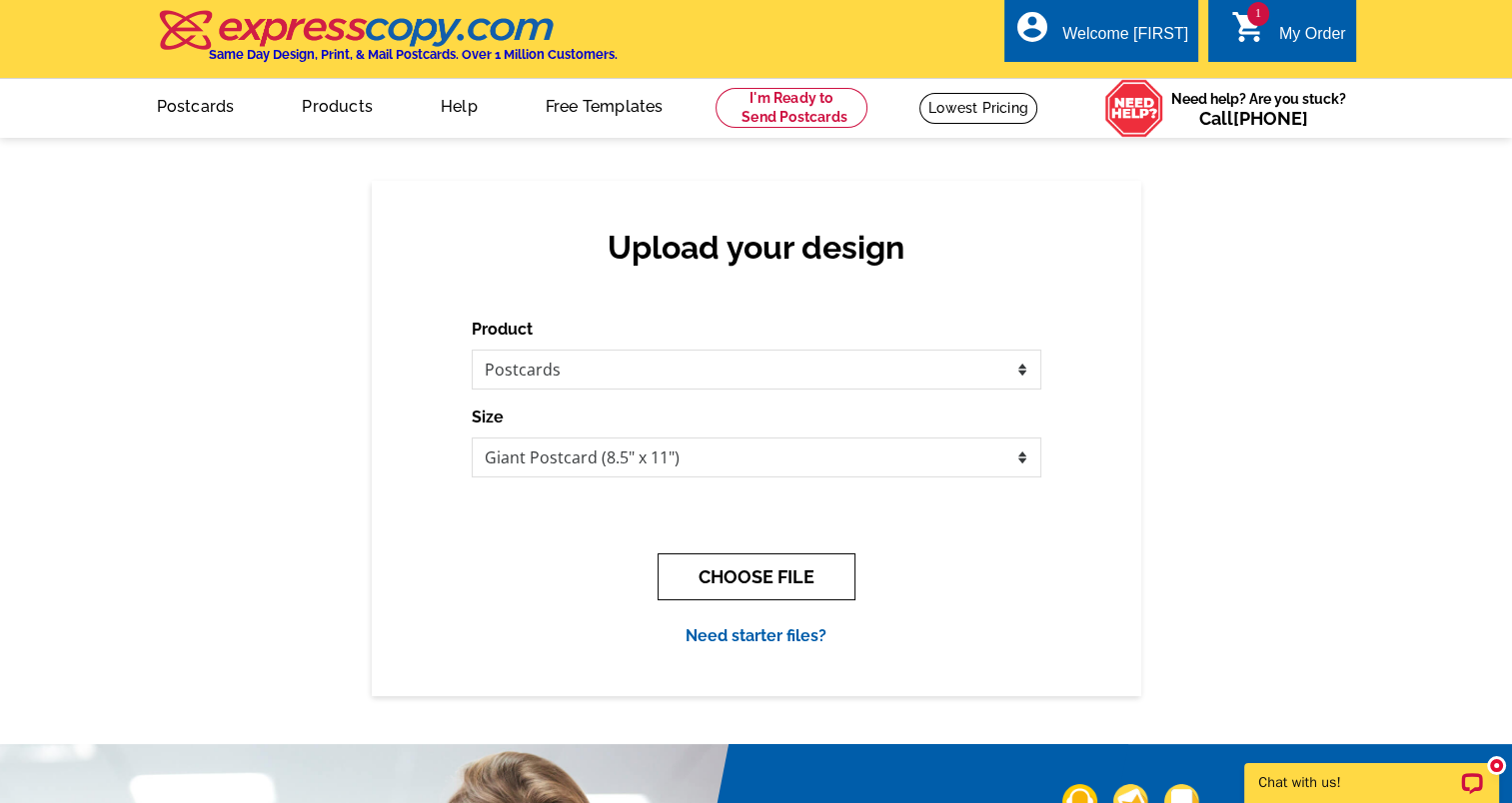 click on "CHOOSE FILE" at bounding box center (756, 576) 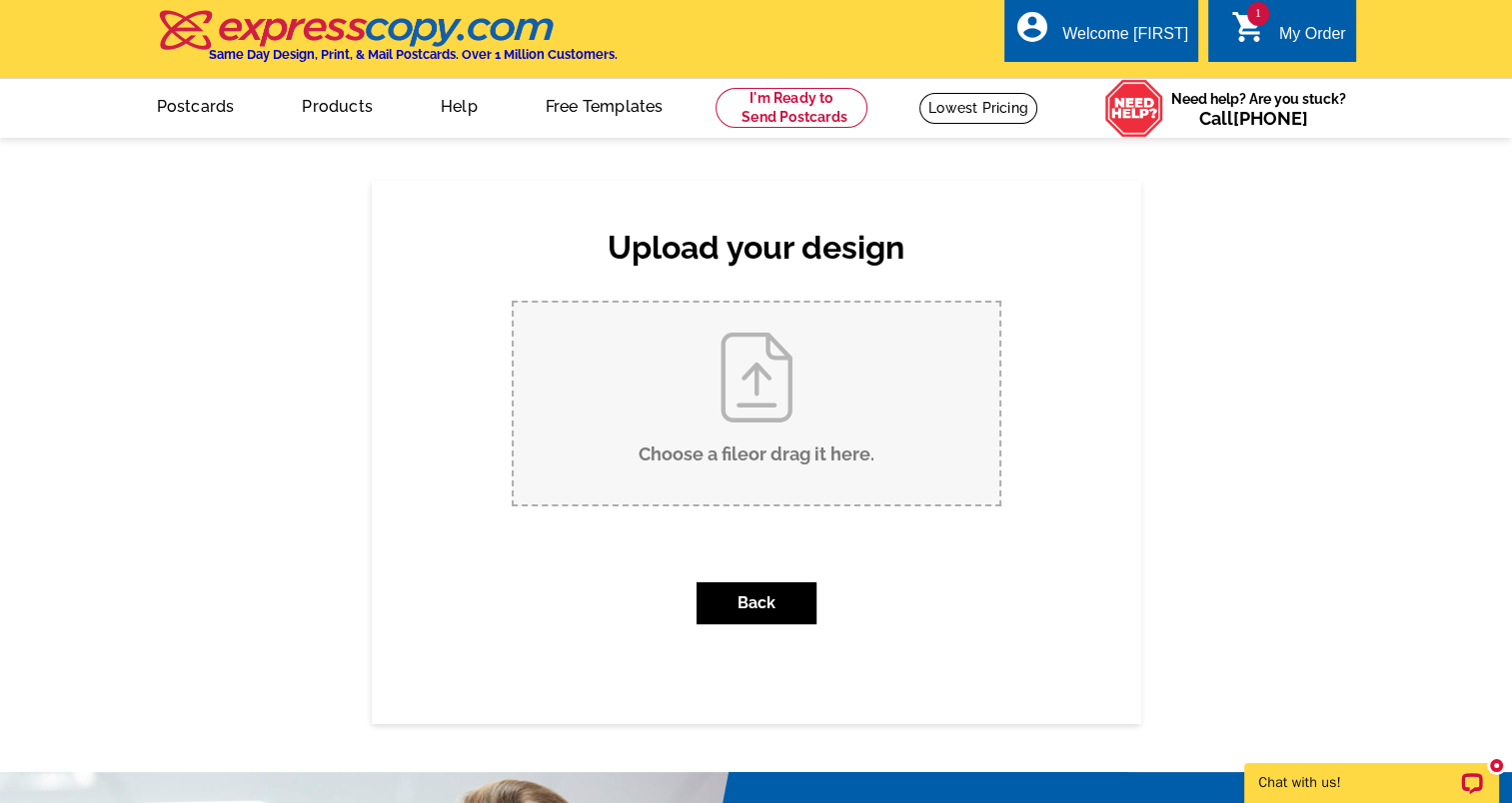 click on "Choose a file  or drag it here ." at bounding box center (756, 403) 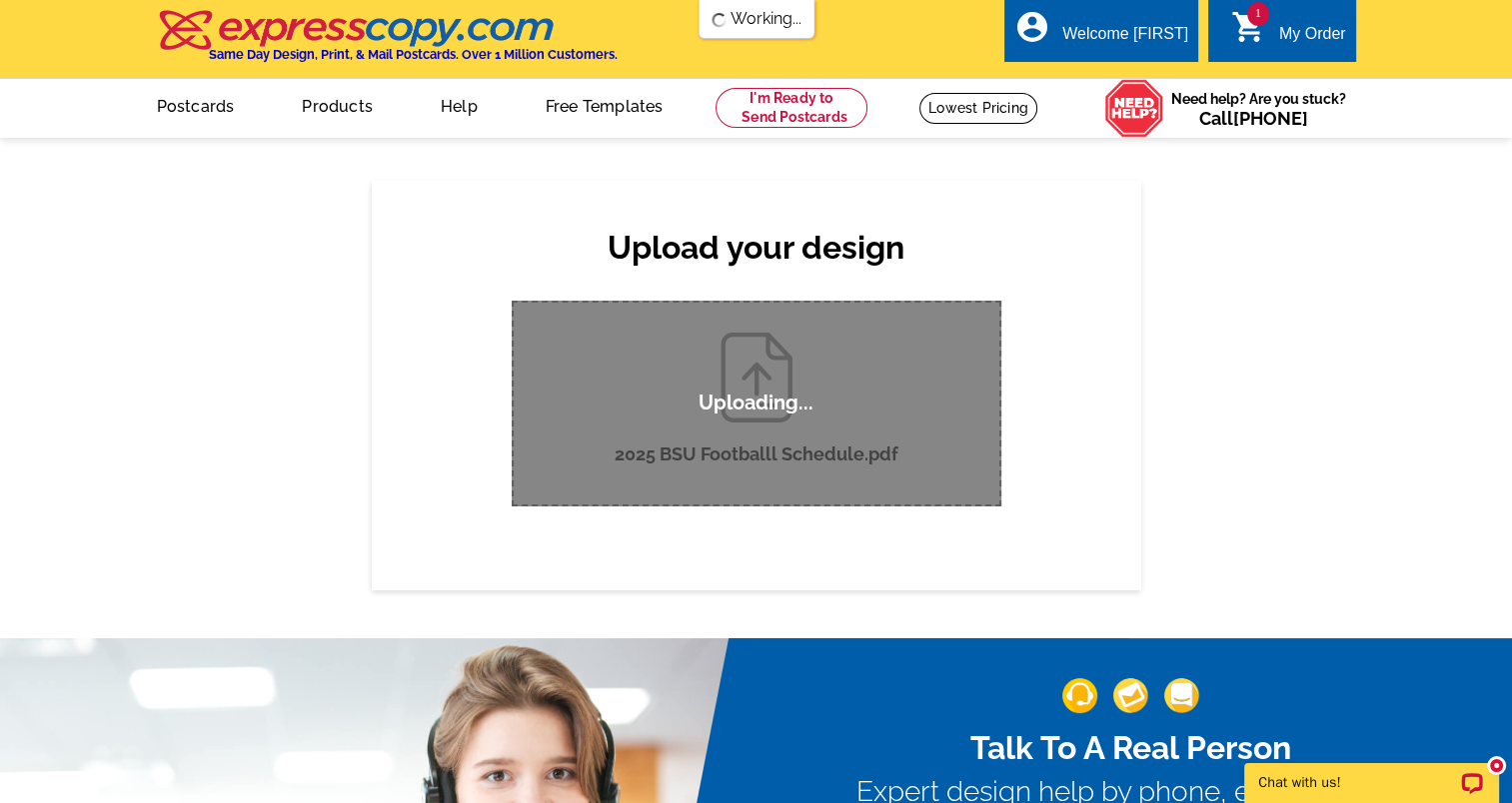 scroll, scrollTop: 0, scrollLeft: 0, axis: both 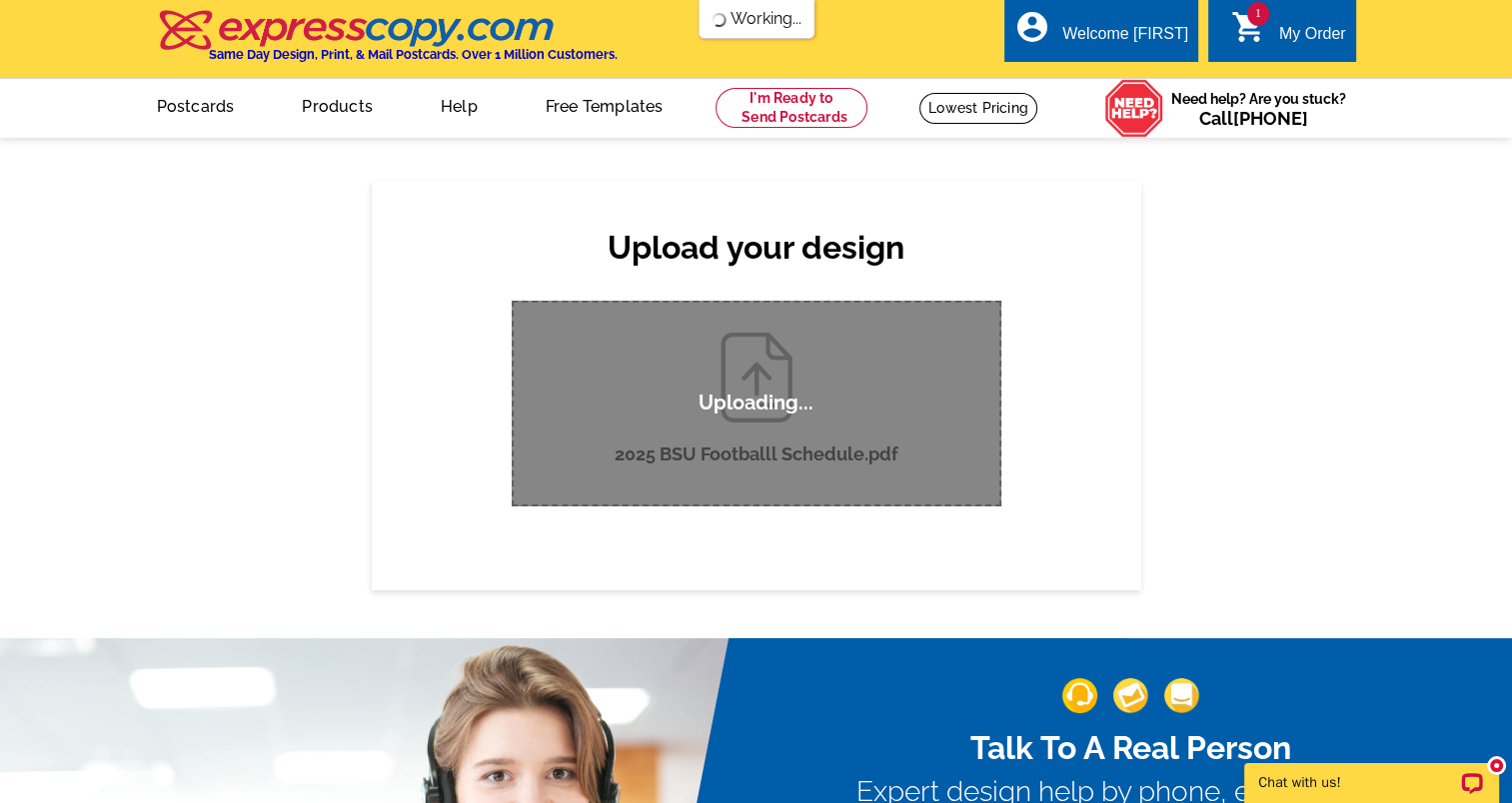 type 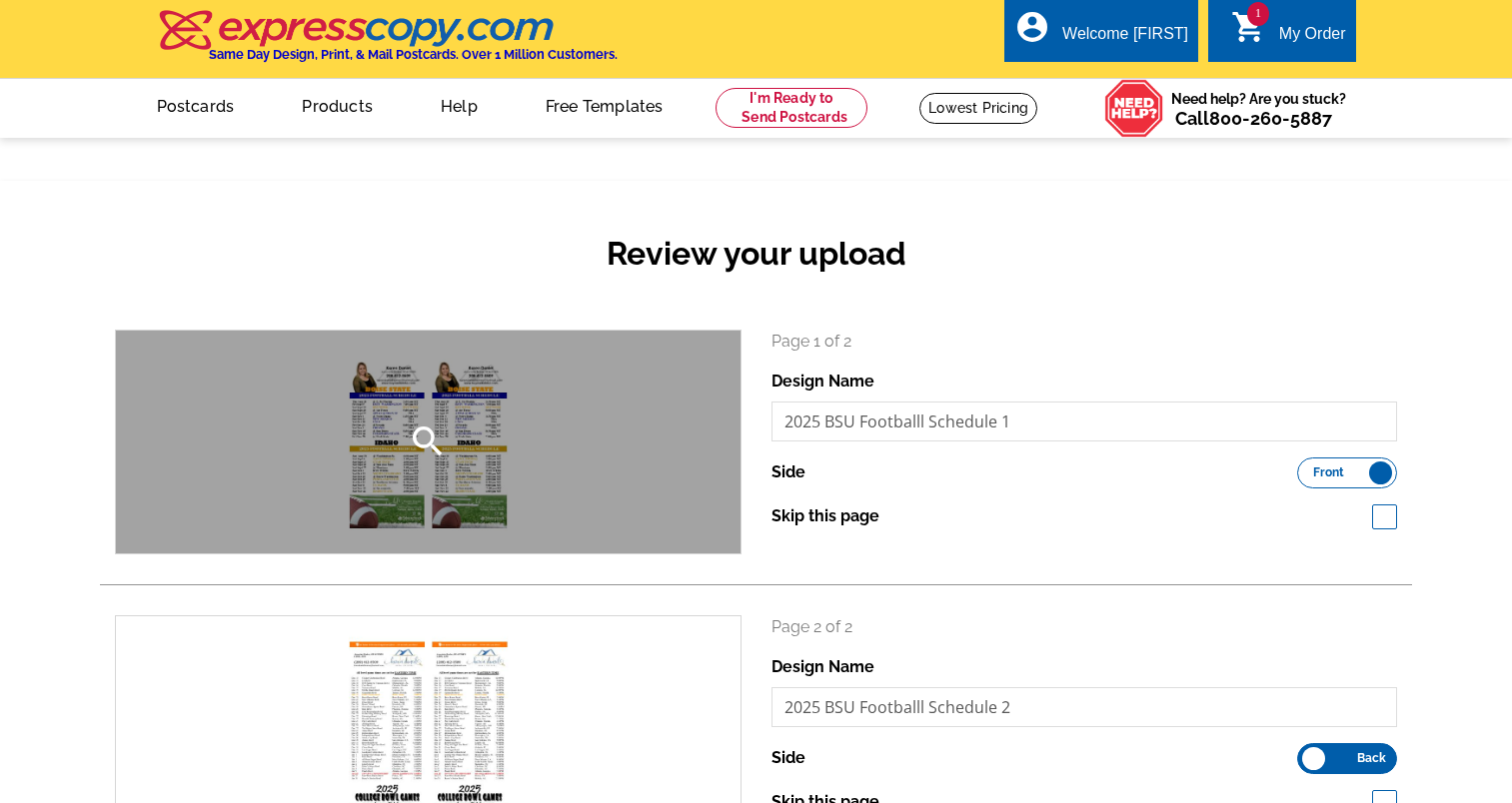 scroll, scrollTop: 0, scrollLeft: 0, axis: both 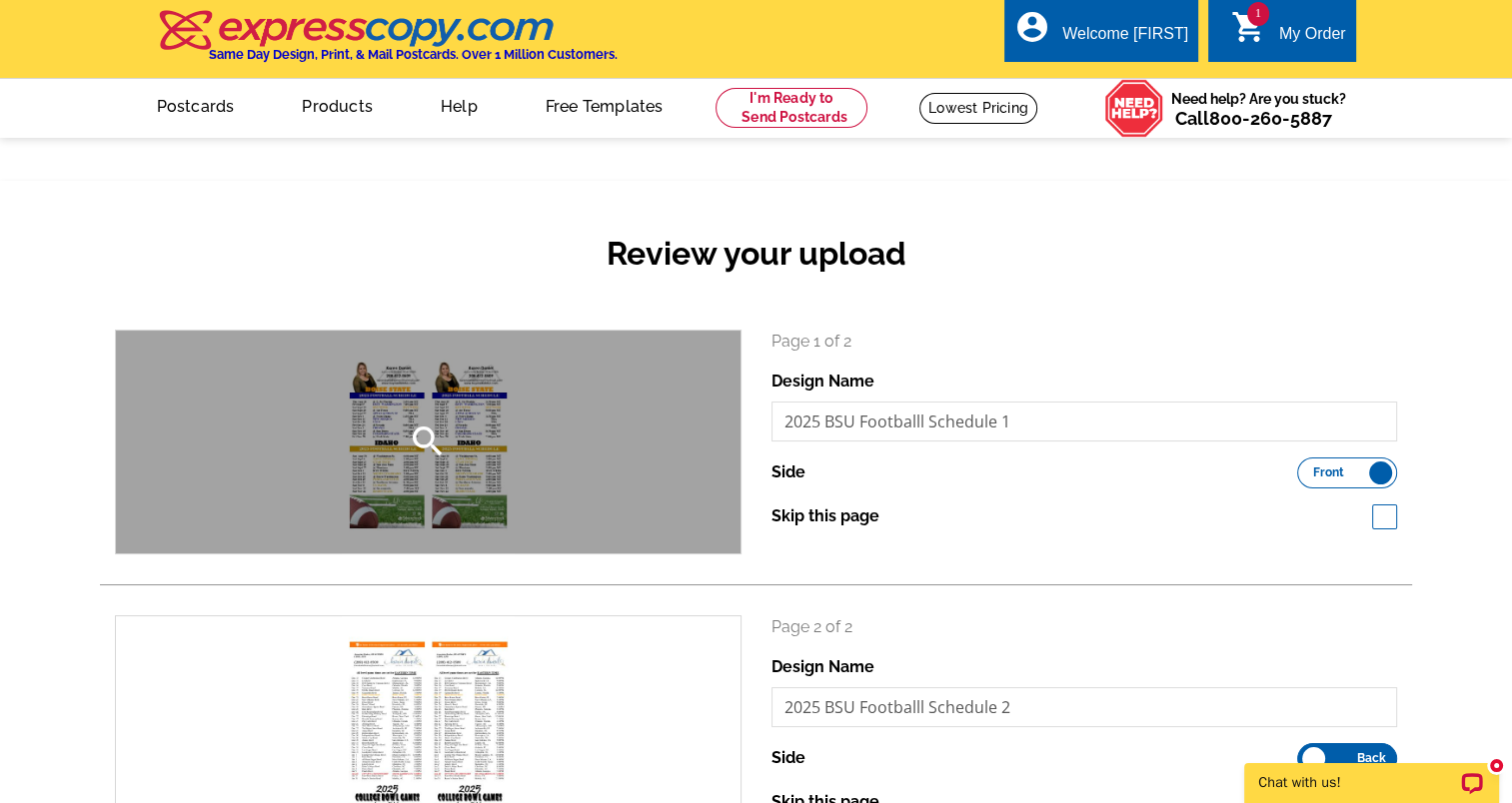 click on "search" at bounding box center [428, 441] 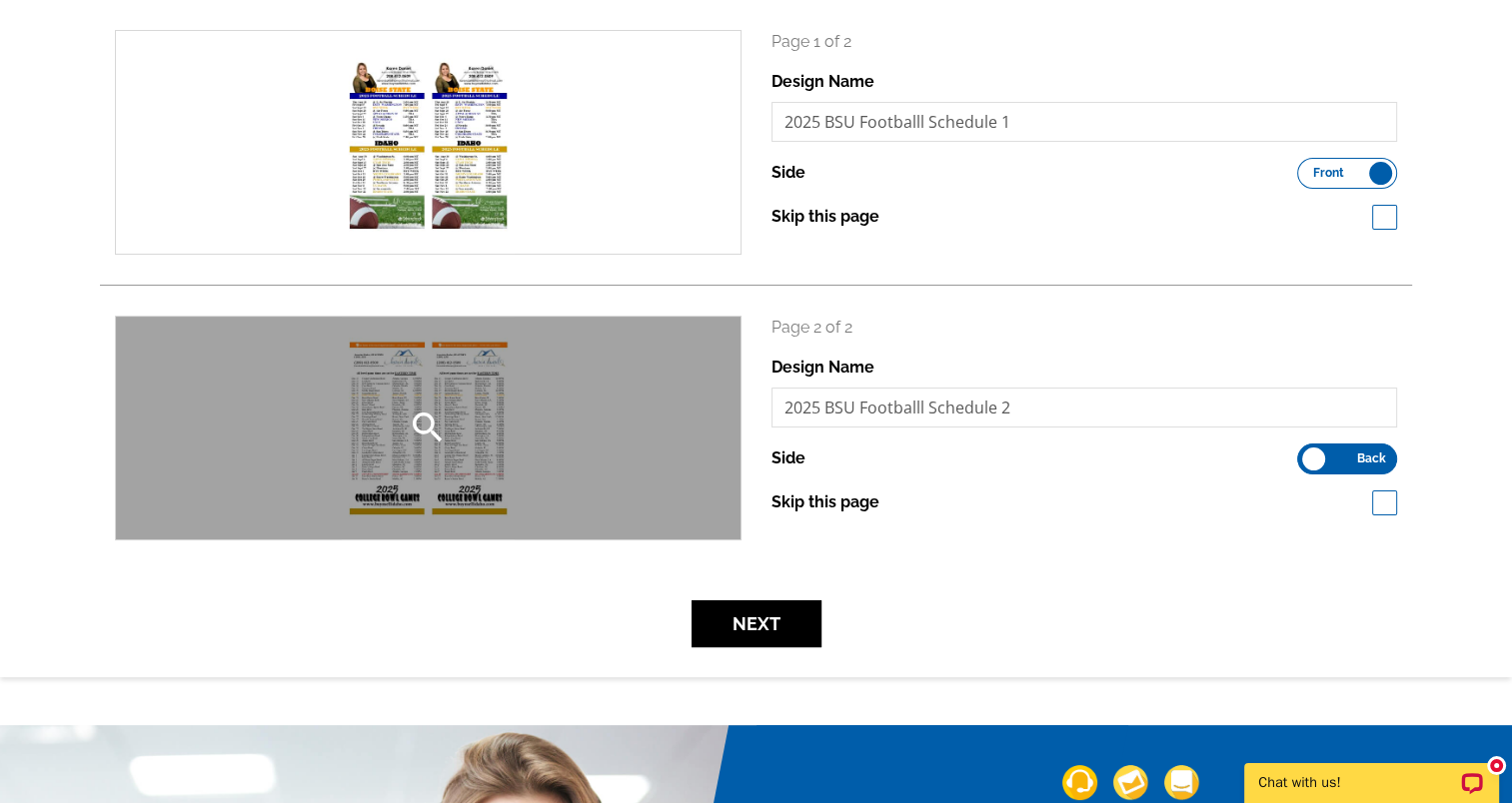 scroll, scrollTop: 0, scrollLeft: 0, axis: both 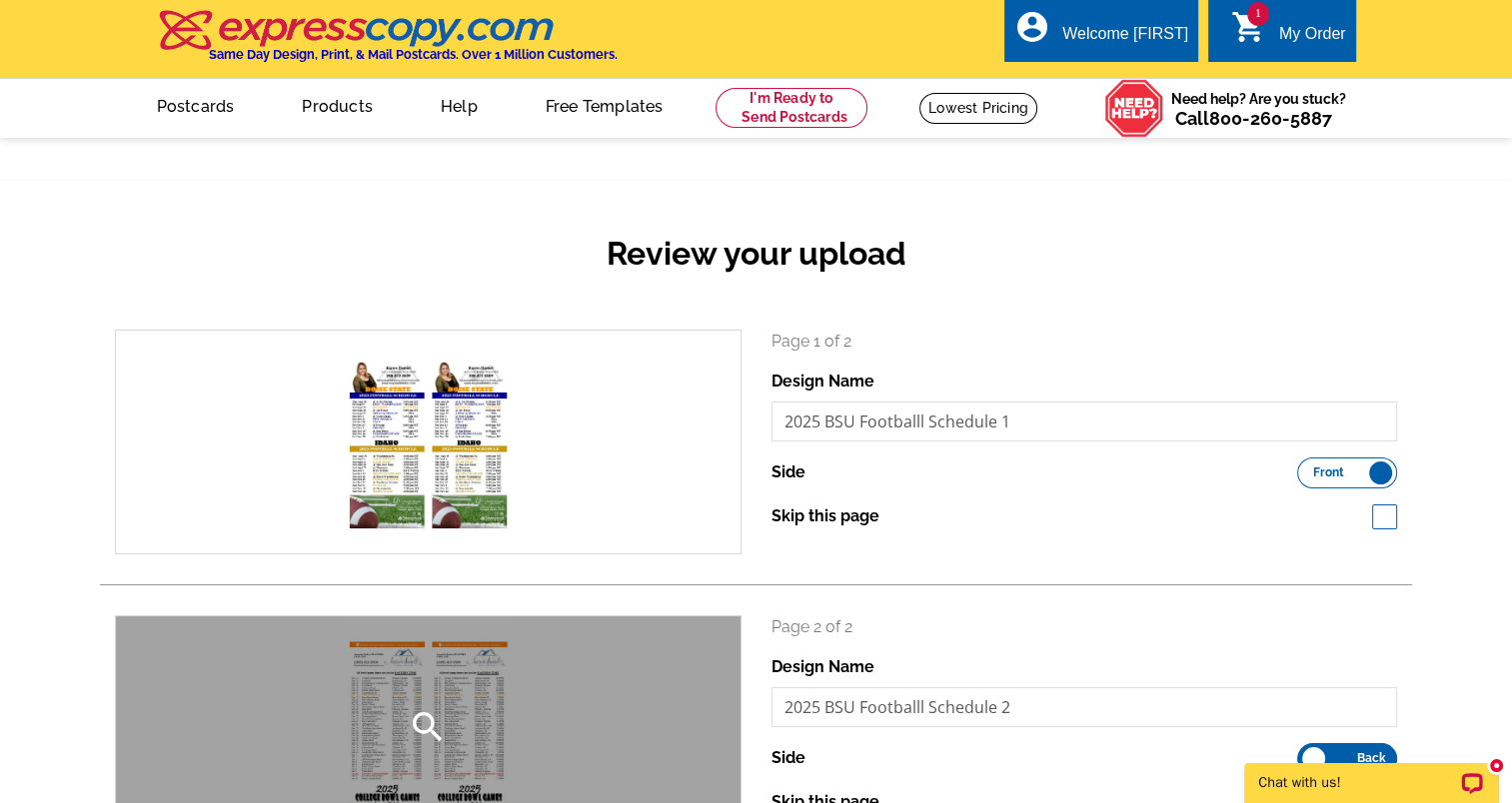 click on "search" at bounding box center [428, 727] 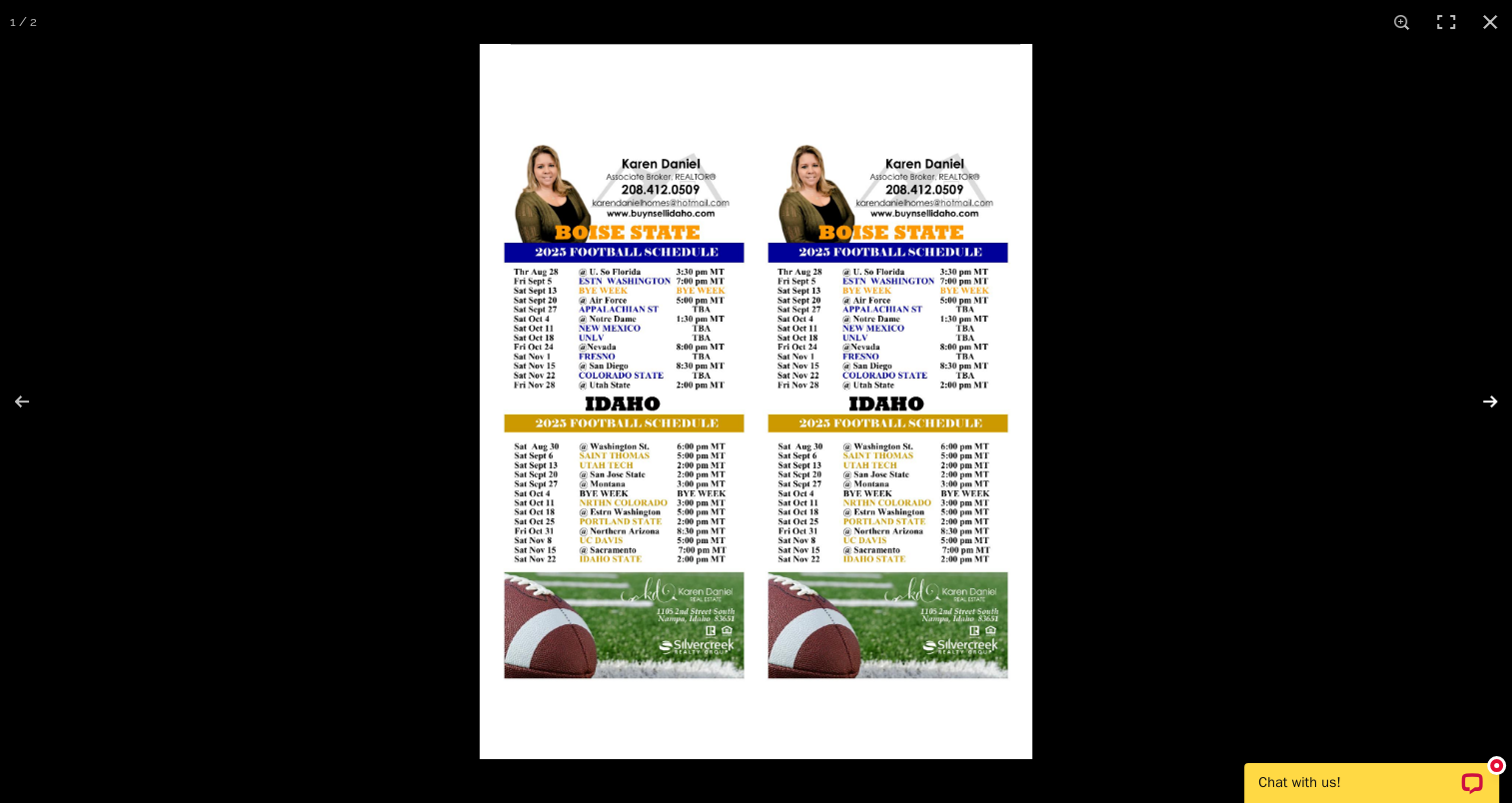 click at bounding box center [1477, 402] 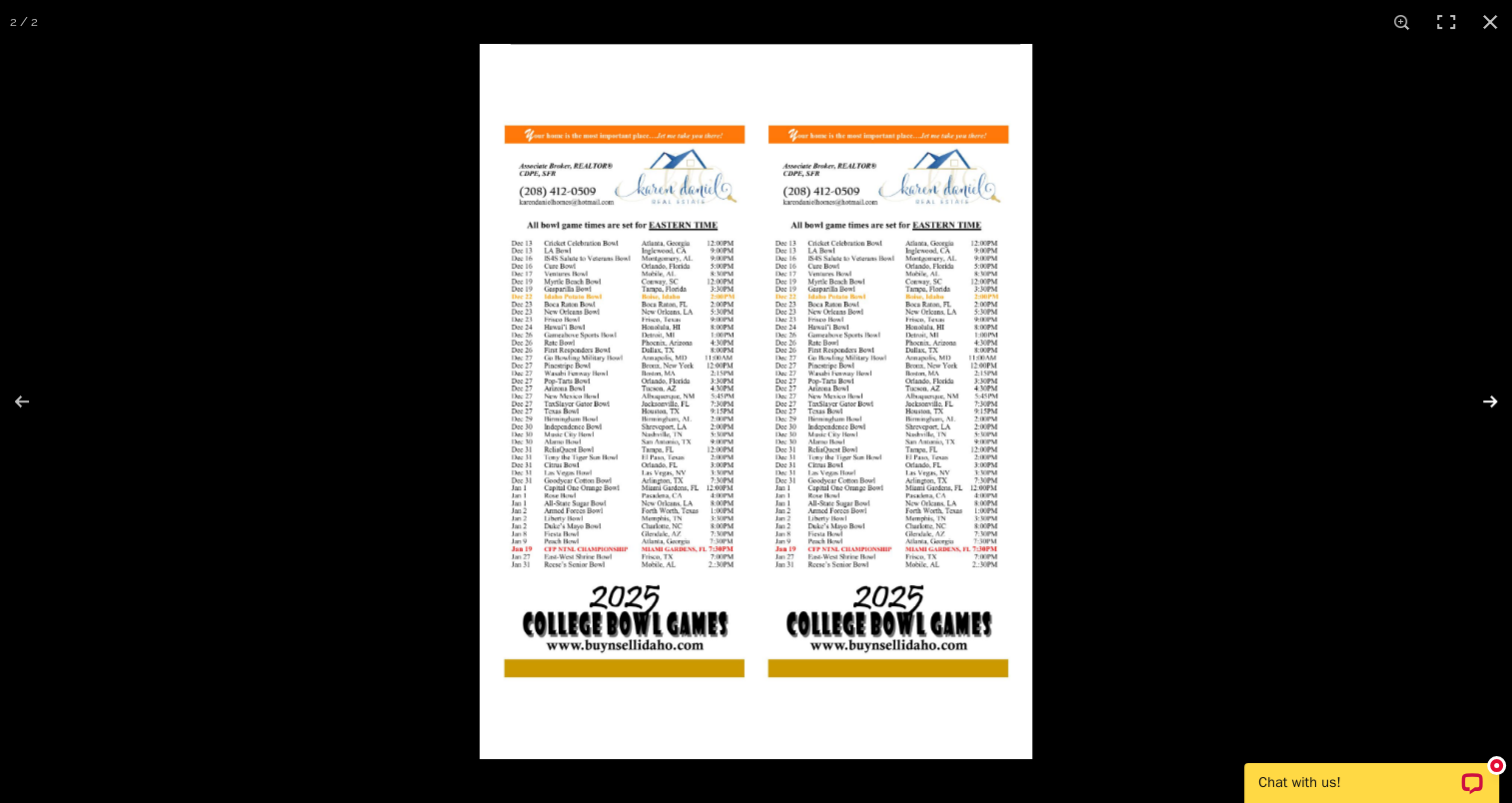 click at bounding box center (1477, 402) 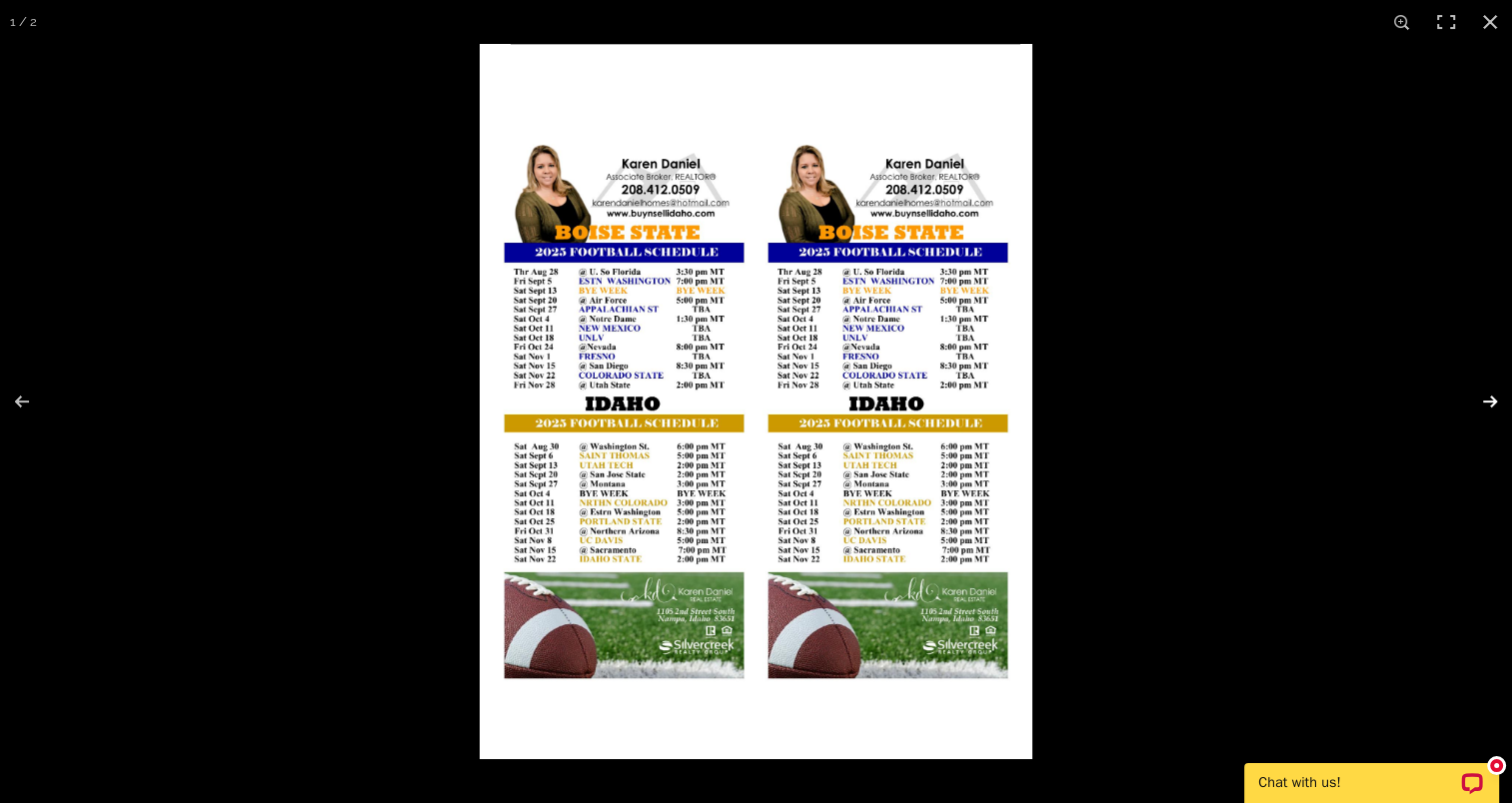 click at bounding box center [1477, 402] 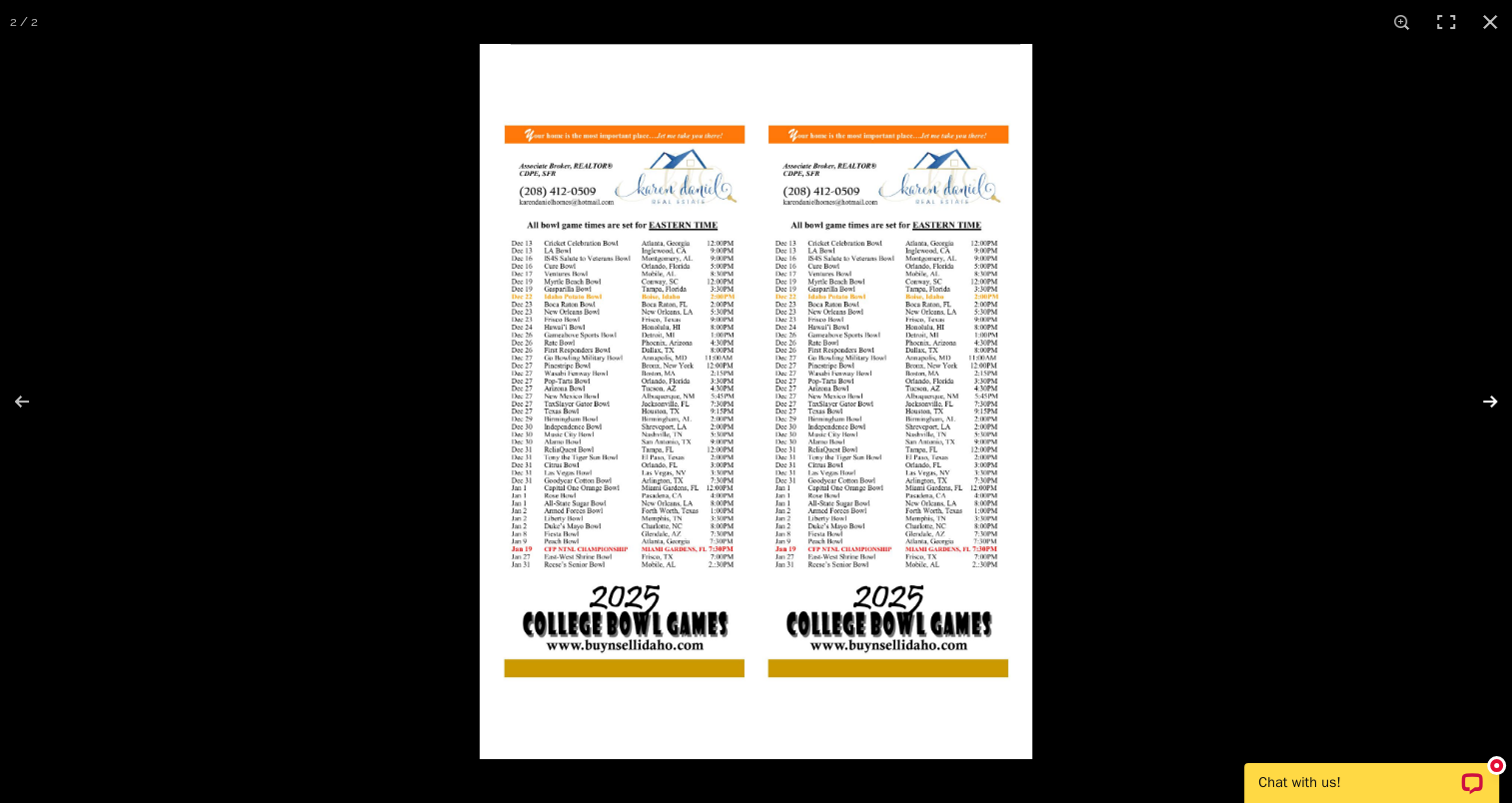 click at bounding box center [1477, 402] 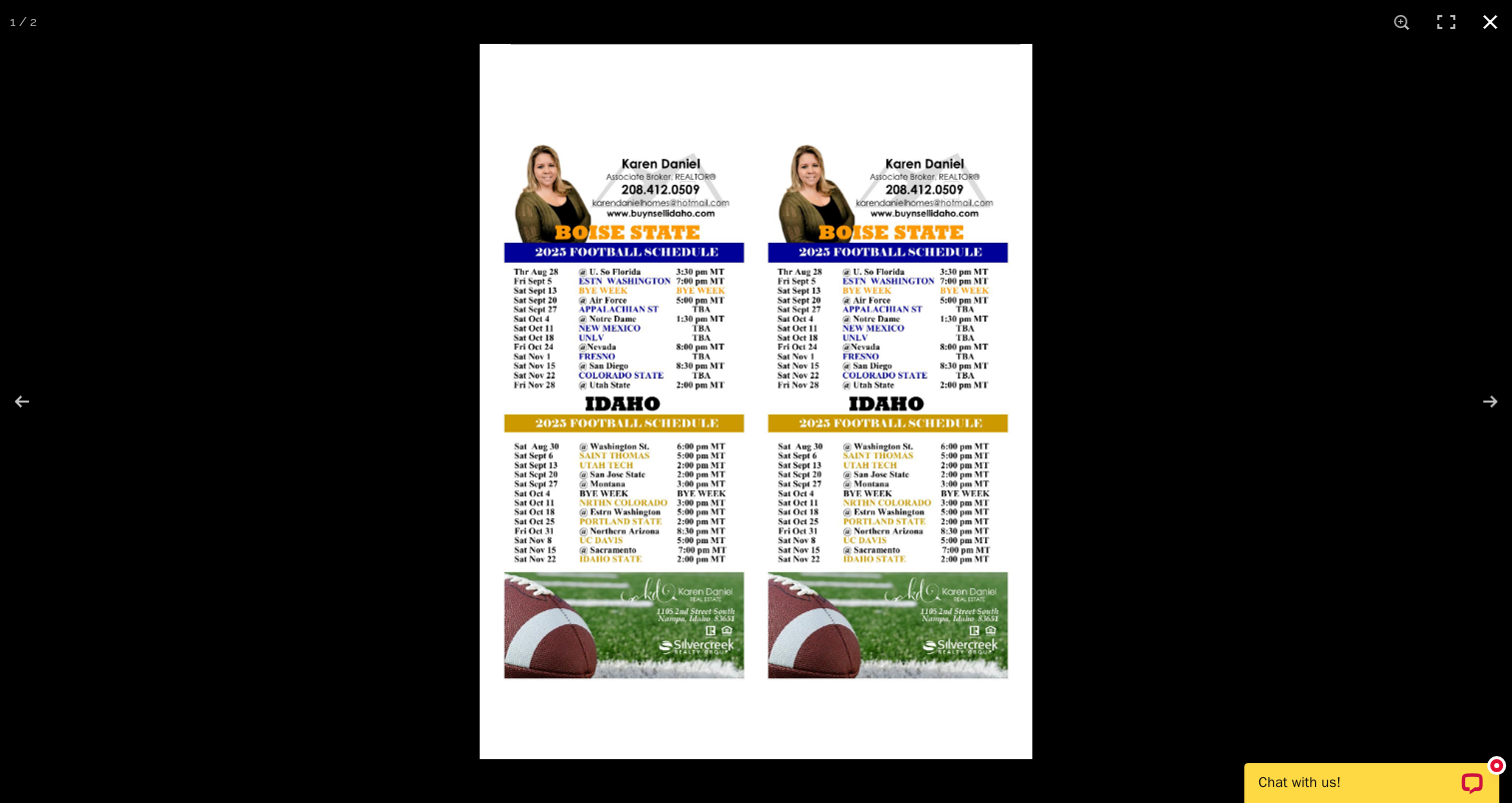 click at bounding box center [1490, 22] 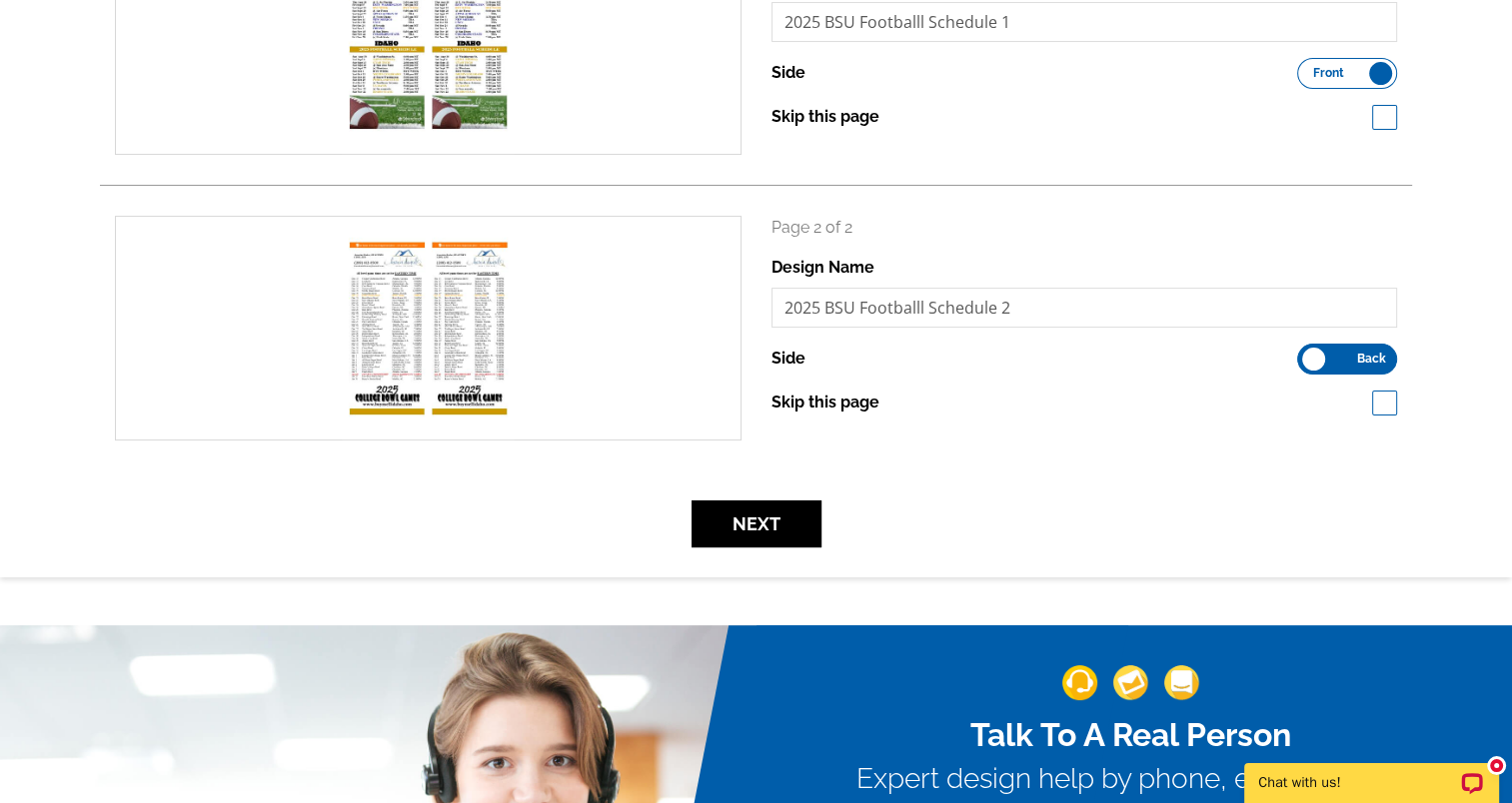 scroll, scrollTop: 499, scrollLeft: 0, axis: vertical 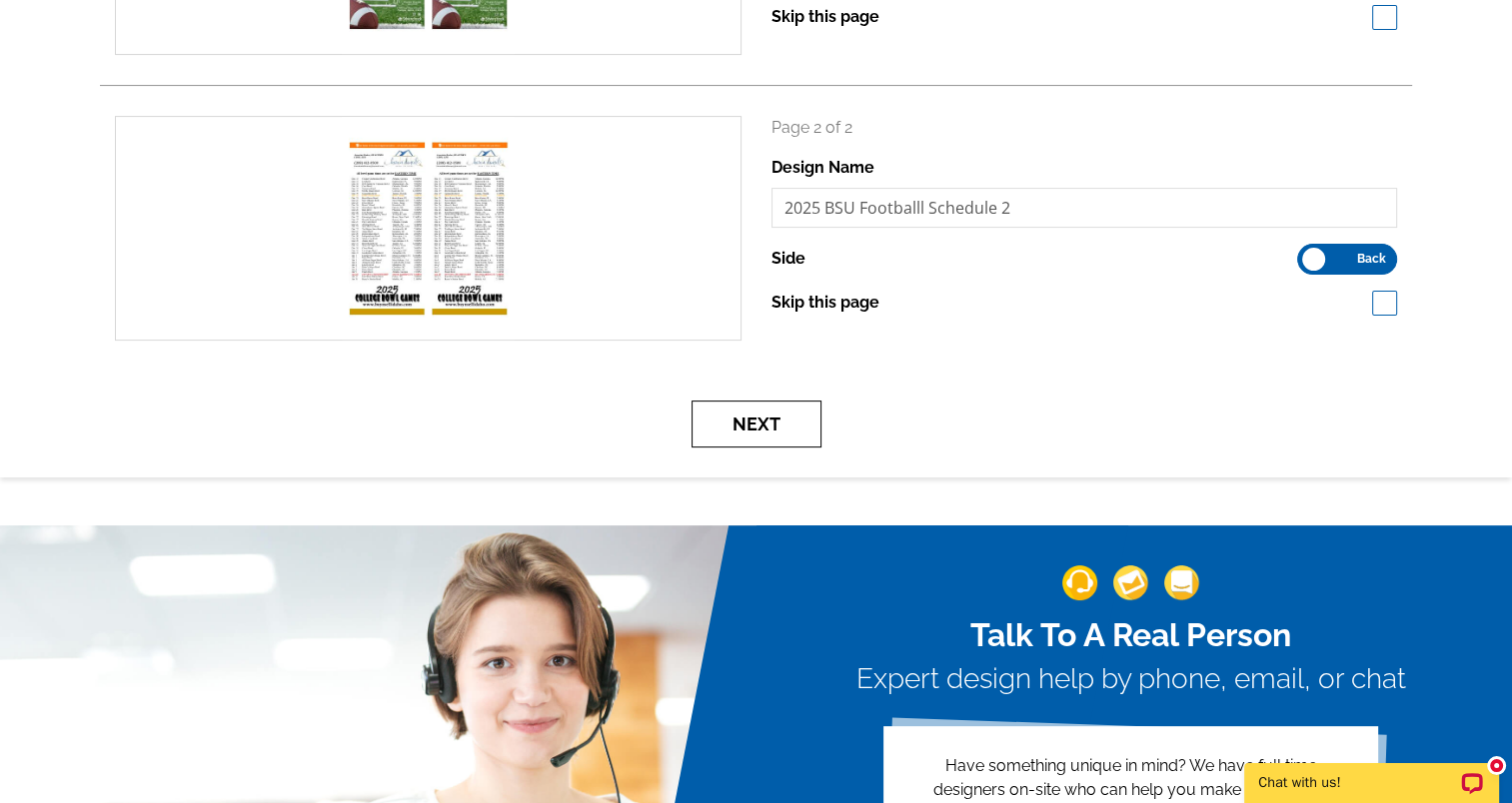 click on "Next" at bounding box center (756, 423) 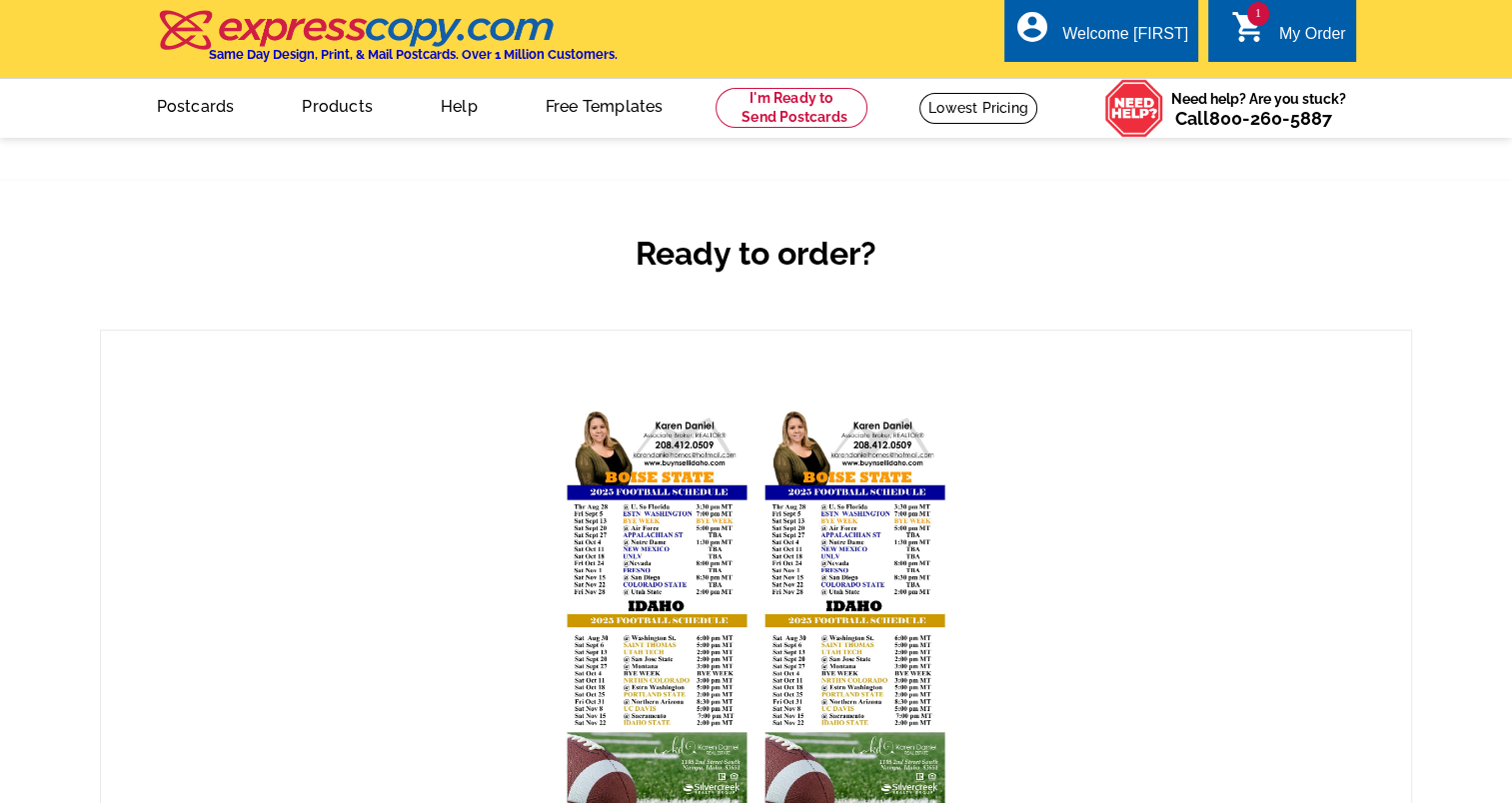 scroll, scrollTop: 300, scrollLeft: 0, axis: vertical 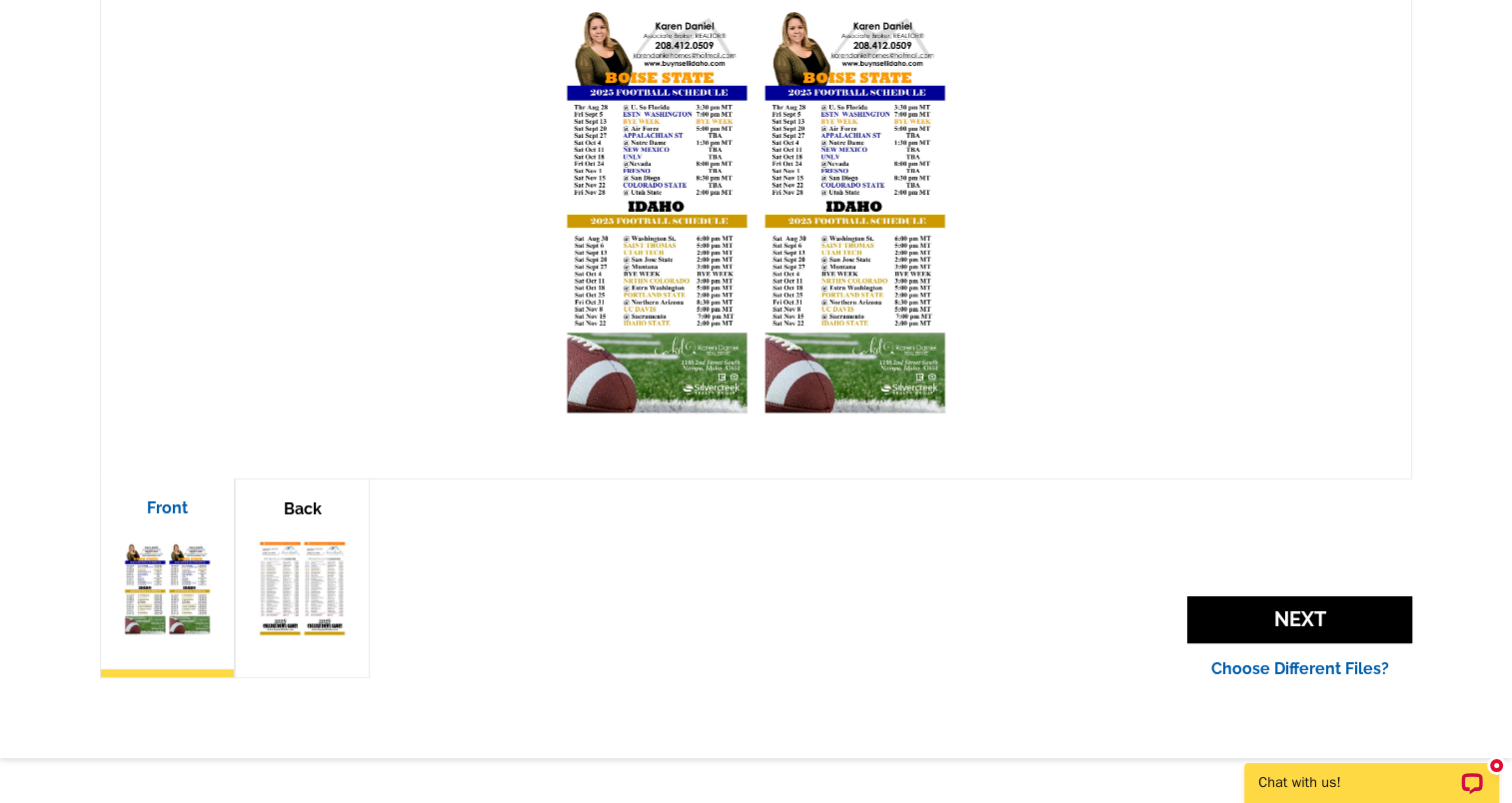 click at bounding box center [302, 588] 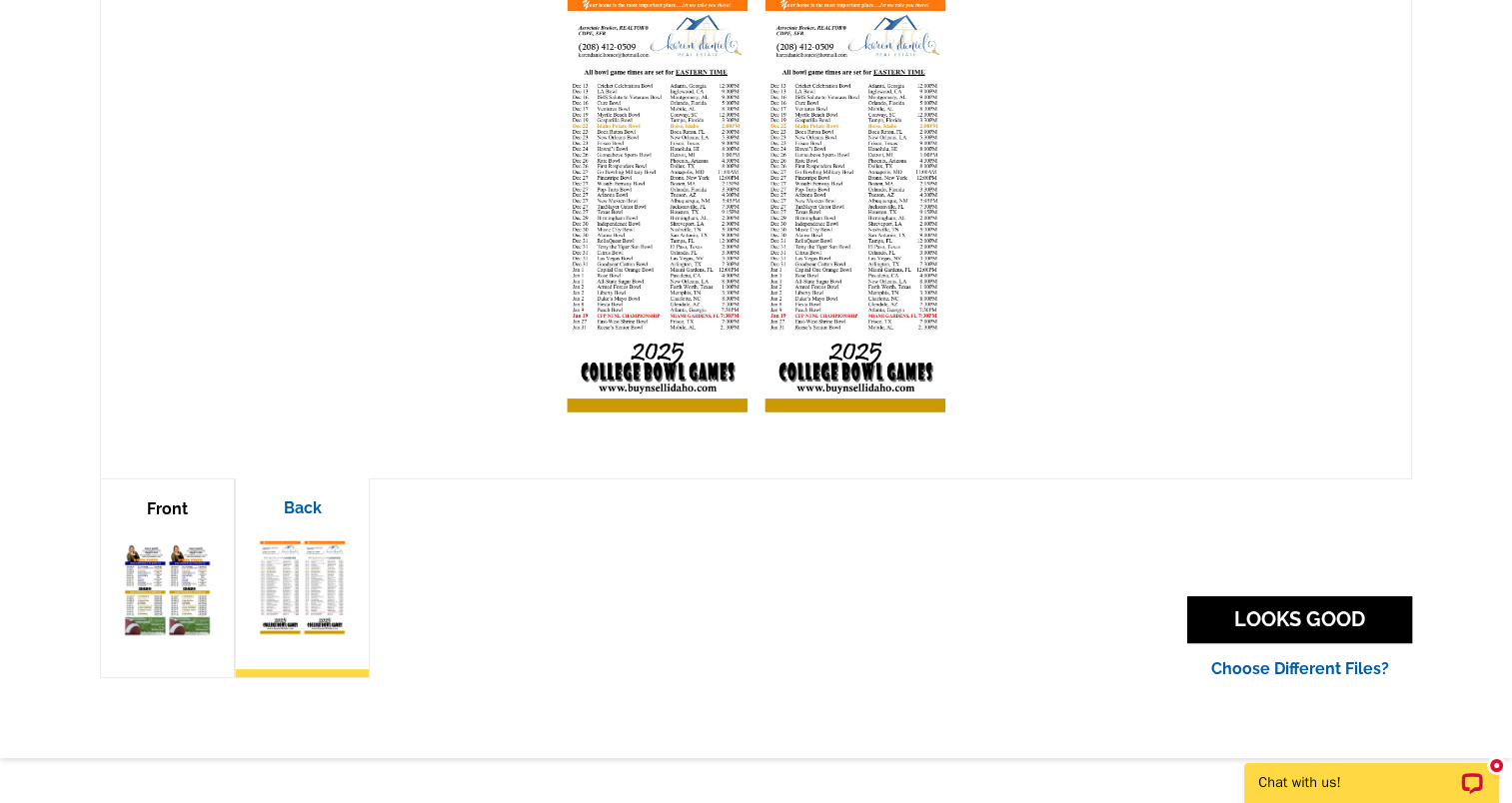 click at bounding box center [167, 588] 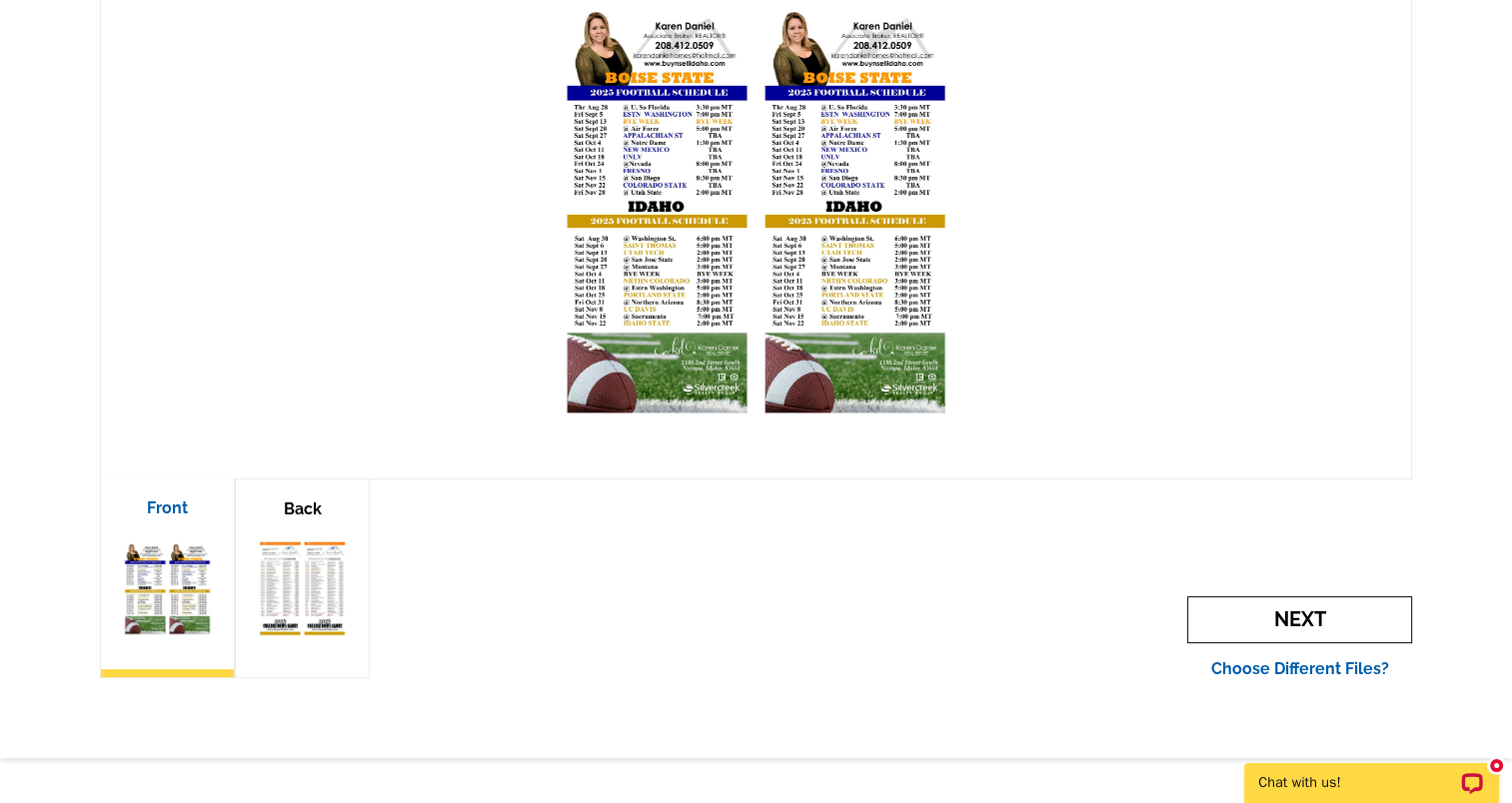 click on "Next" at bounding box center (1299, 619) 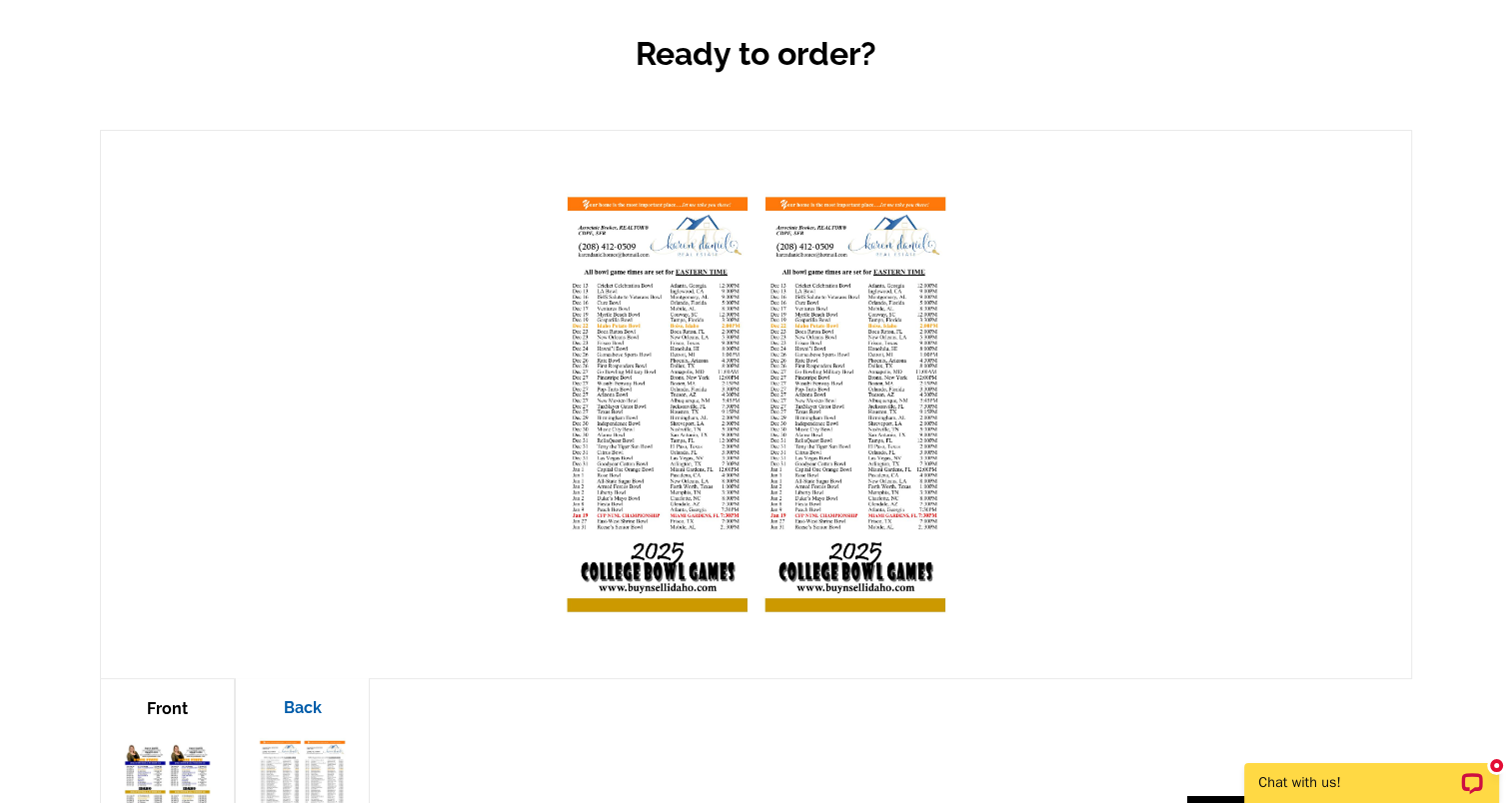 scroll, scrollTop: 400, scrollLeft: 0, axis: vertical 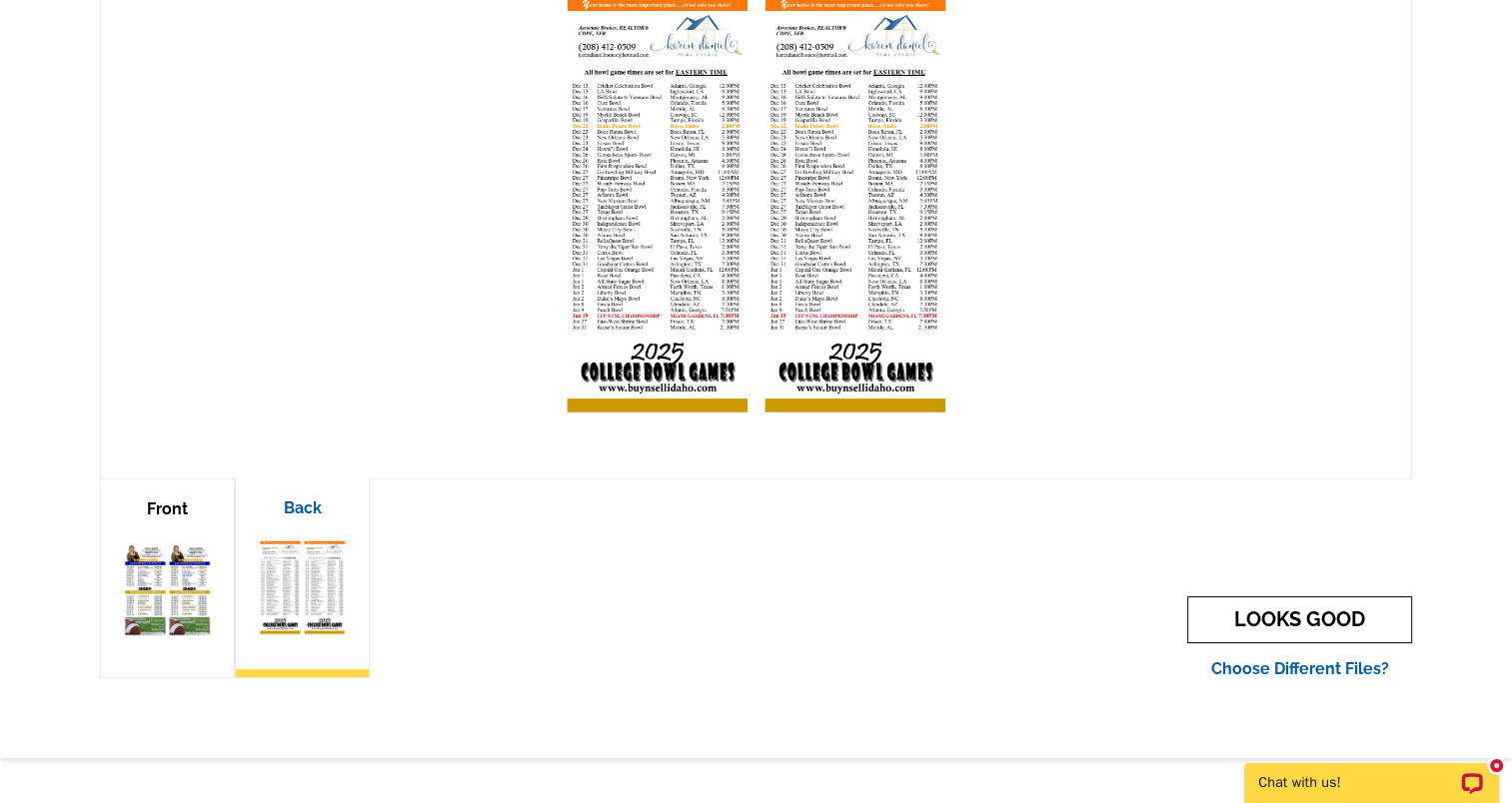 click on "LOOKS GOOD" at bounding box center (1299, 619) 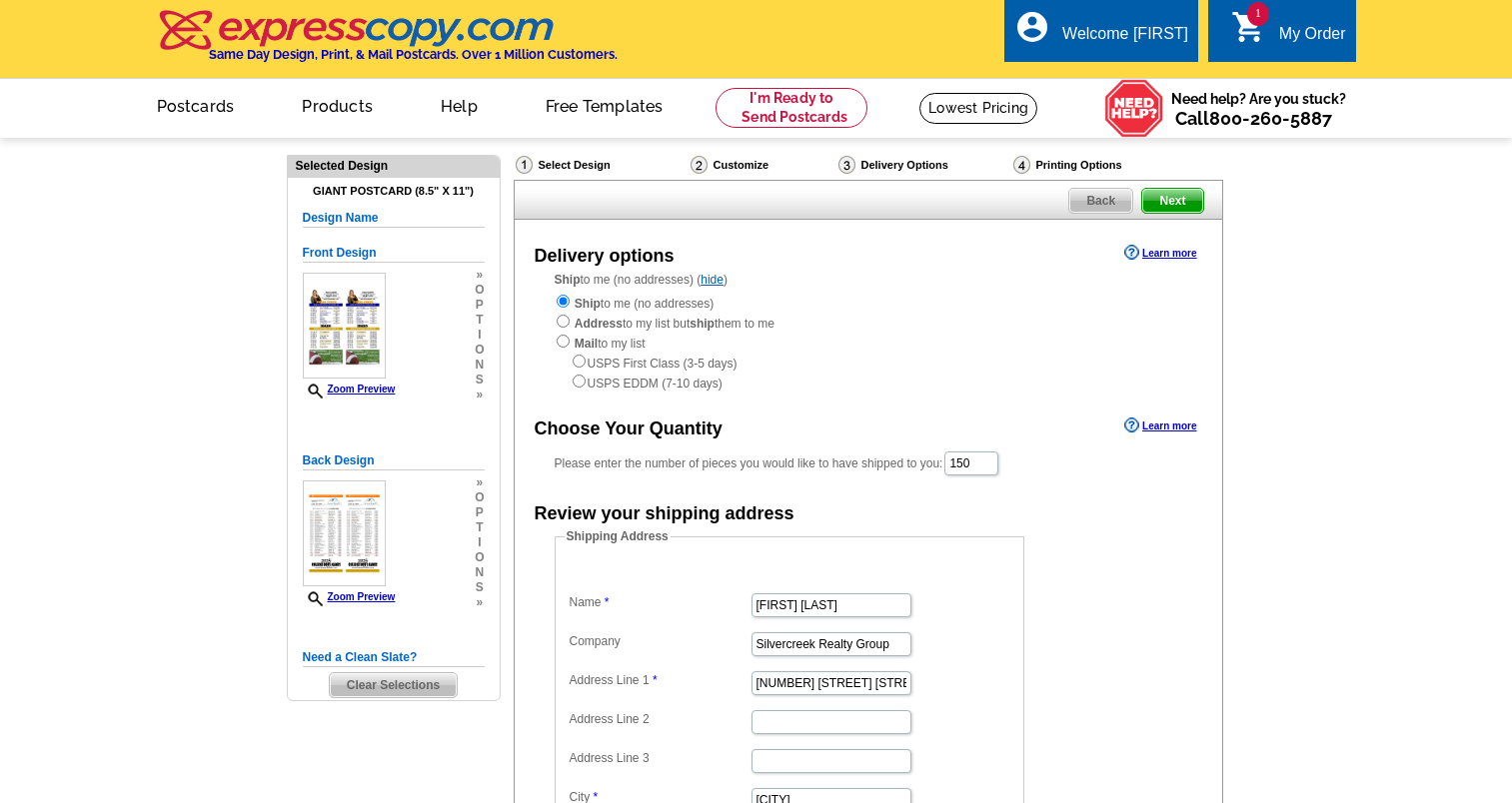 scroll, scrollTop: 0, scrollLeft: 0, axis: both 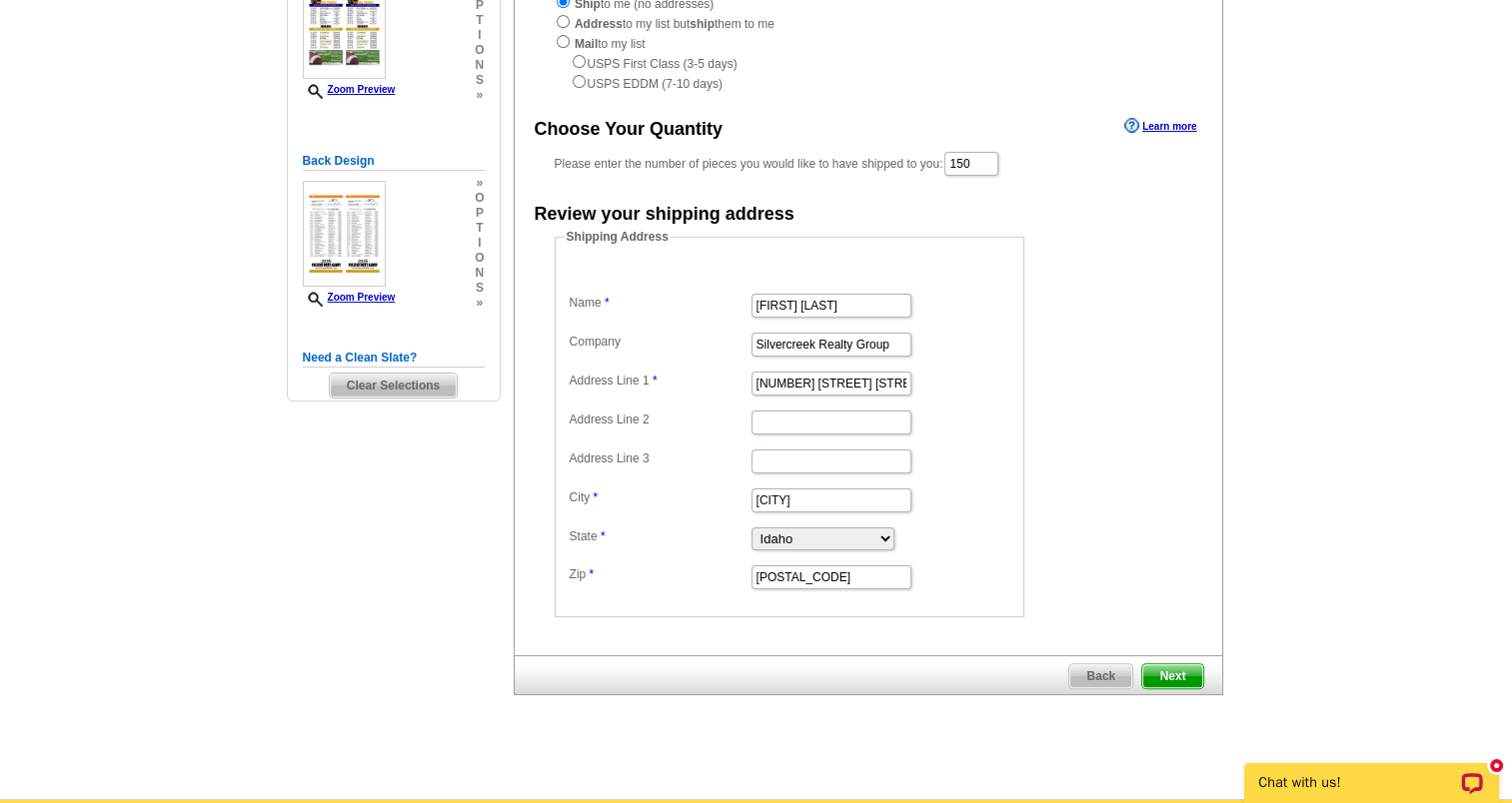 click on "Next" at bounding box center [1172, 676] 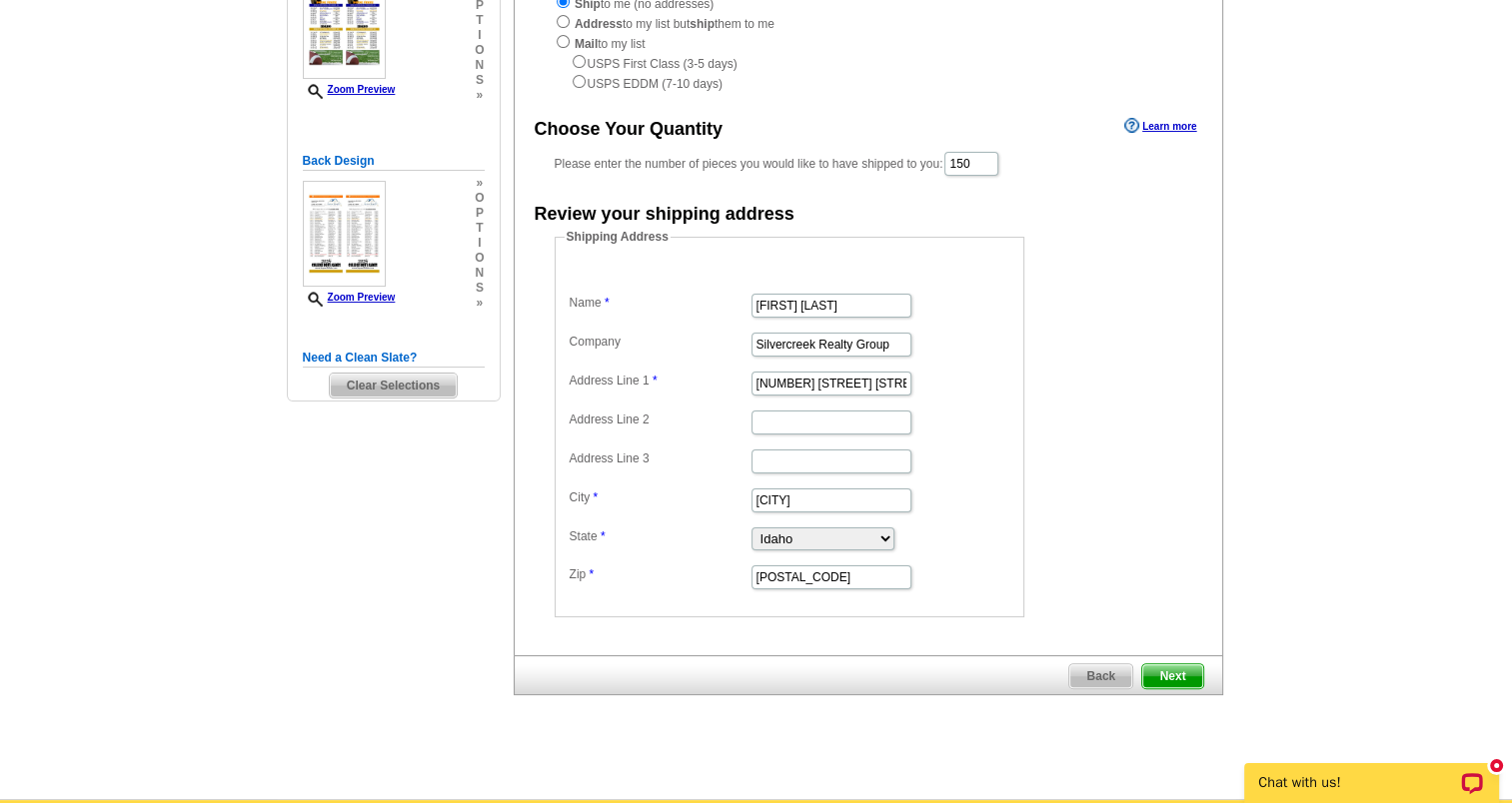 scroll, scrollTop: 0, scrollLeft: 0, axis: both 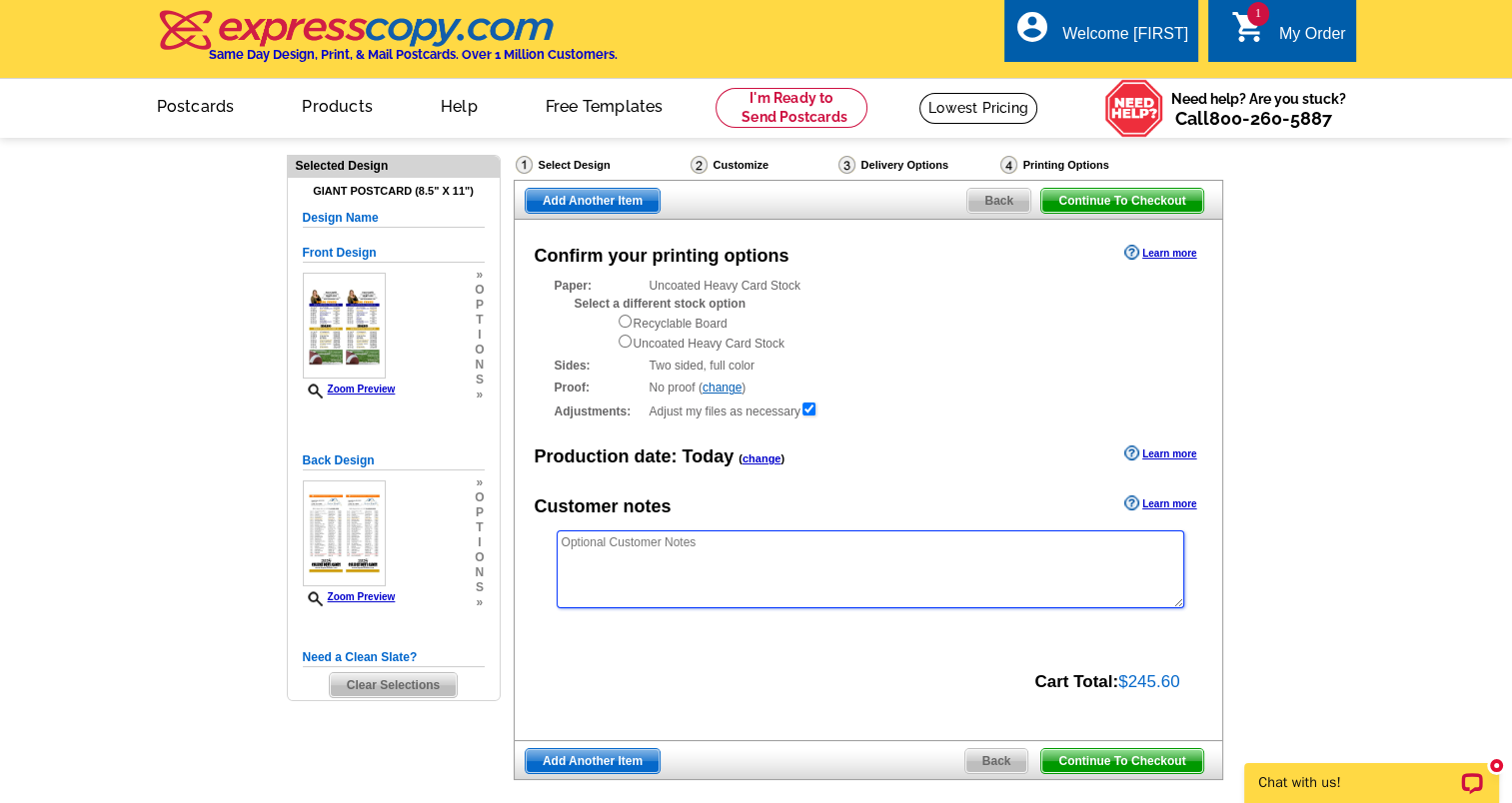 click at bounding box center [870, 569] 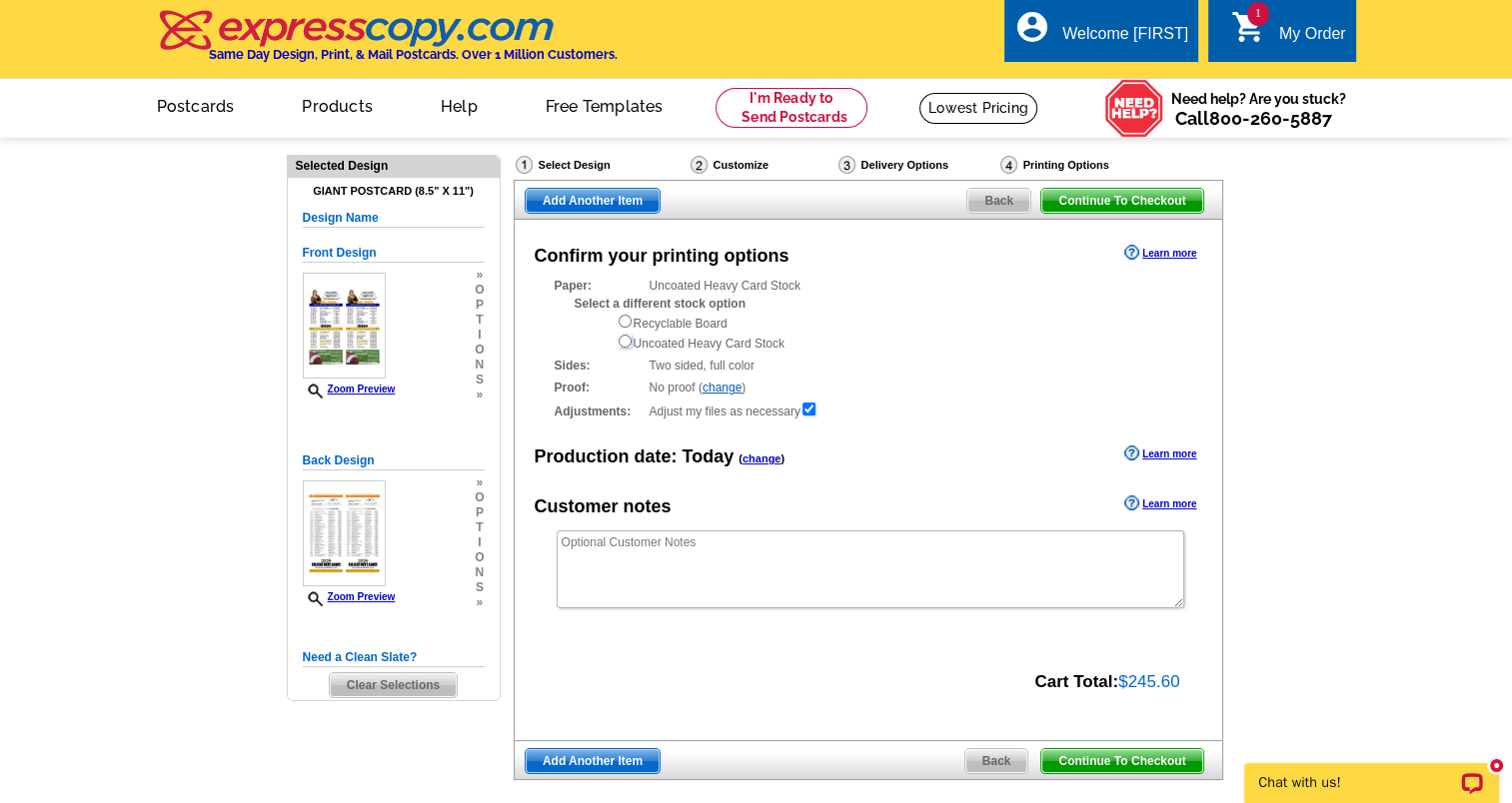 click at bounding box center [625, 341] 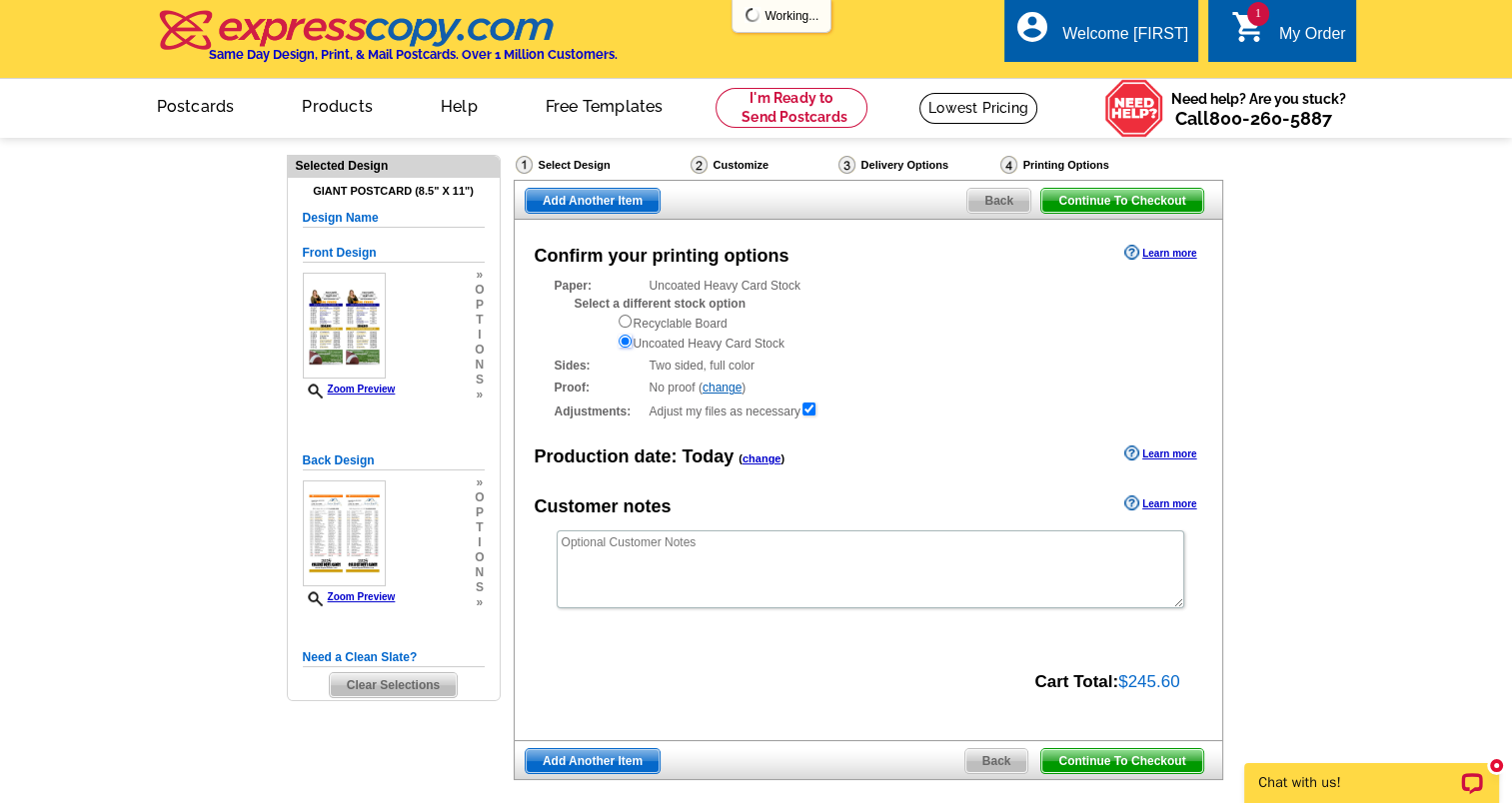 scroll, scrollTop: 0, scrollLeft: 0, axis: both 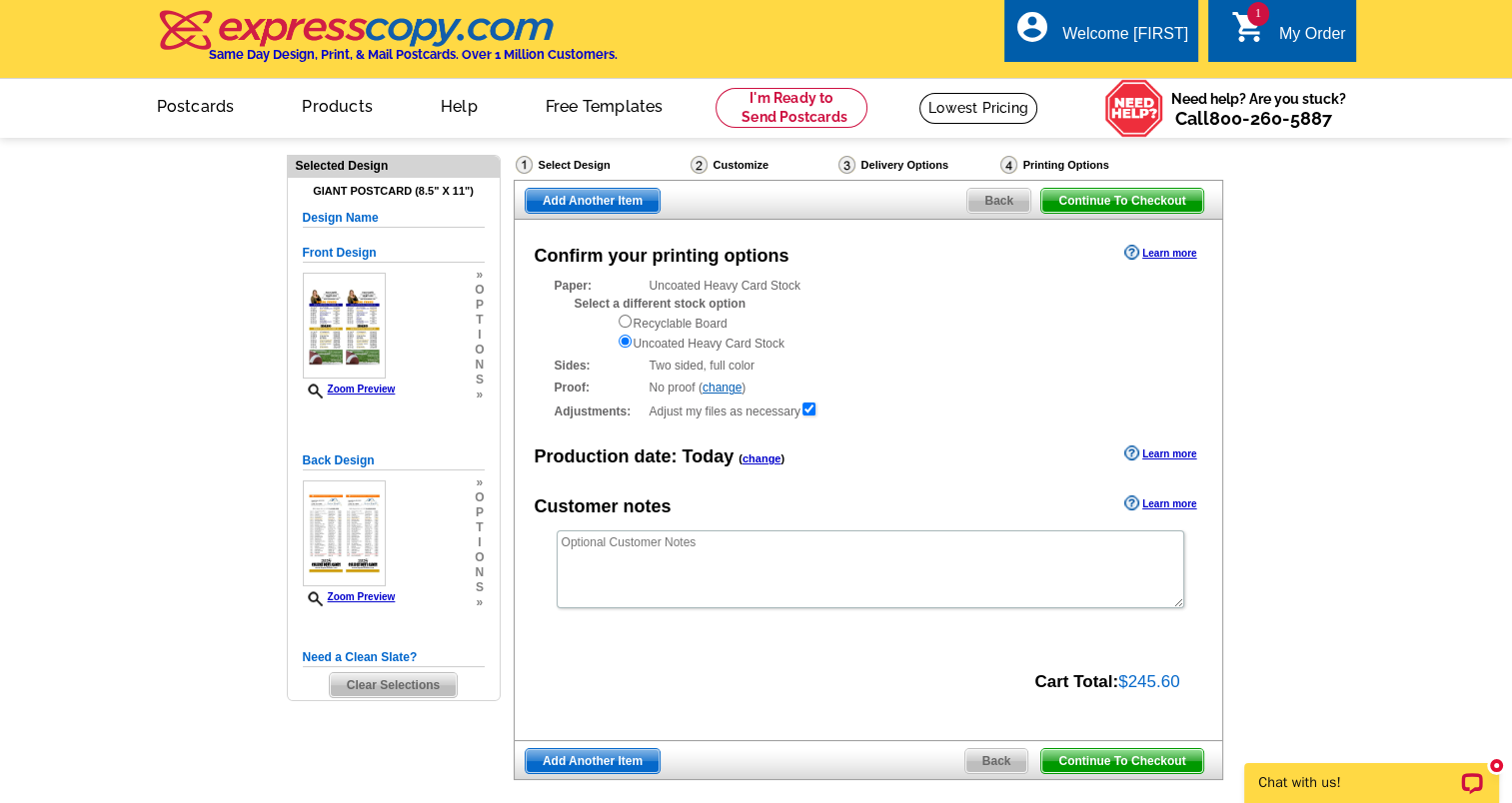 click on "Back" at bounding box center [996, 761] 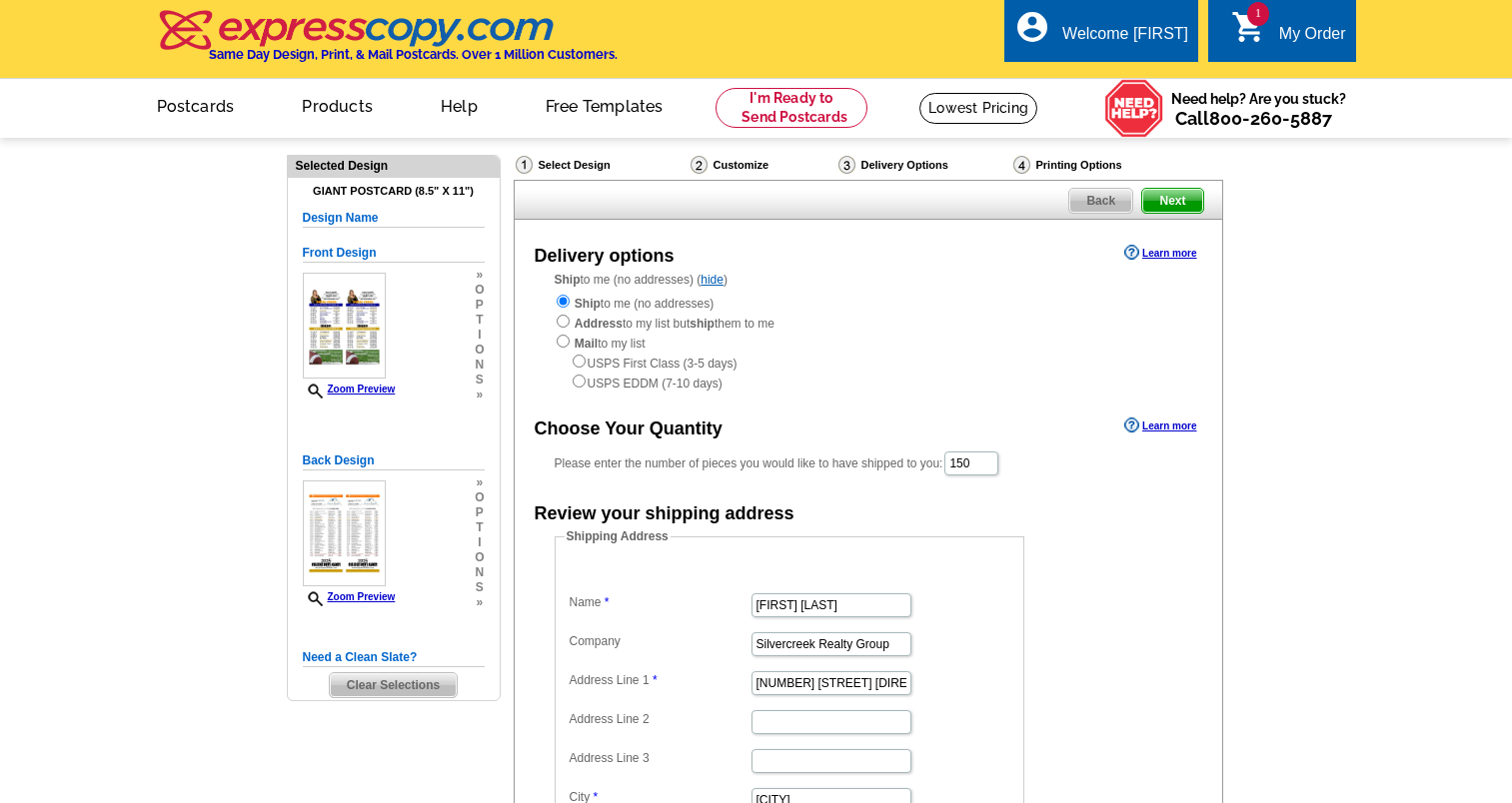scroll, scrollTop: 0, scrollLeft: 0, axis: both 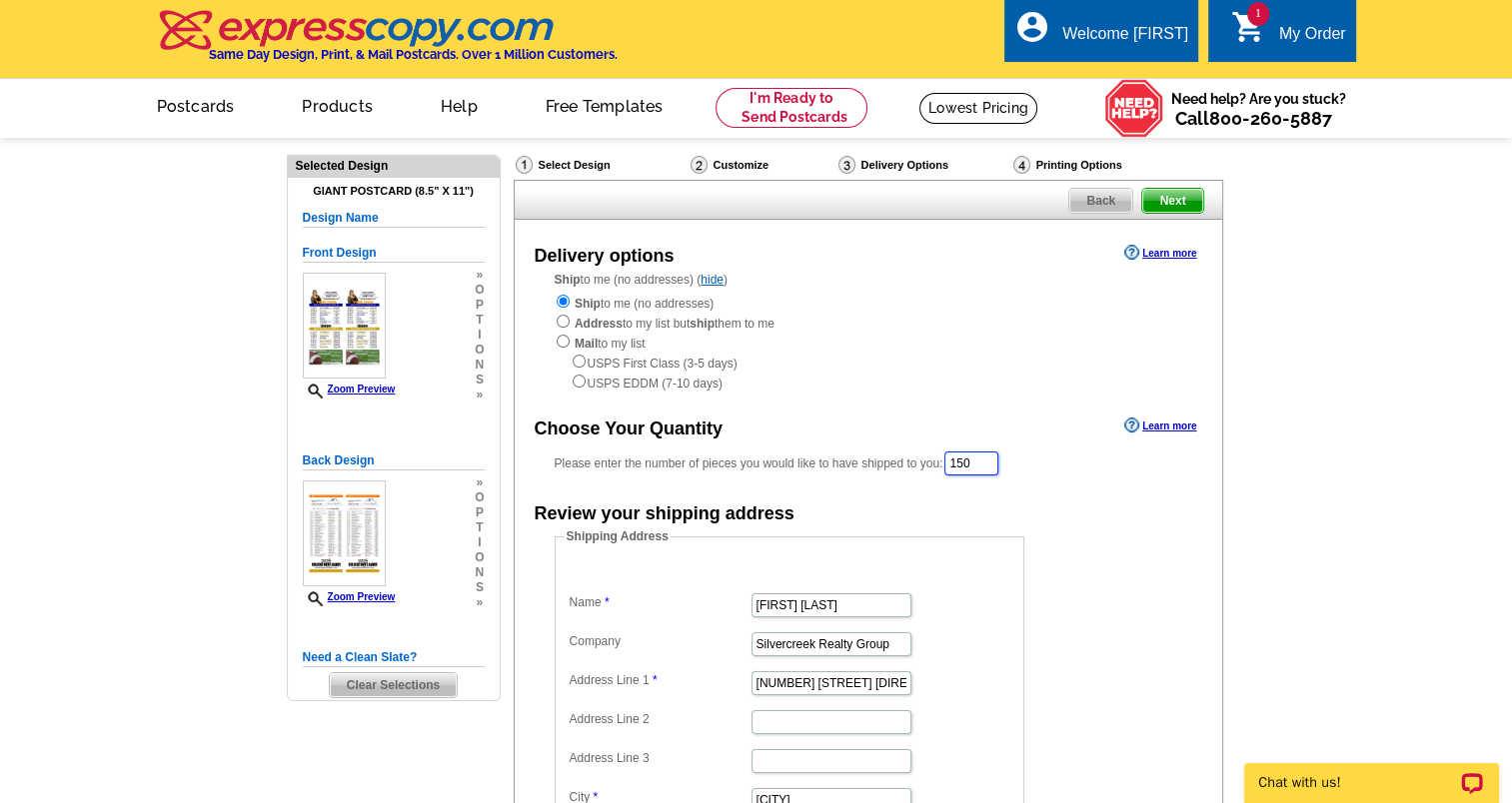 click on "150" at bounding box center (971, 463) 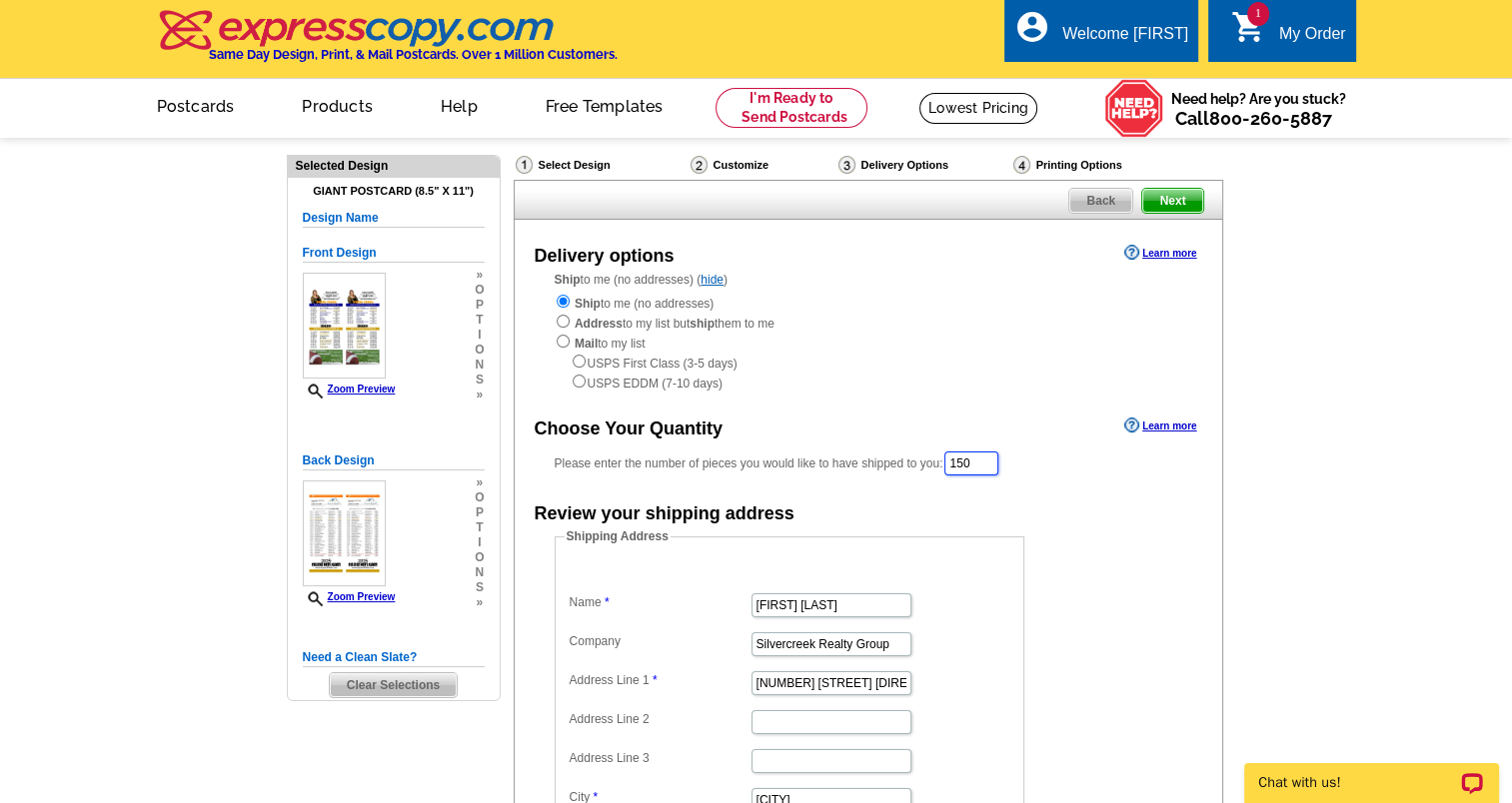 scroll, scrollTop: 200, scrollLeft: 0, axis: vertical 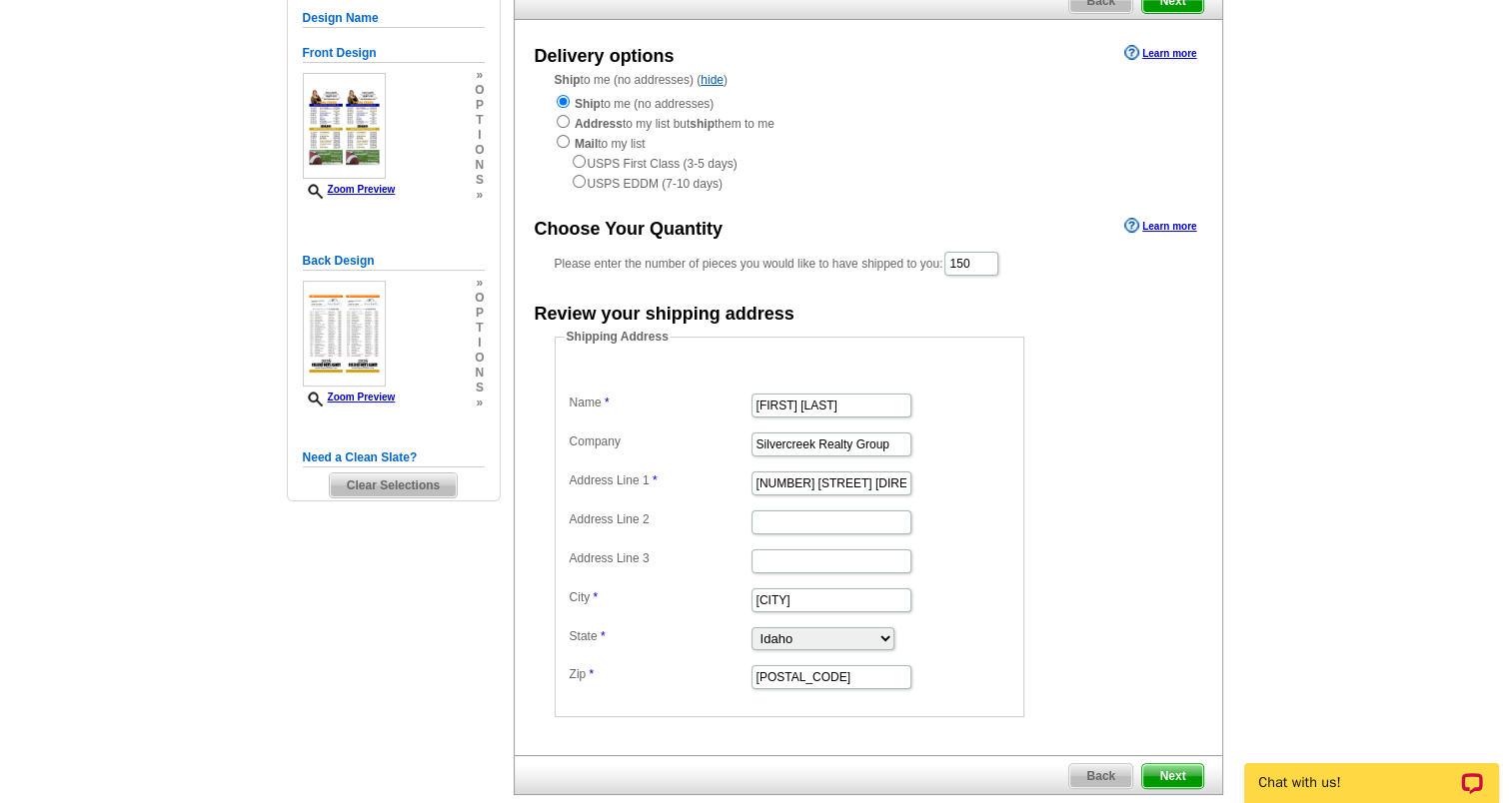 click on "Back" at bounding box center [1100, 776] 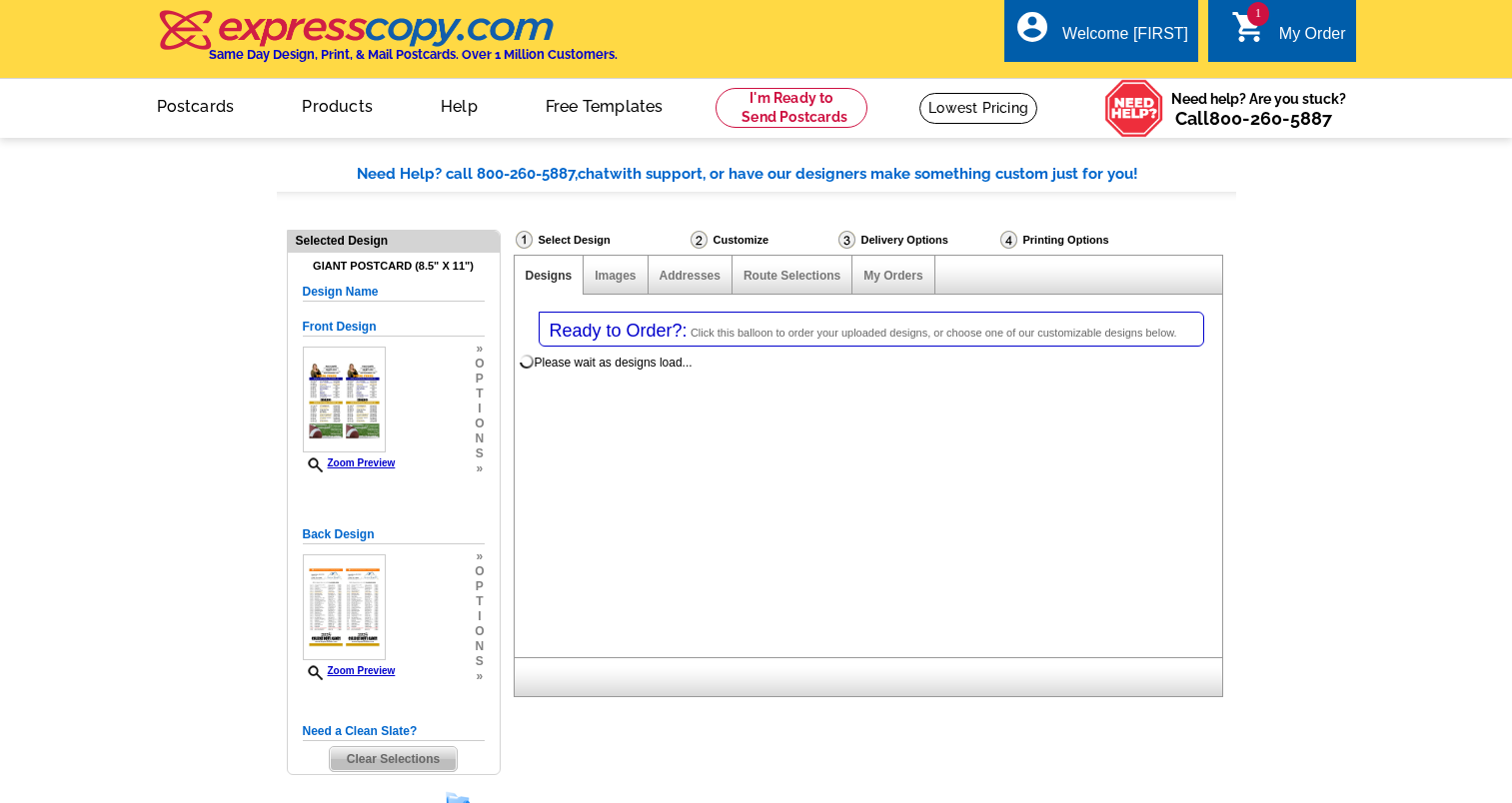 select on "1" 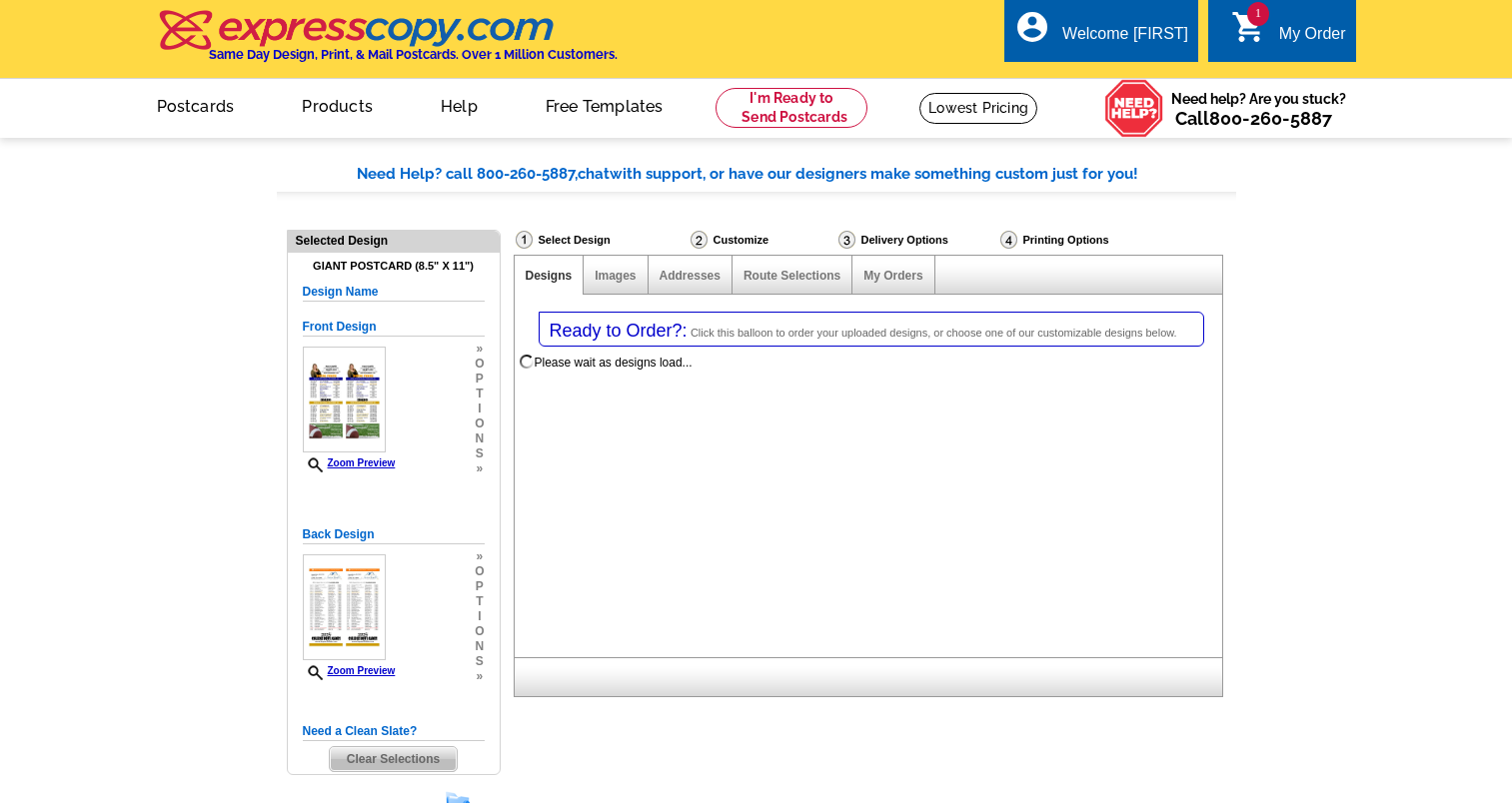 select on "9" 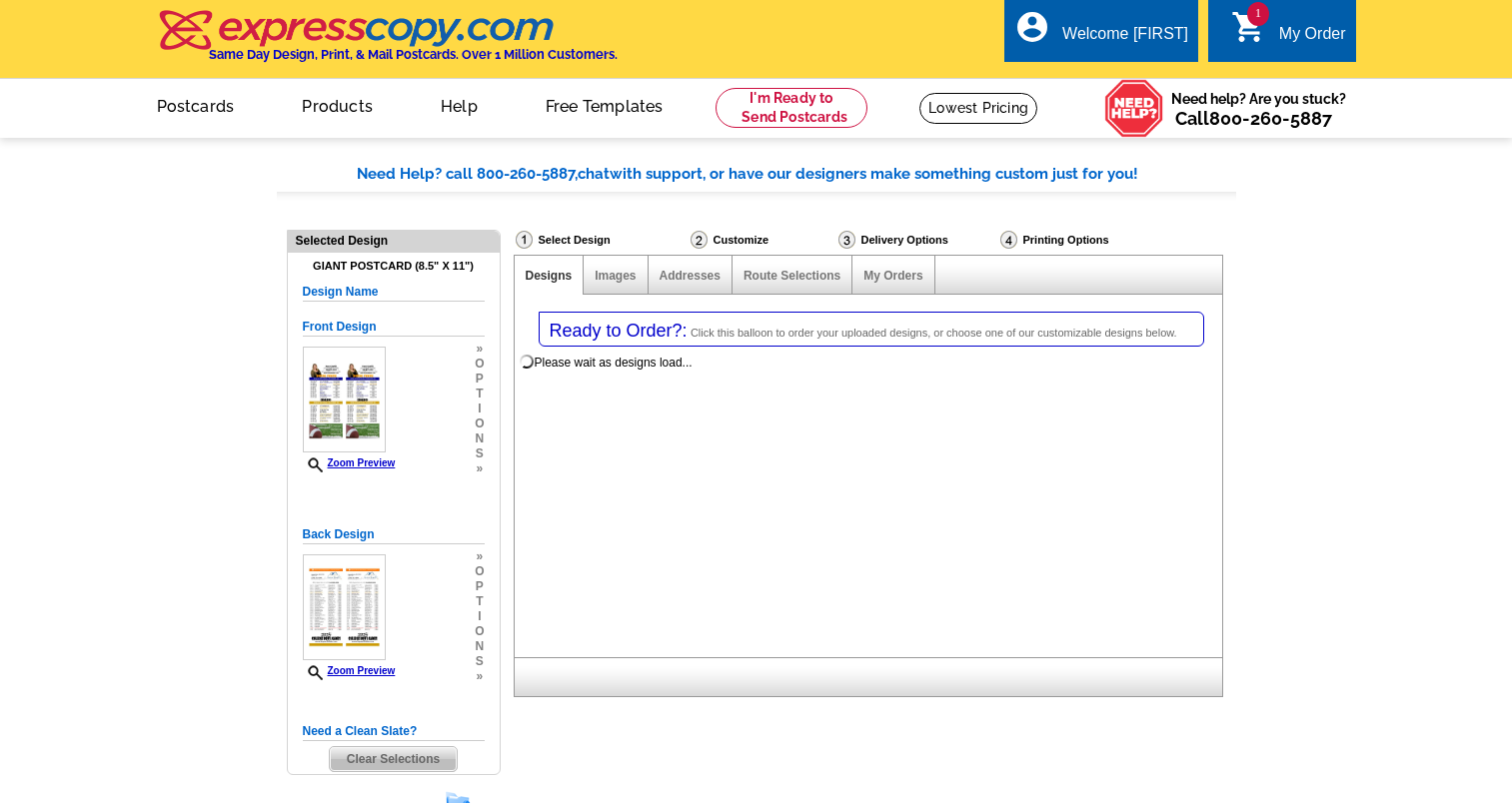 scroll, scrollTop: 0, scrollLeft: 0, axis: both 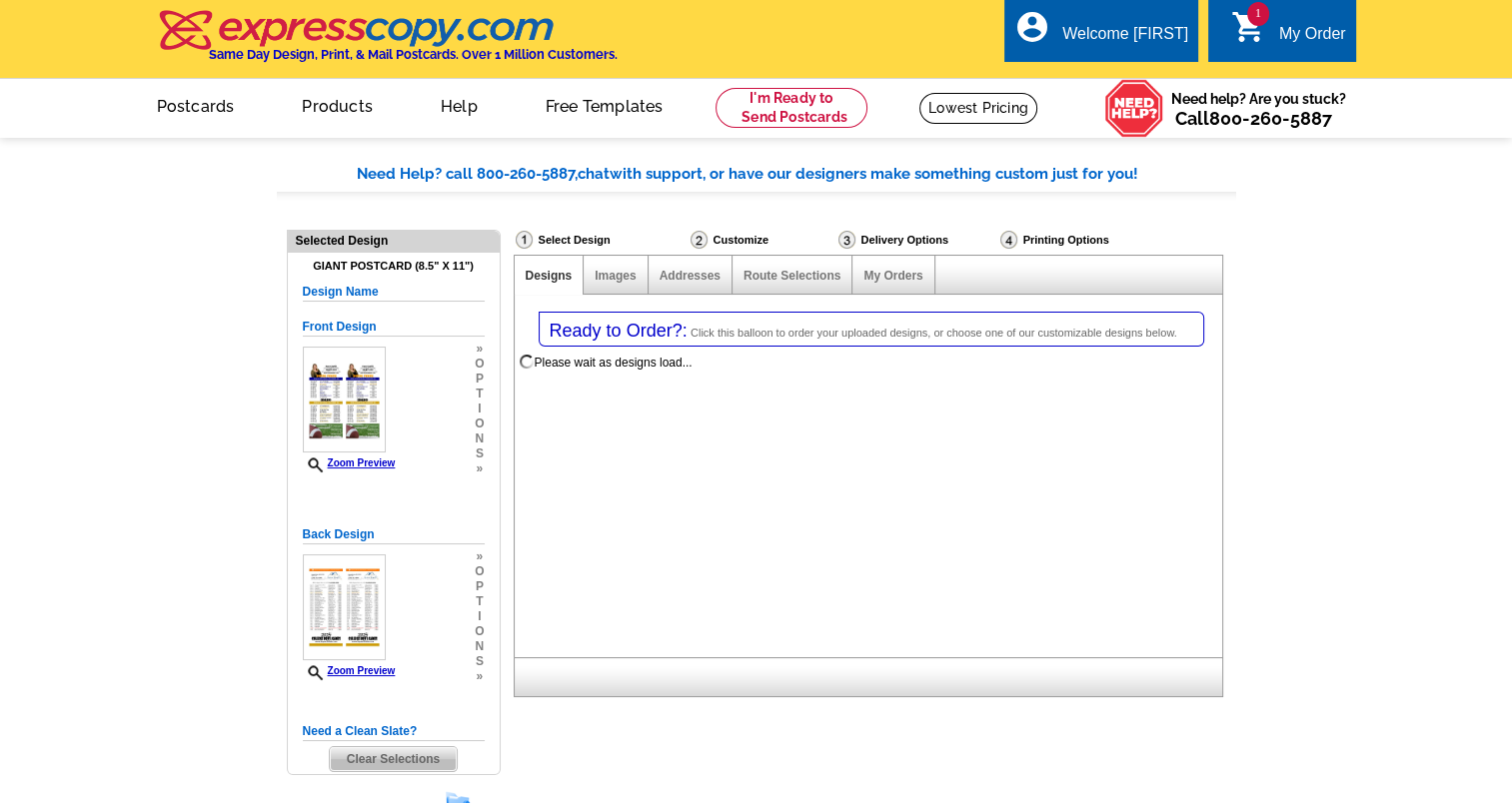 select on "785" 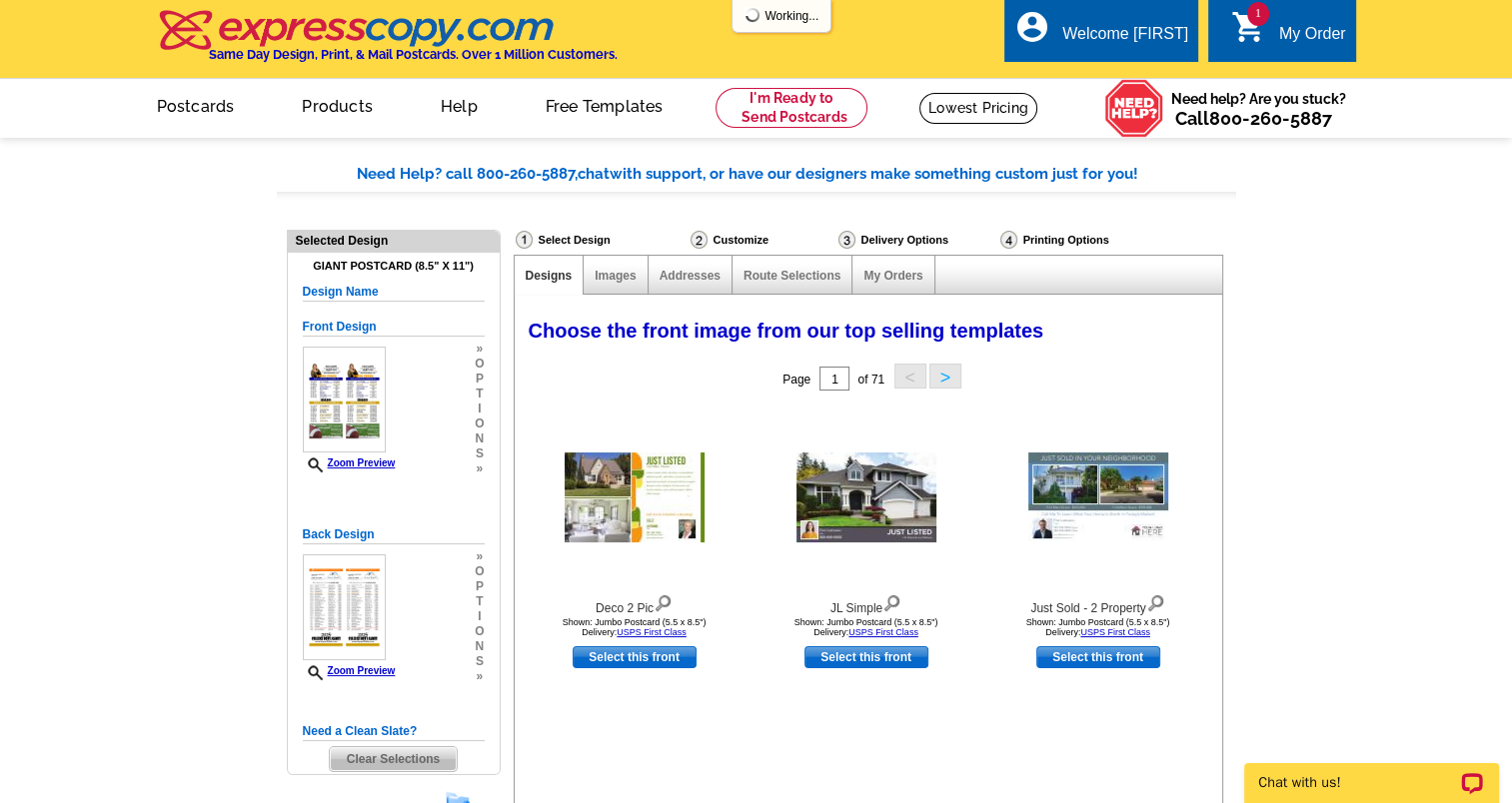 scroll, scrollTop: 0, scrollLeft: 0, axis: both 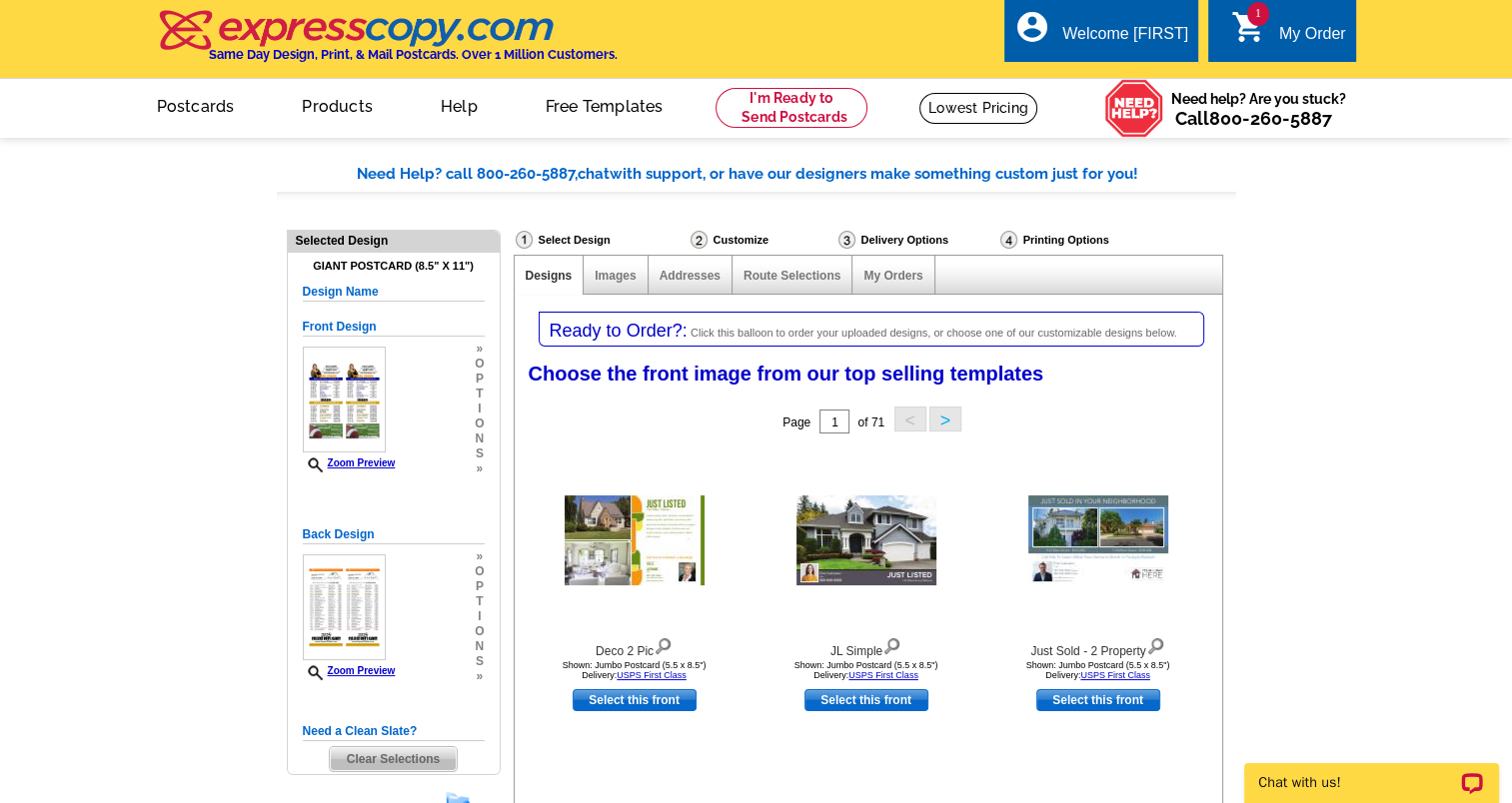 click on "My Order" at bounding box center [1312, 39] 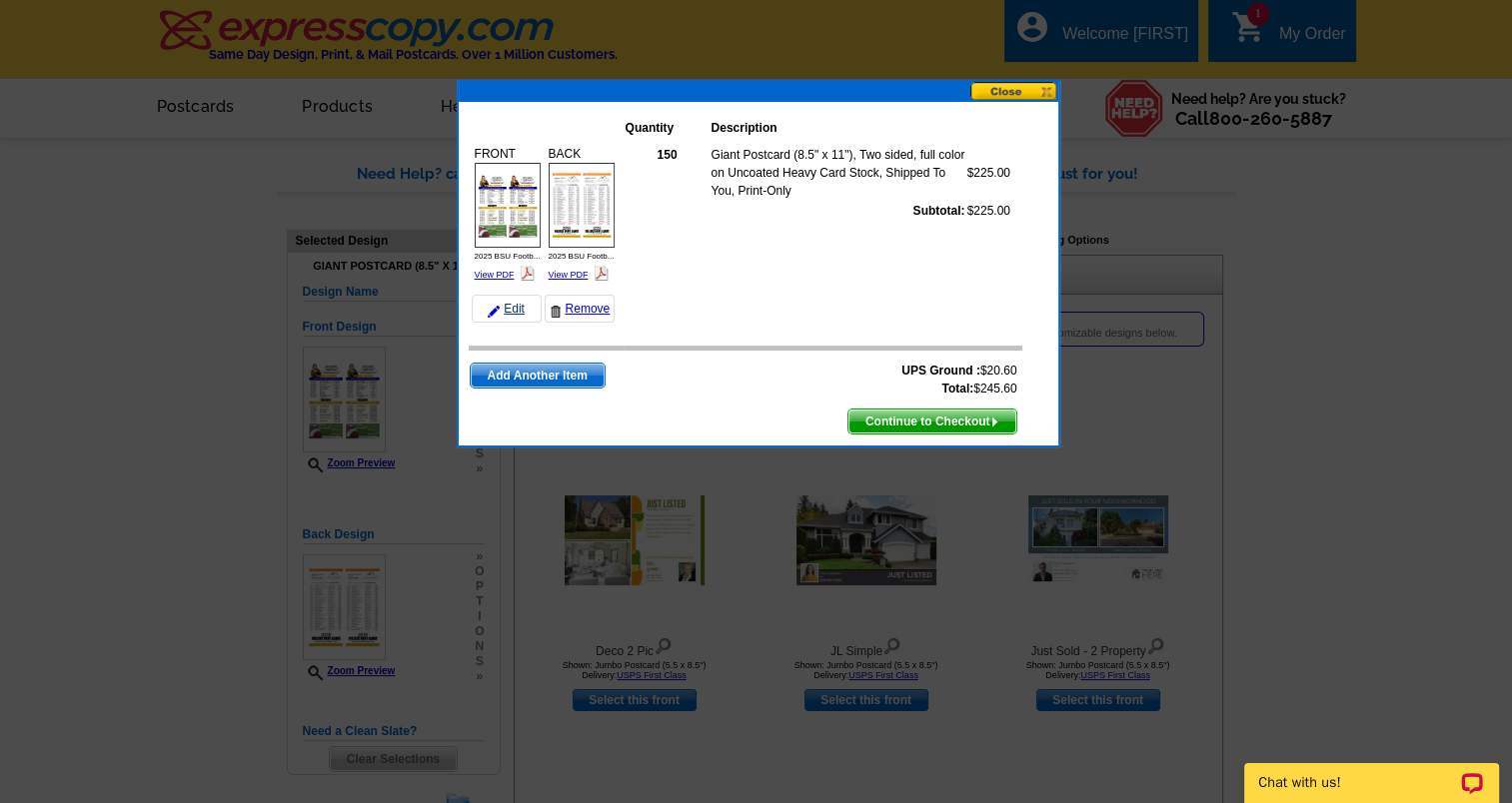 click on "Edit" at bounding box center (507, 309) 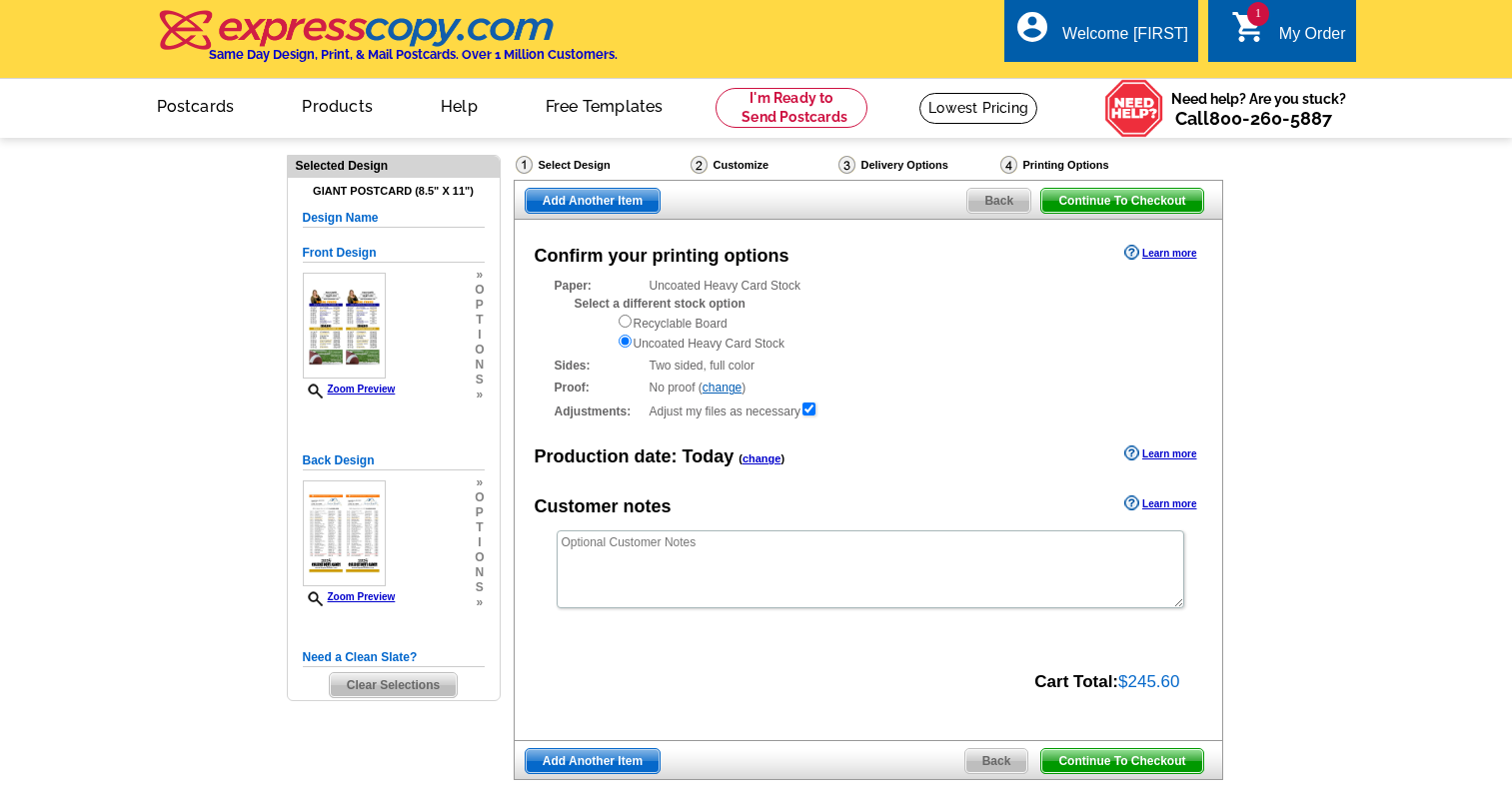 scroll, scrollTop: 0, scrollLeft: 0, axis: both 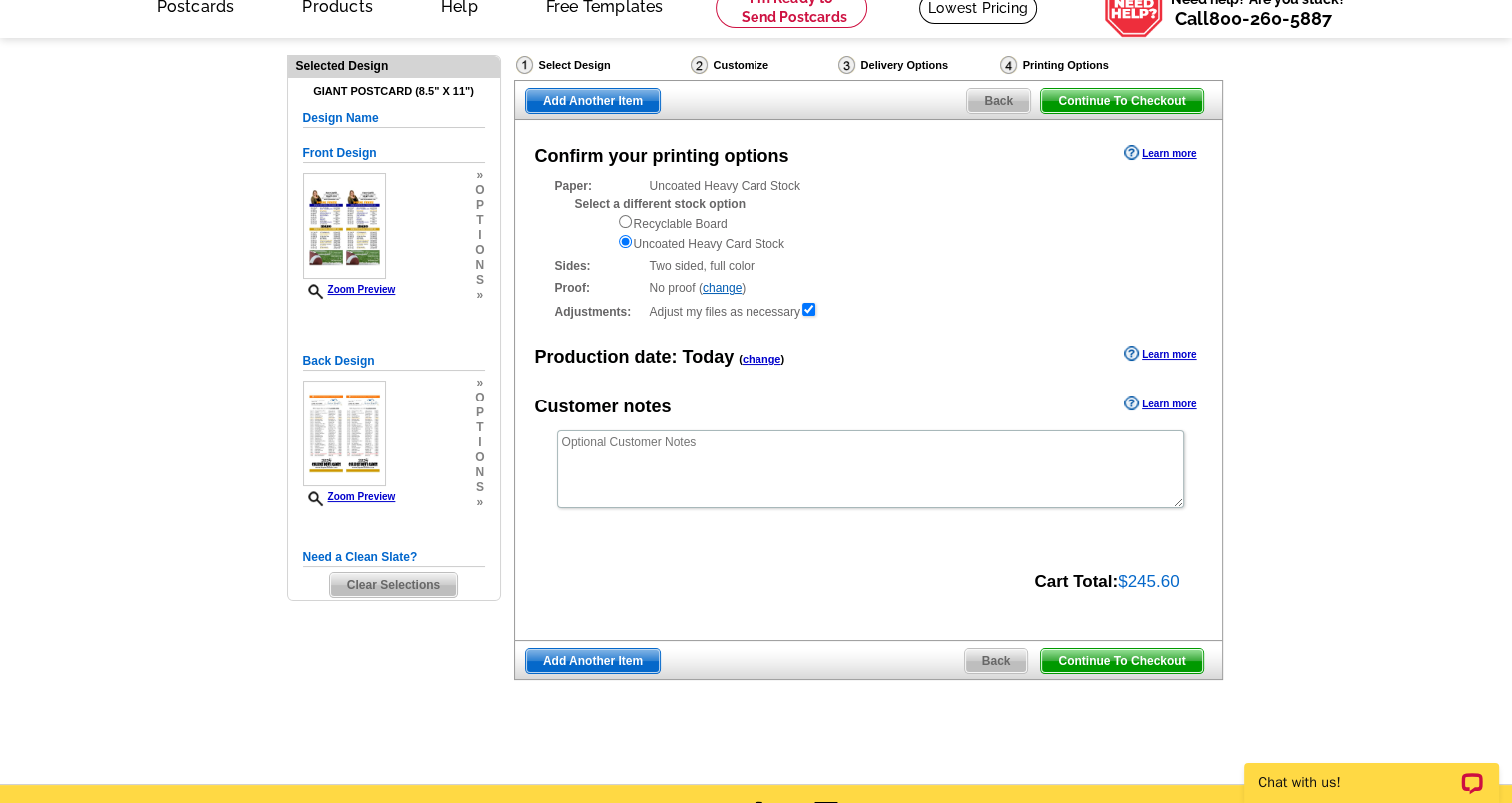 click on "Back" at bounding box center [996, 661] 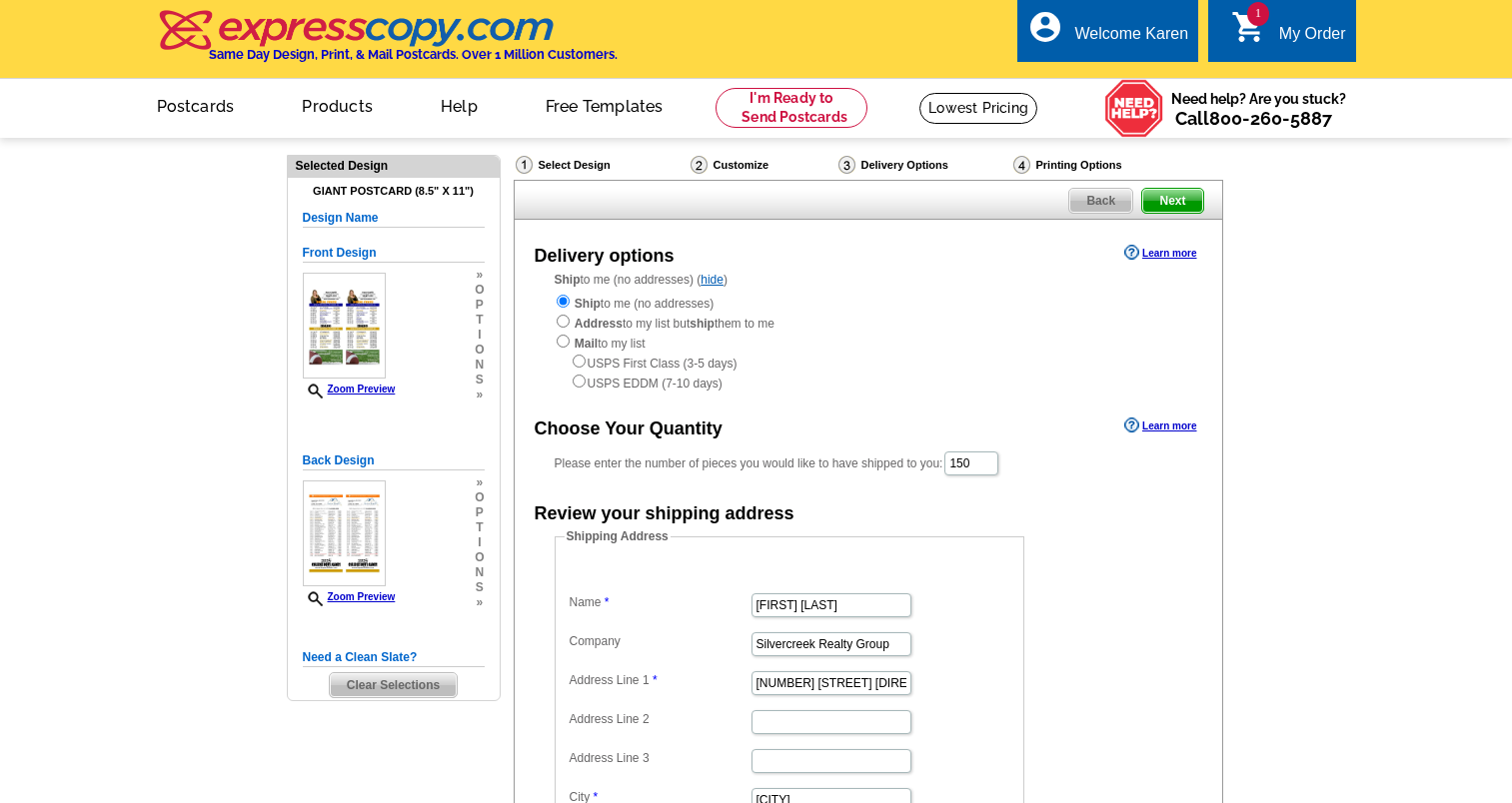 scroll, scrollTop: 0, scrollLeft: 0, axis: both 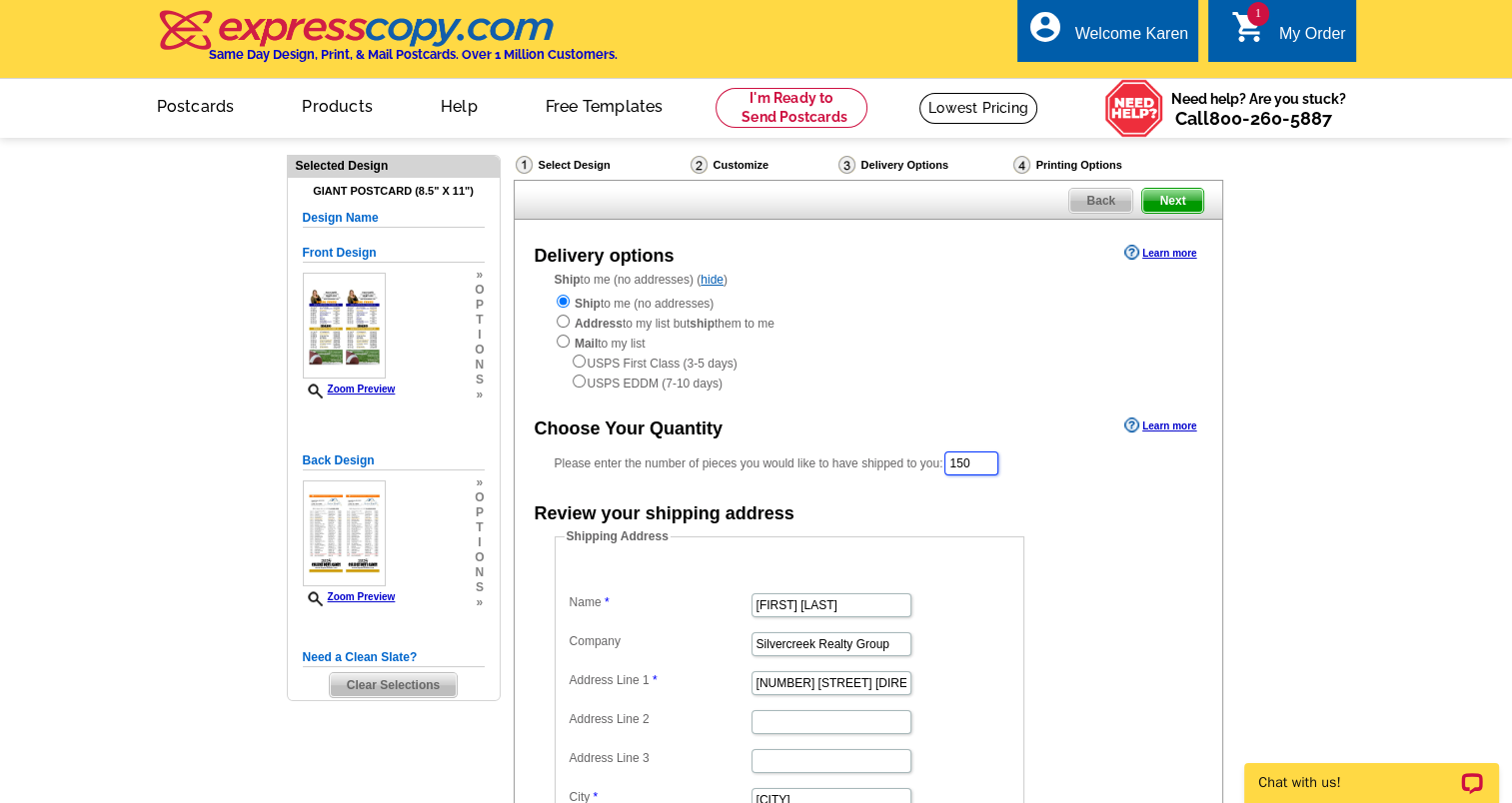drag, startPoint x: 992, startPoint y: 467, endPoint x: 965, endPoint y: 467, distance: 27 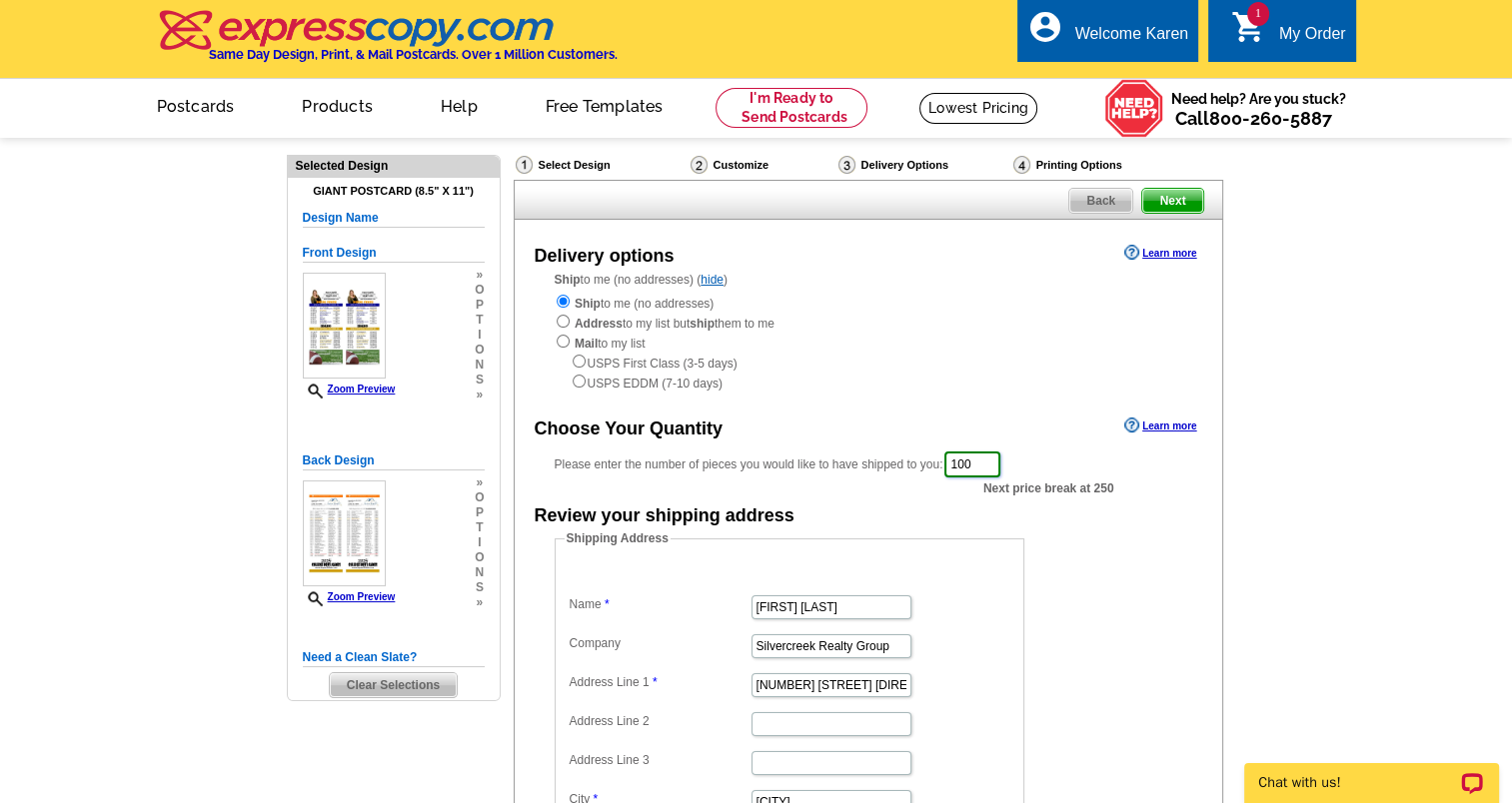 type on "100" 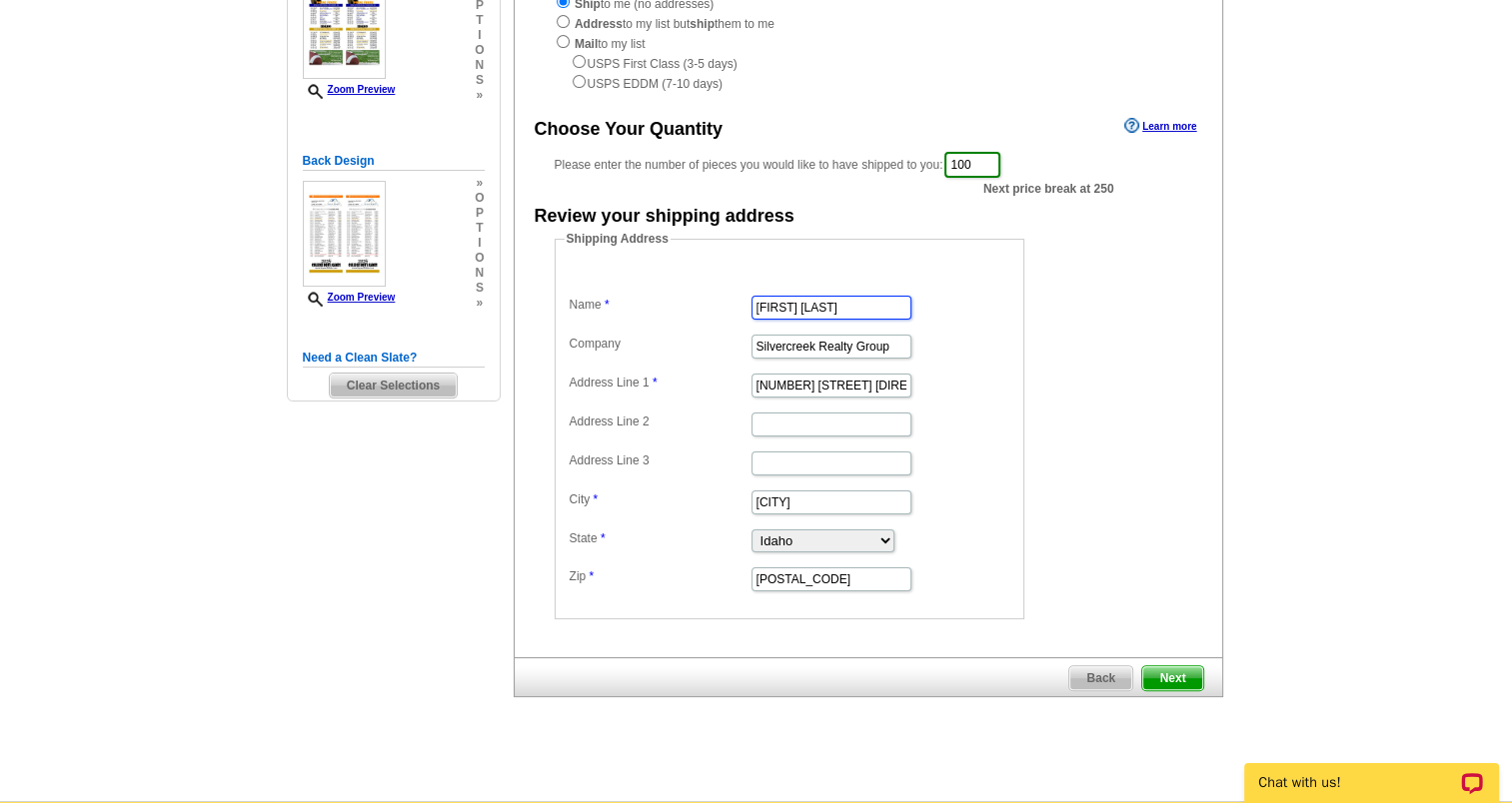 scroll, scrollTop: 499, scrollLeft: 0, axis: vertical 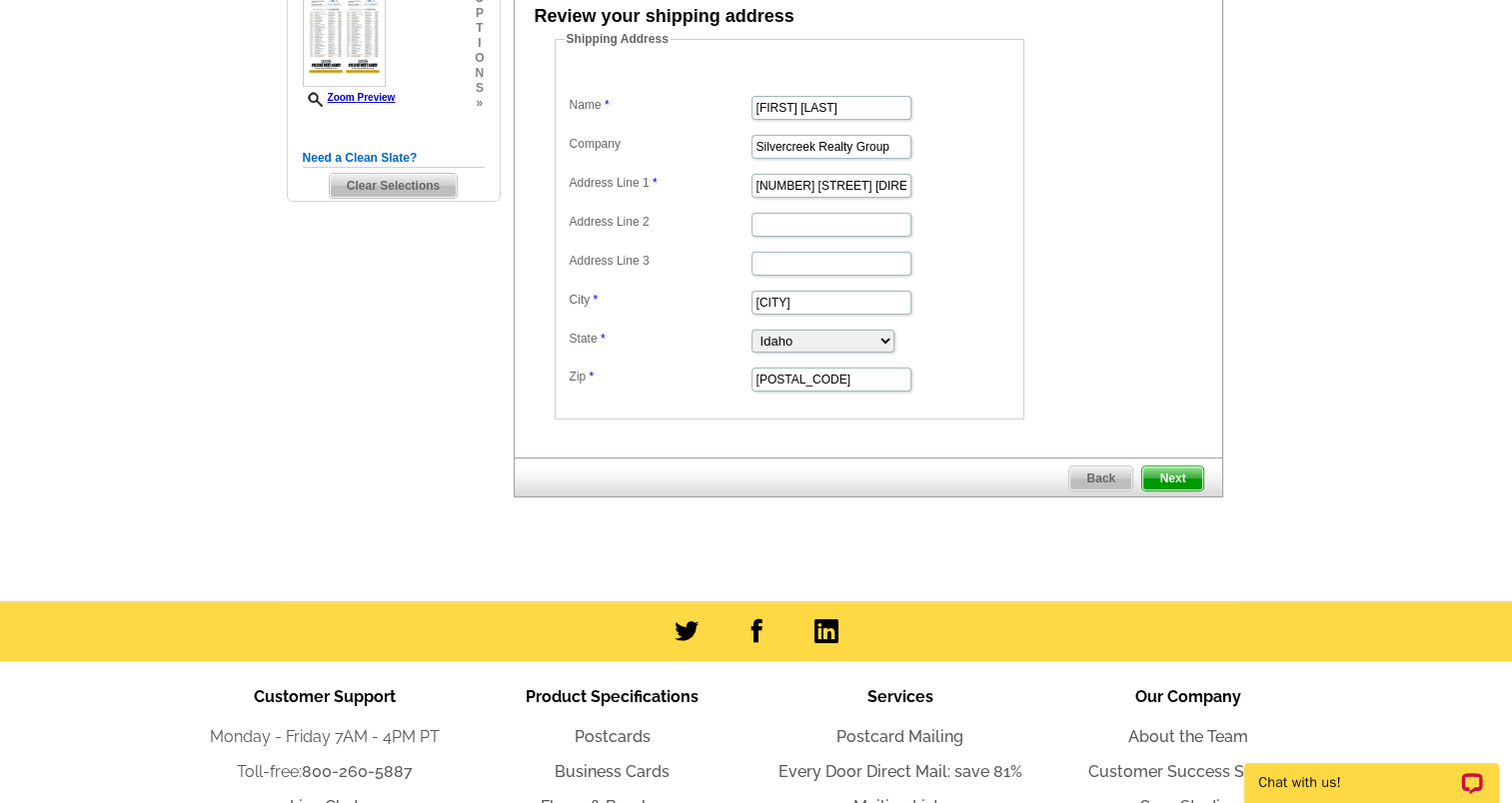 click on "Next" at bounding box center [1172, 478] 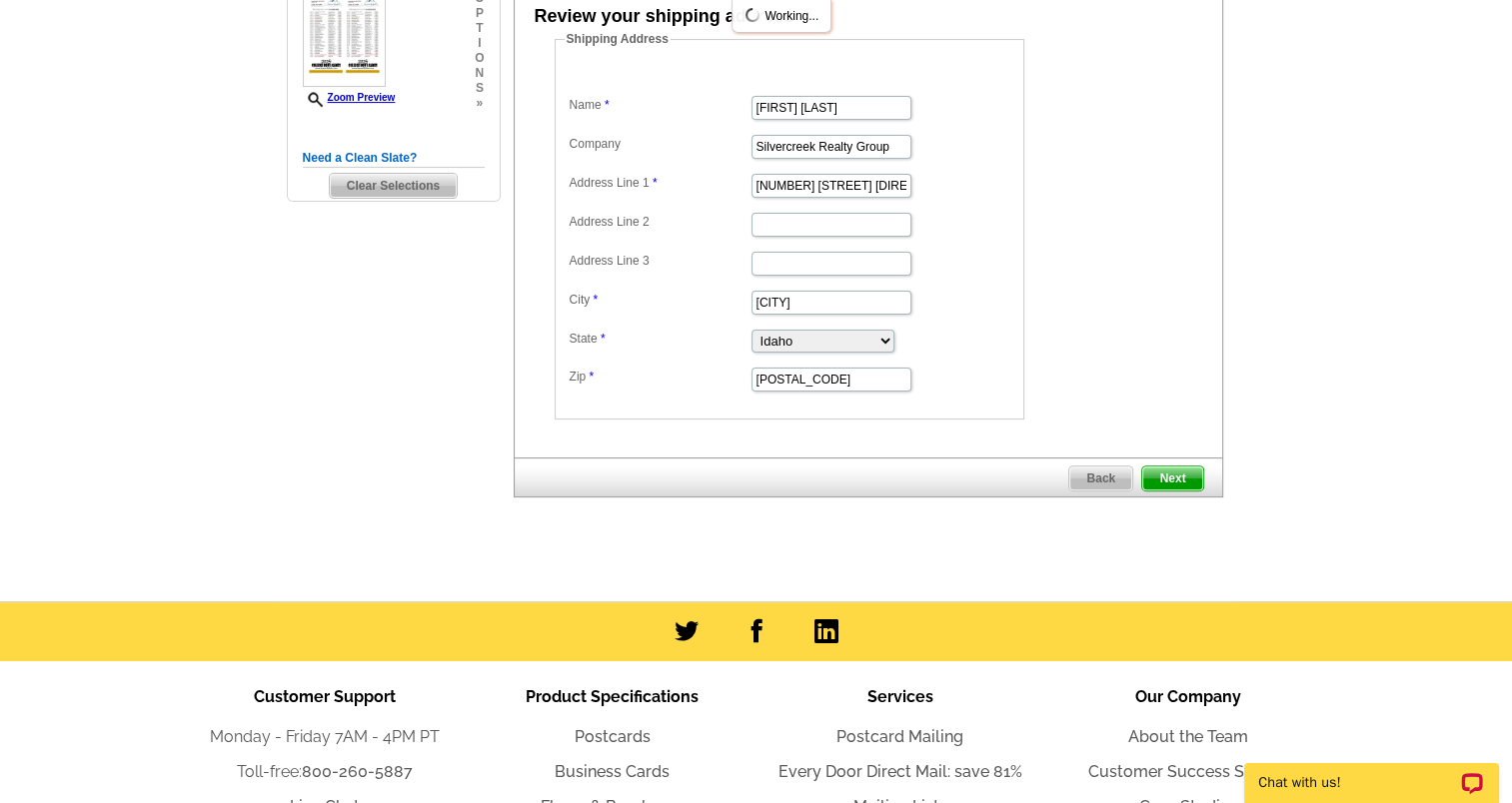 scroll, scrollTop: 0, scrollLeft: 0, axis: both 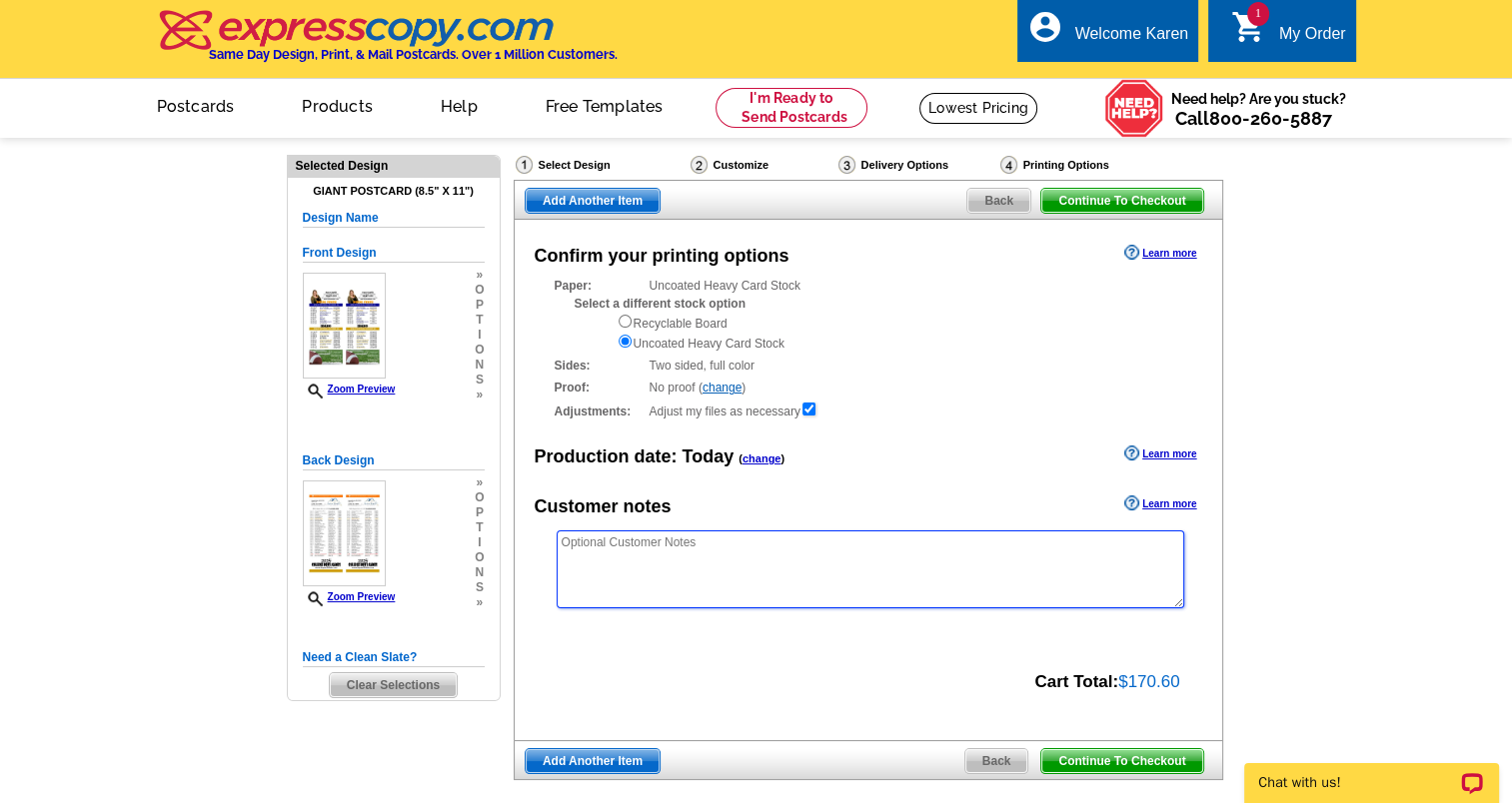 click at bounding box center [870, 569] 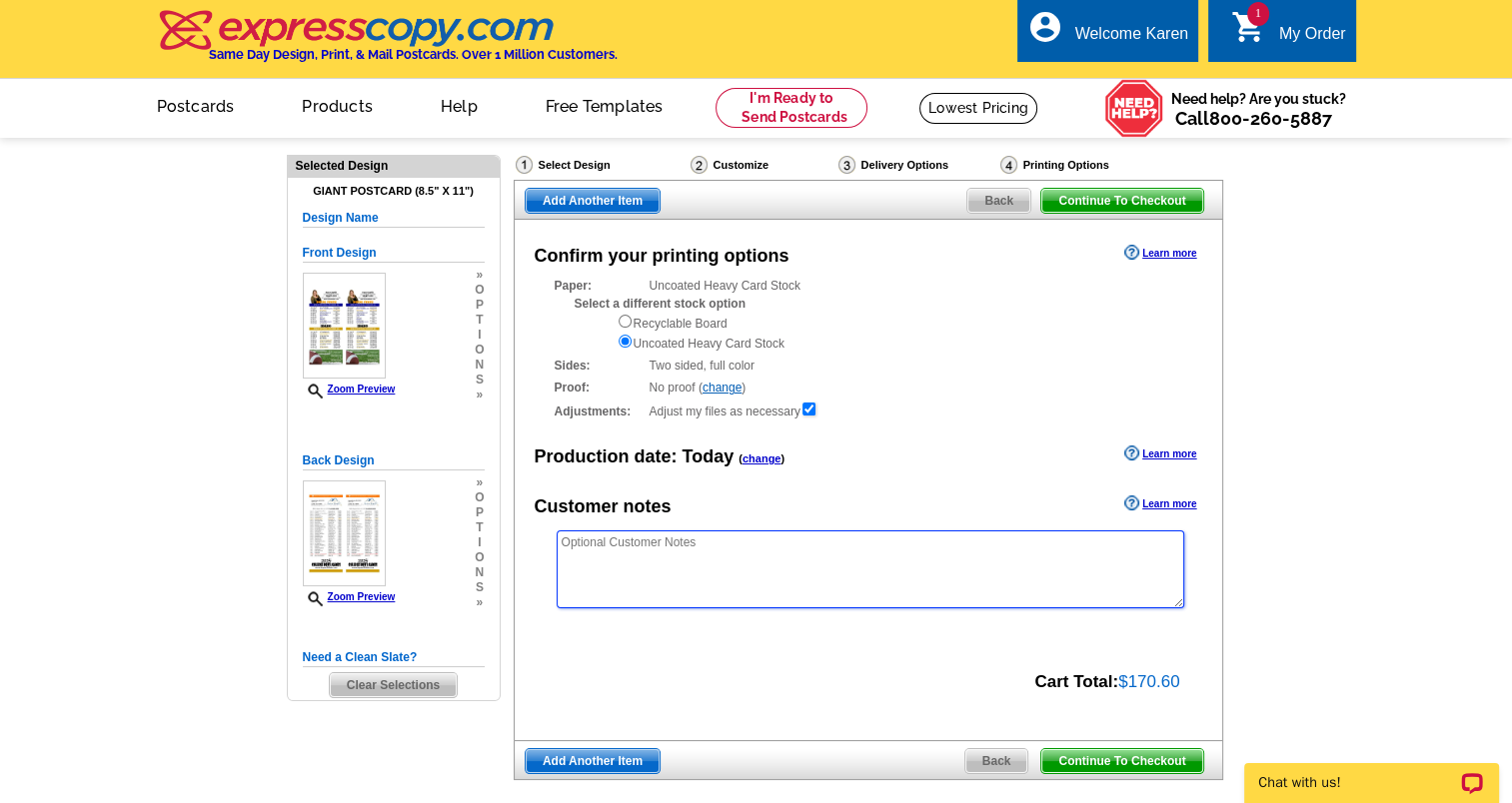 paste on "Final Size per original crop marks are 3.75 x 8.75" 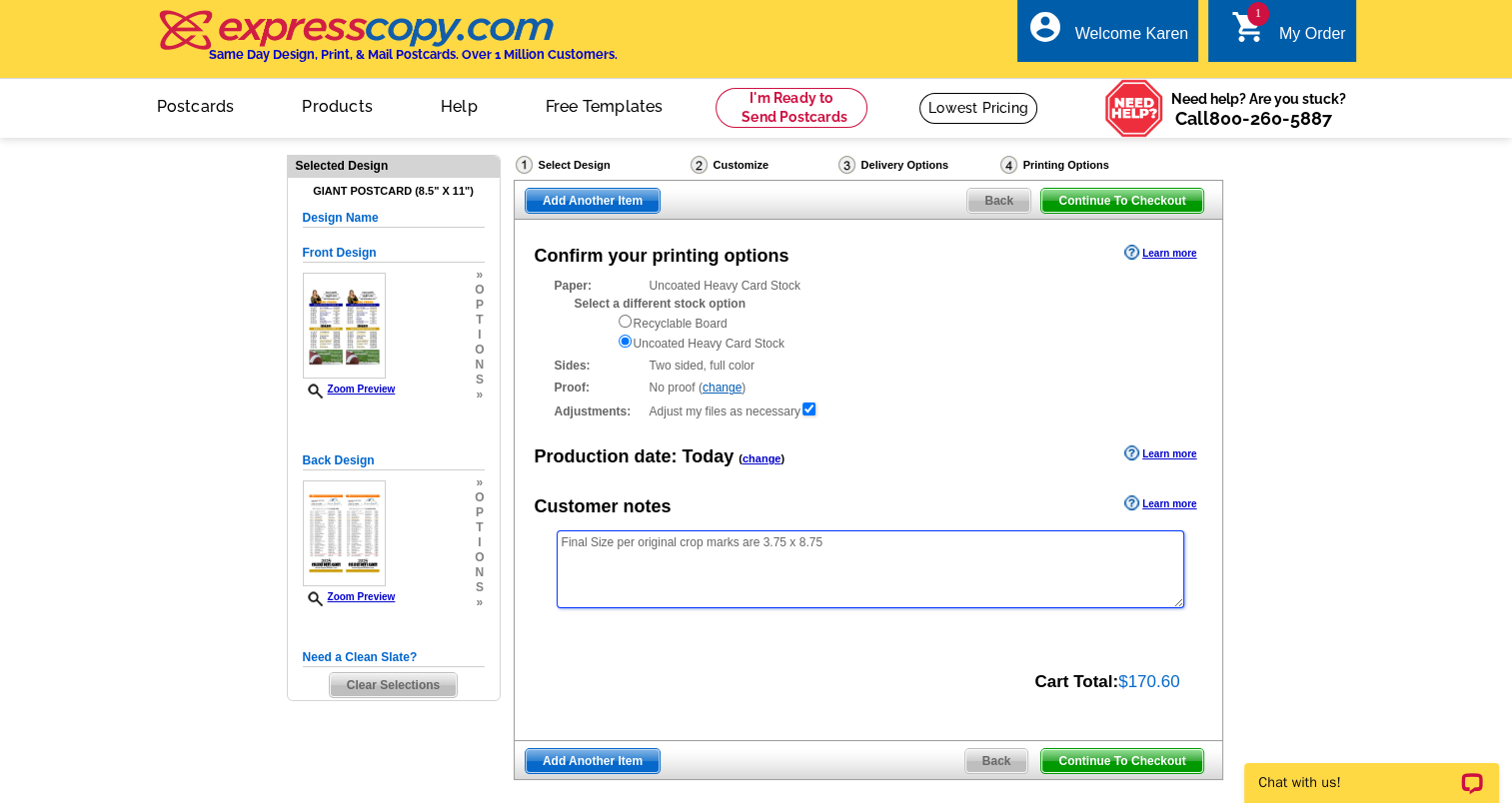 click on "Final Size per original crop marks are 3.75 x 8.75" at bounding box center (870, 569) 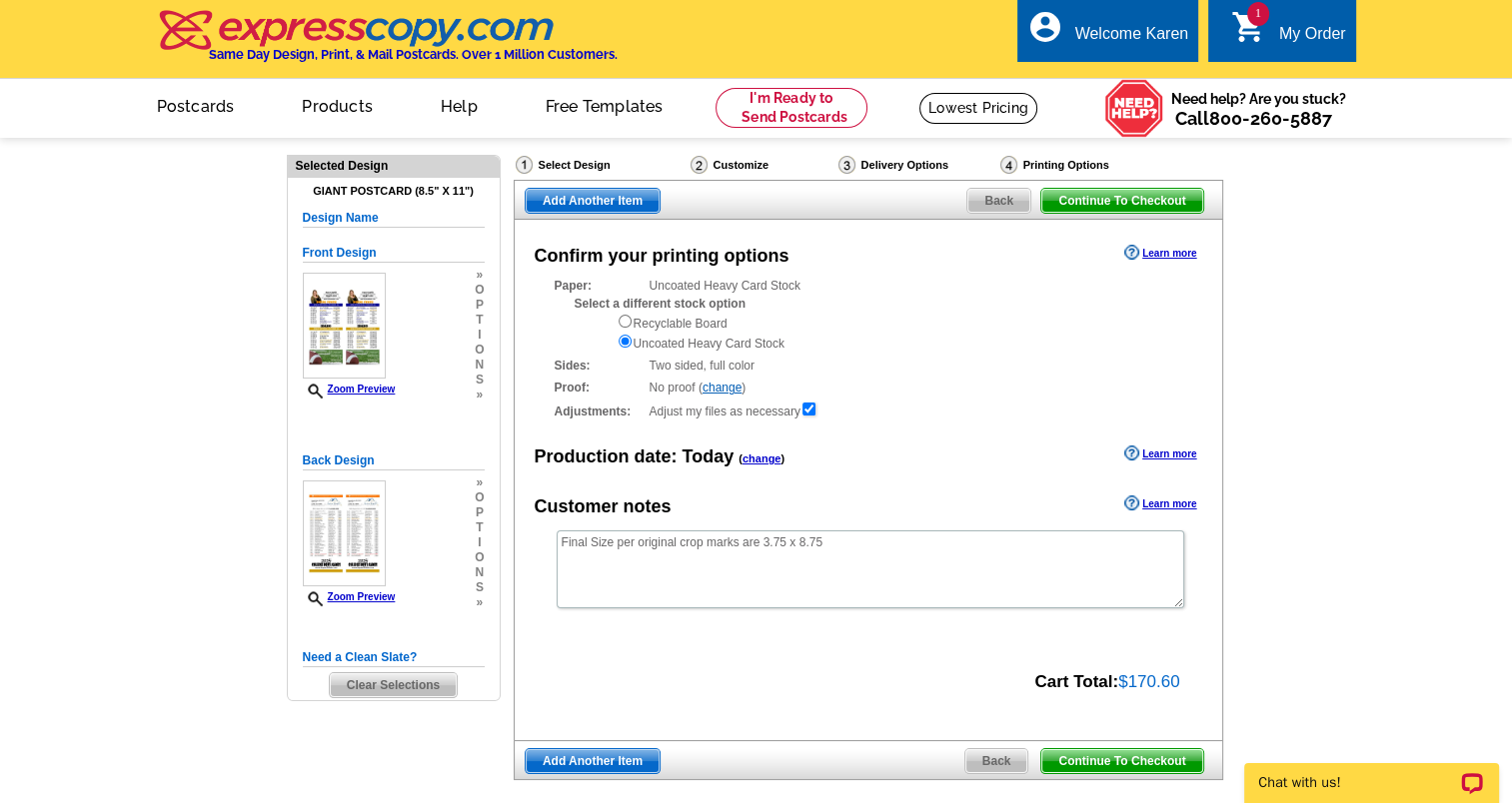 click on "Continue To Checkout" at bounding box center (1121, 761) 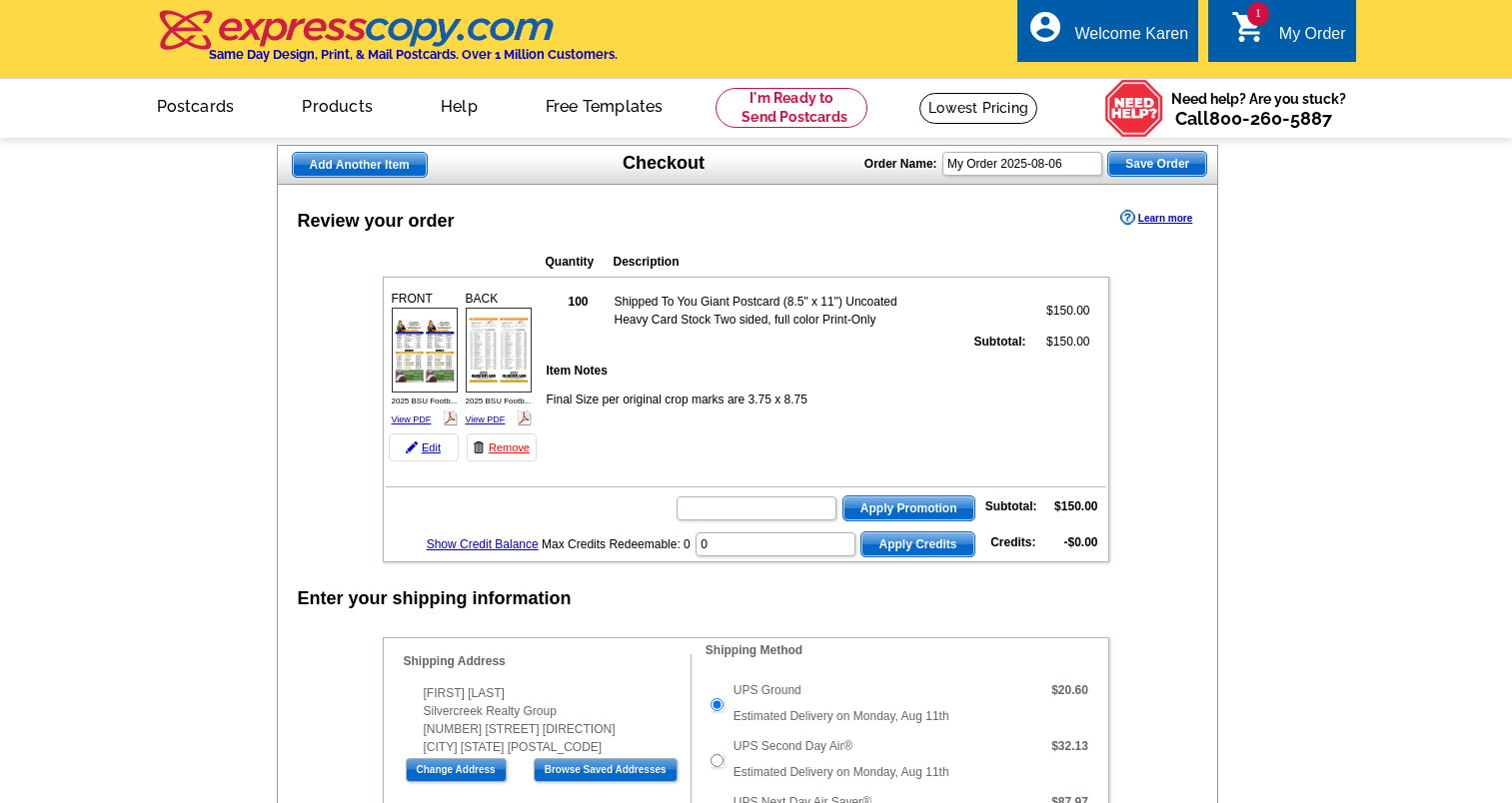scroll, scrollTop: 0, scrollLeft: 0, axis: both 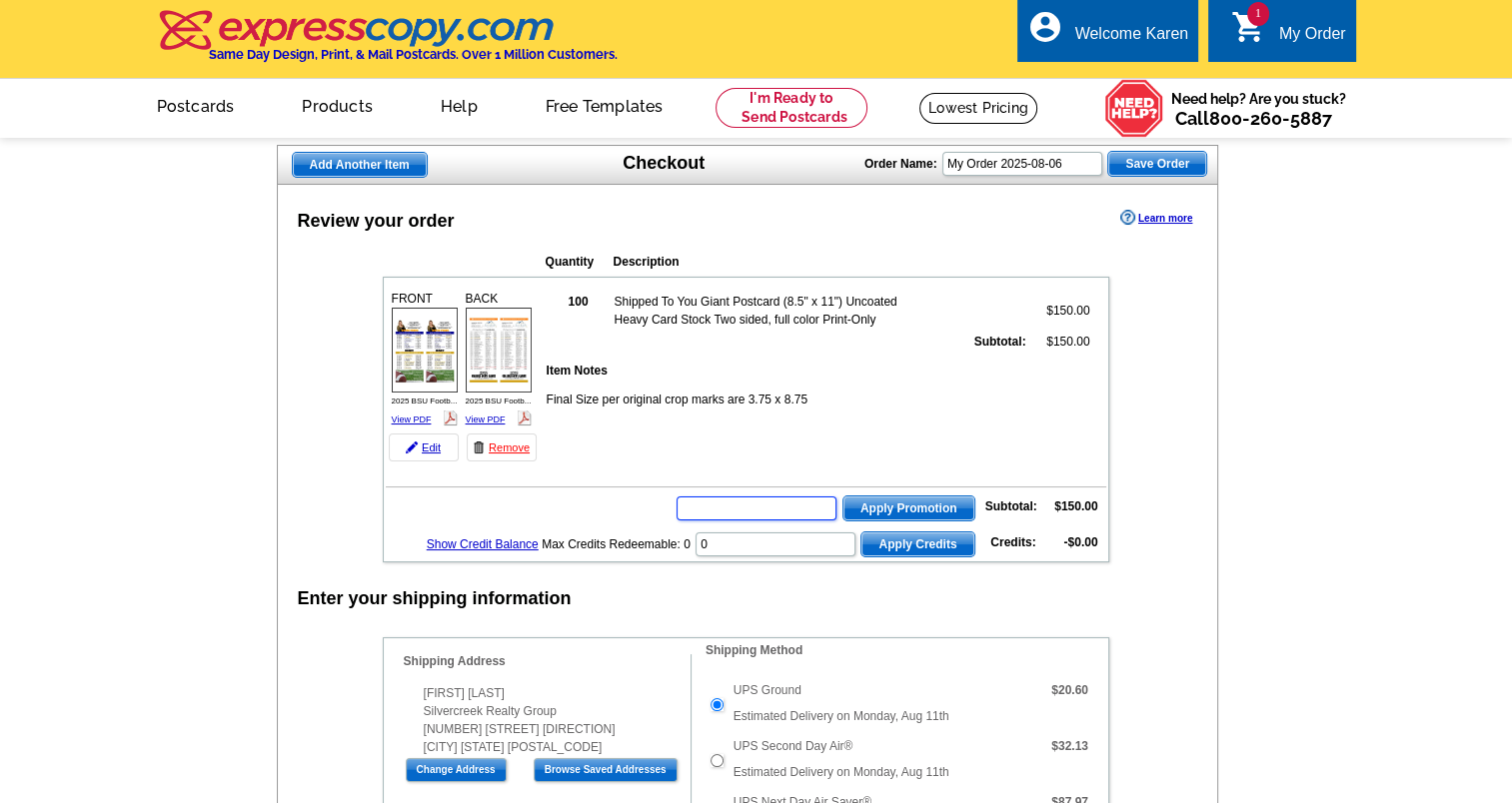 click at bounding box center [756, 508] 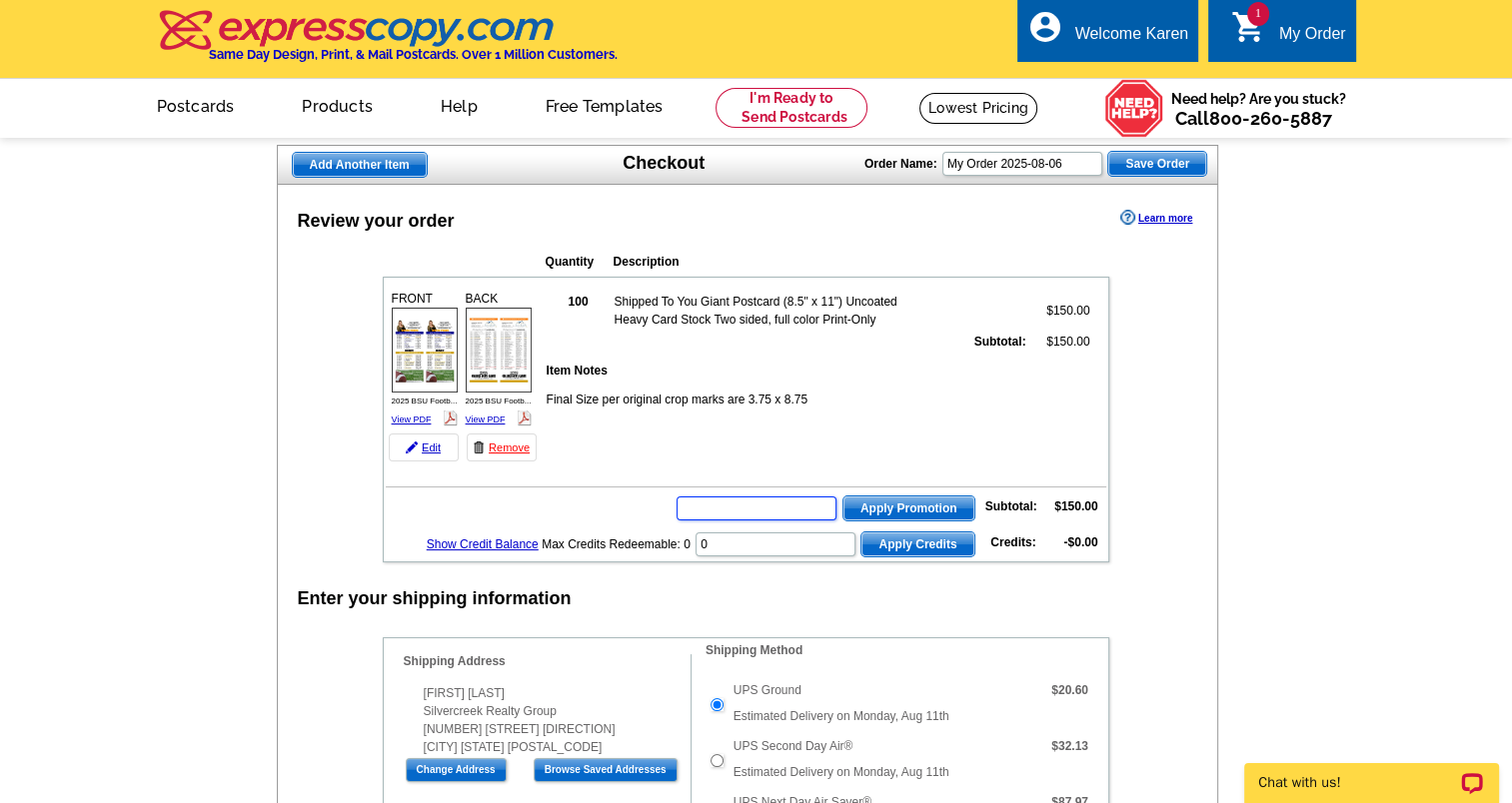 scroll, scrollTop: 0, scrollLeft: 0, axis: both 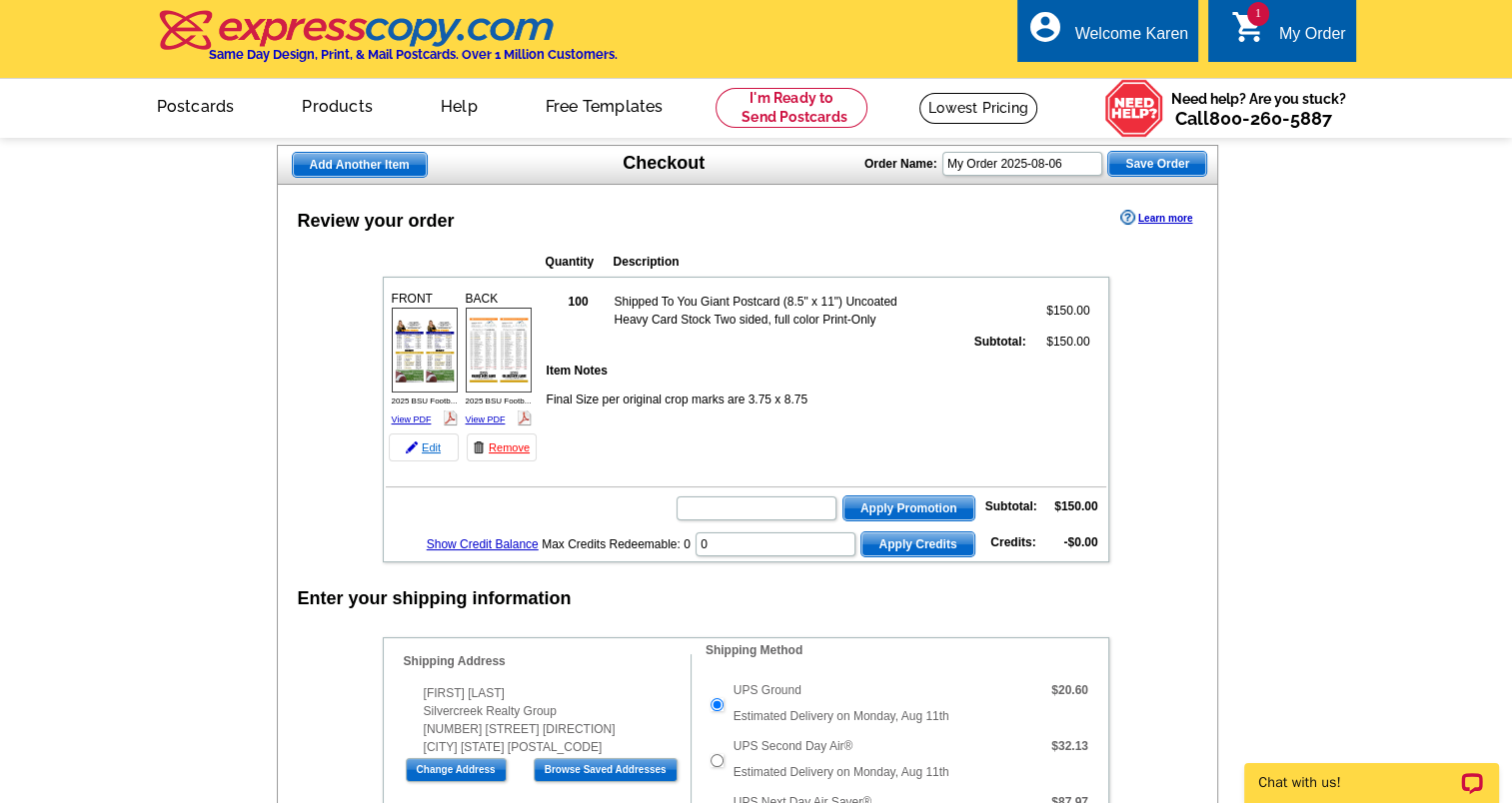click on "Edit" at bounding box center [424, 447] 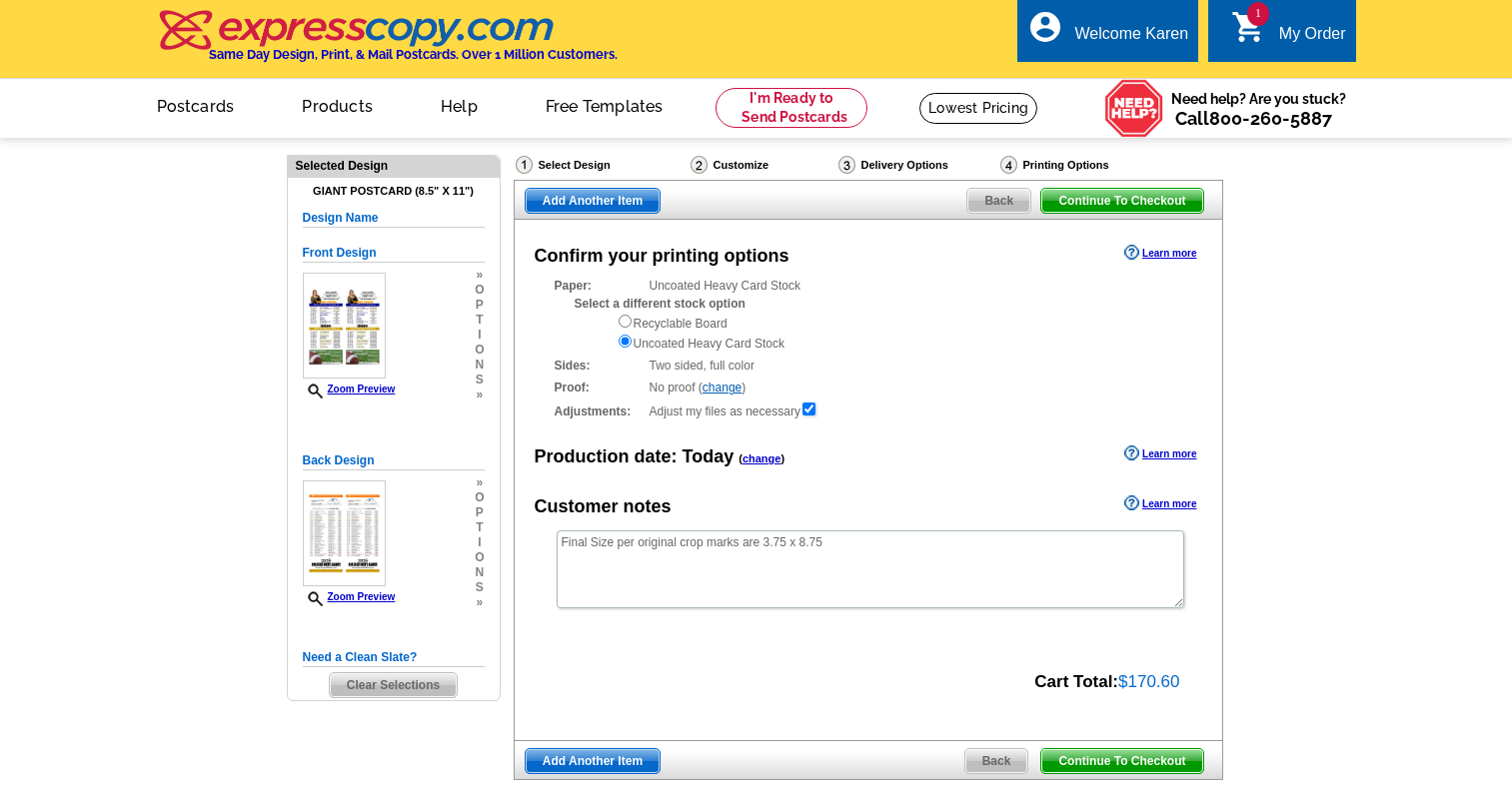 scroll, scrollTop: 0, scrollLeft: 0, axis: both 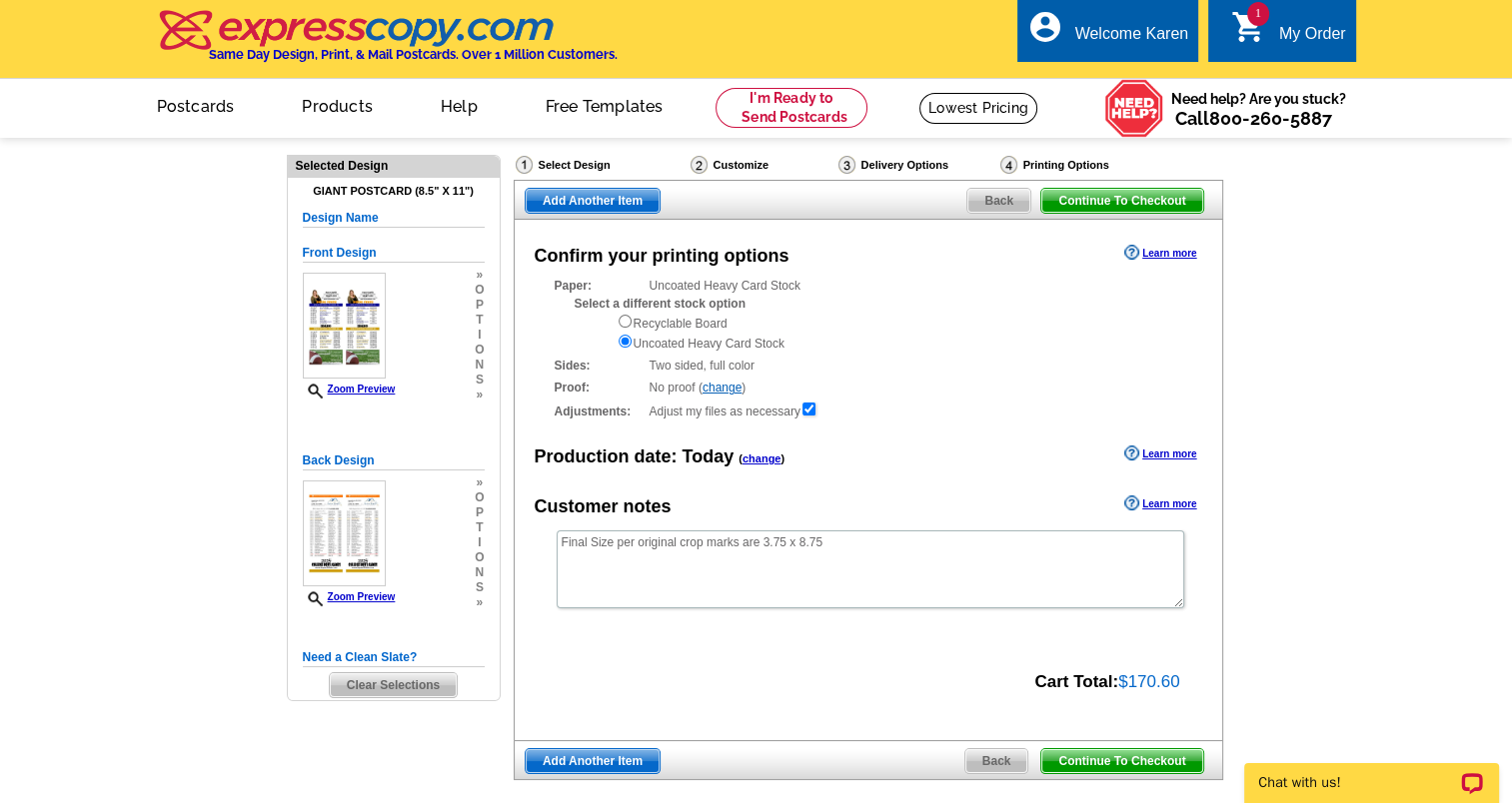 click on "Back" at bounding box center [996, 761] 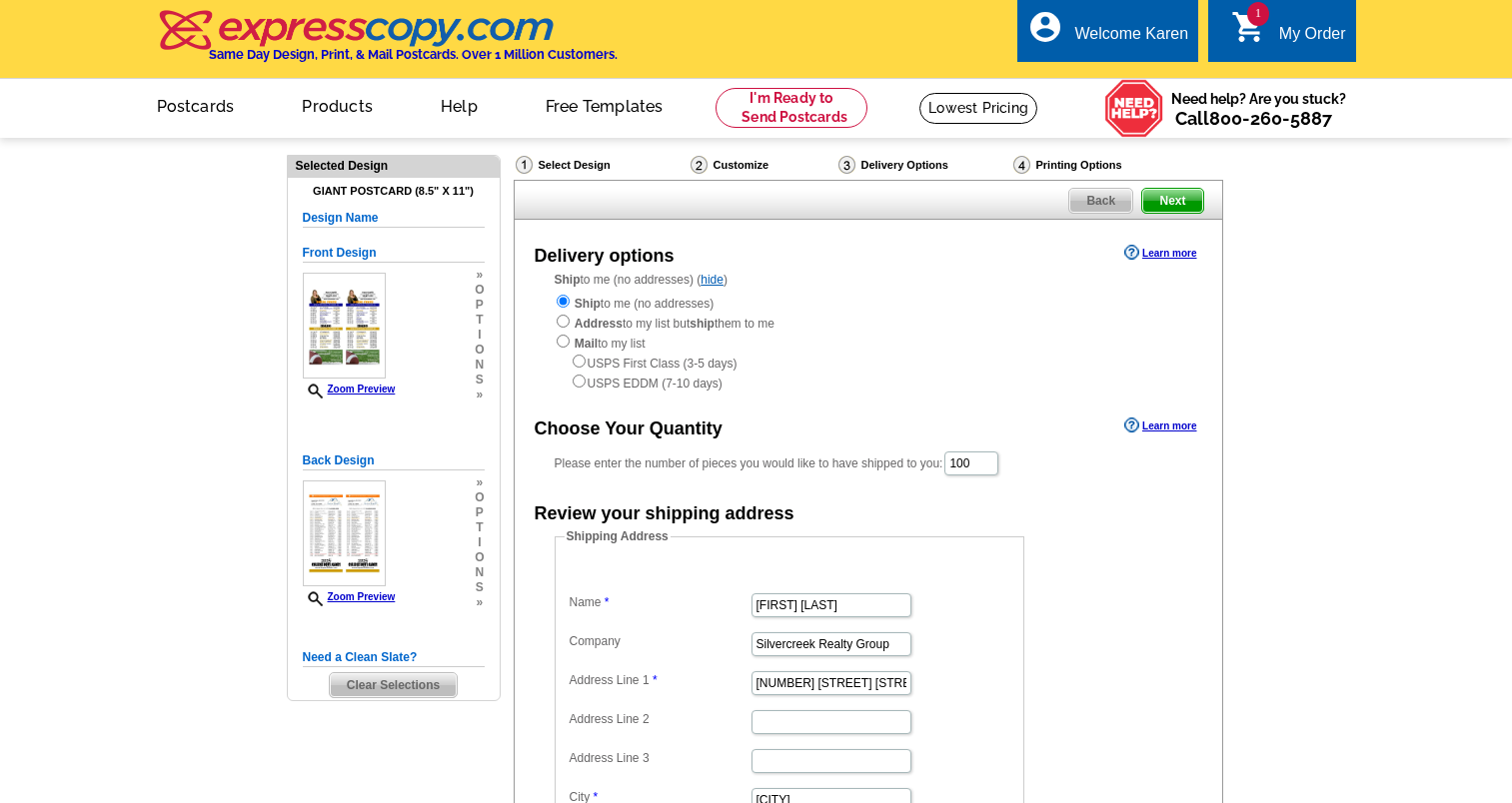 scroll, scrollTop: 0, scrollLeft: 0, axis: both 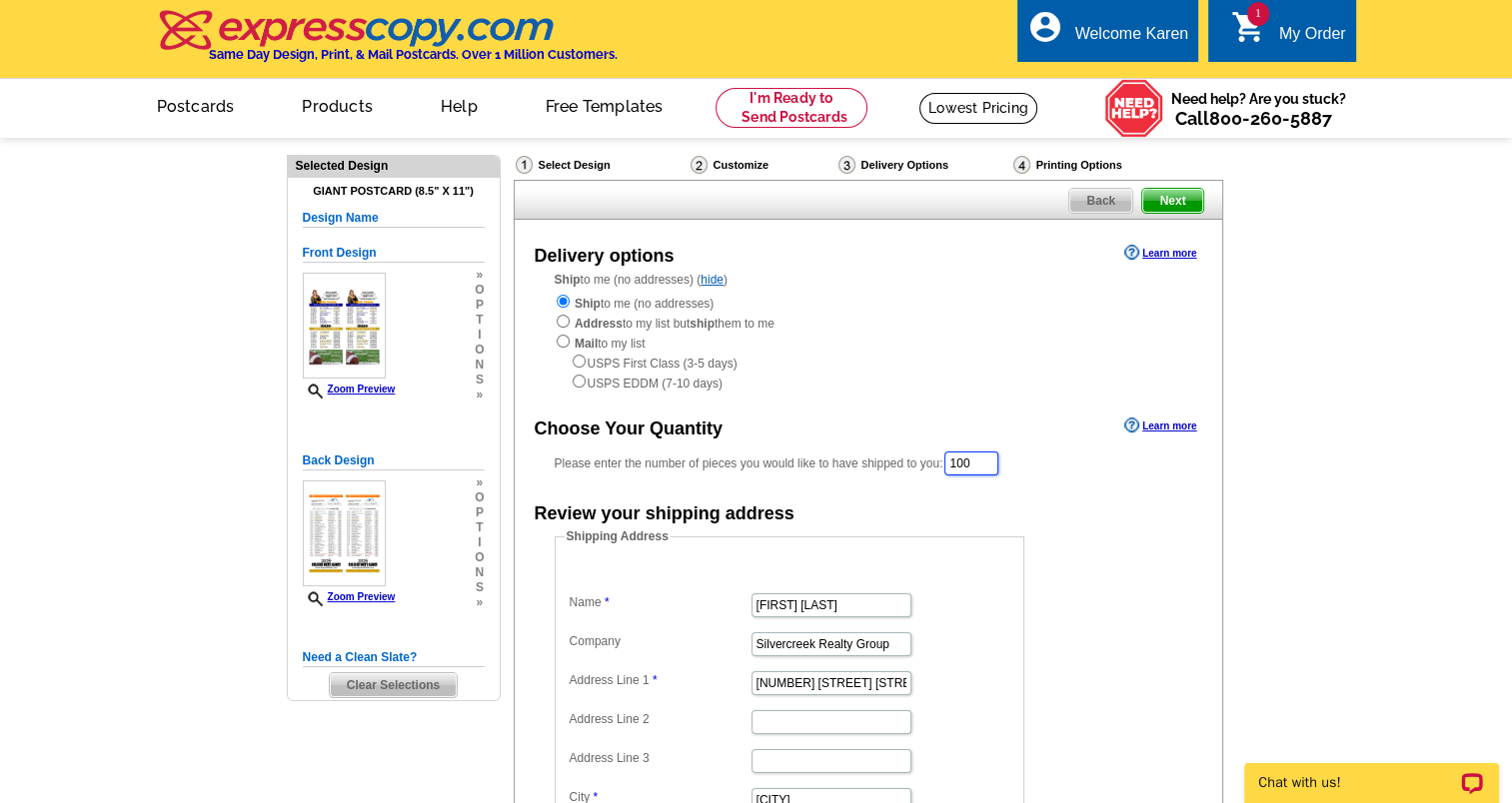 drag, startPoint x: 986, startPoint y: 463, endPoint x: 951, endPoint y: 459, distance: 35.22783 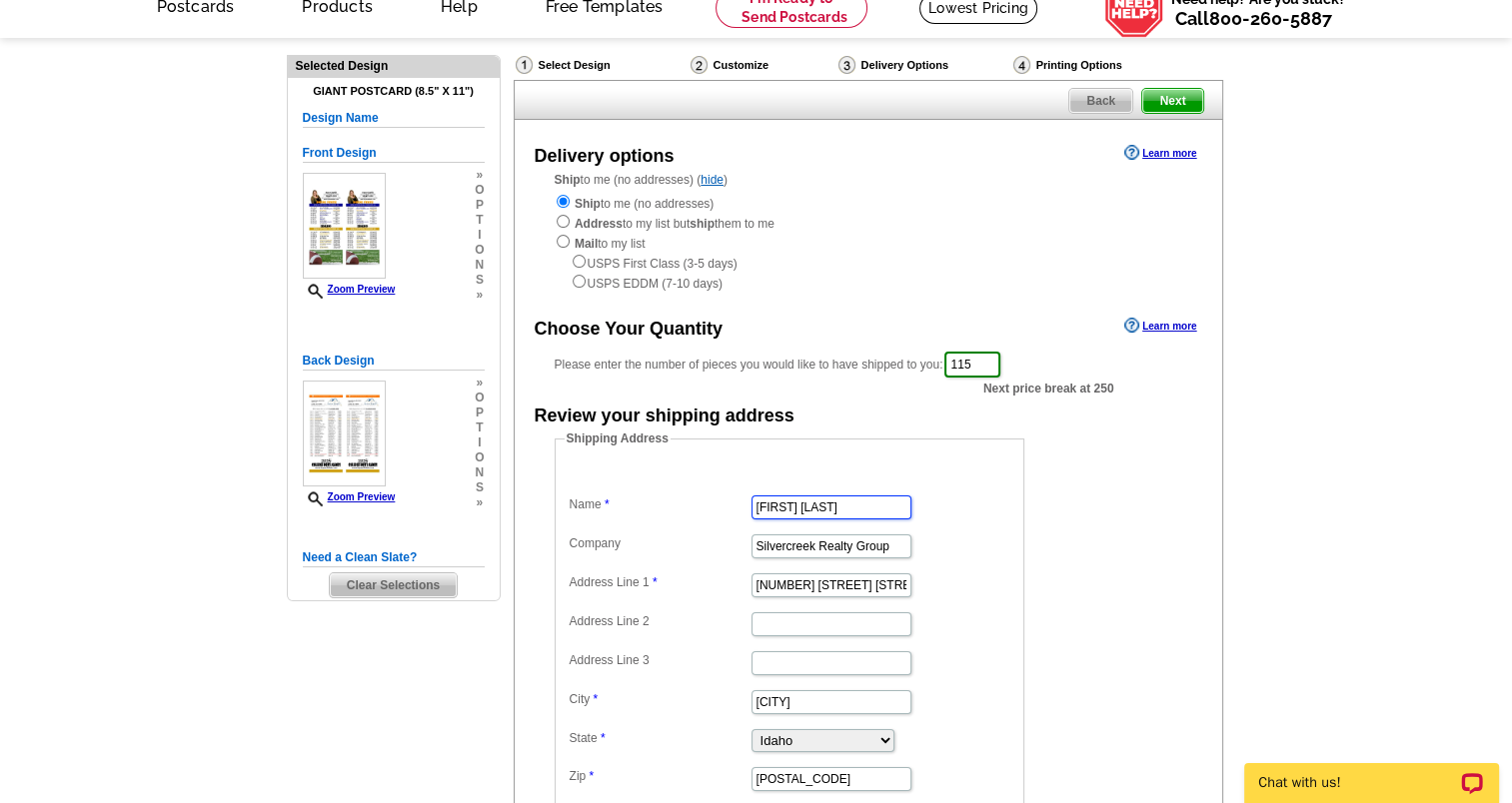 scroll, scrollTop: 200, scrollLeft: 0, axis: vertical 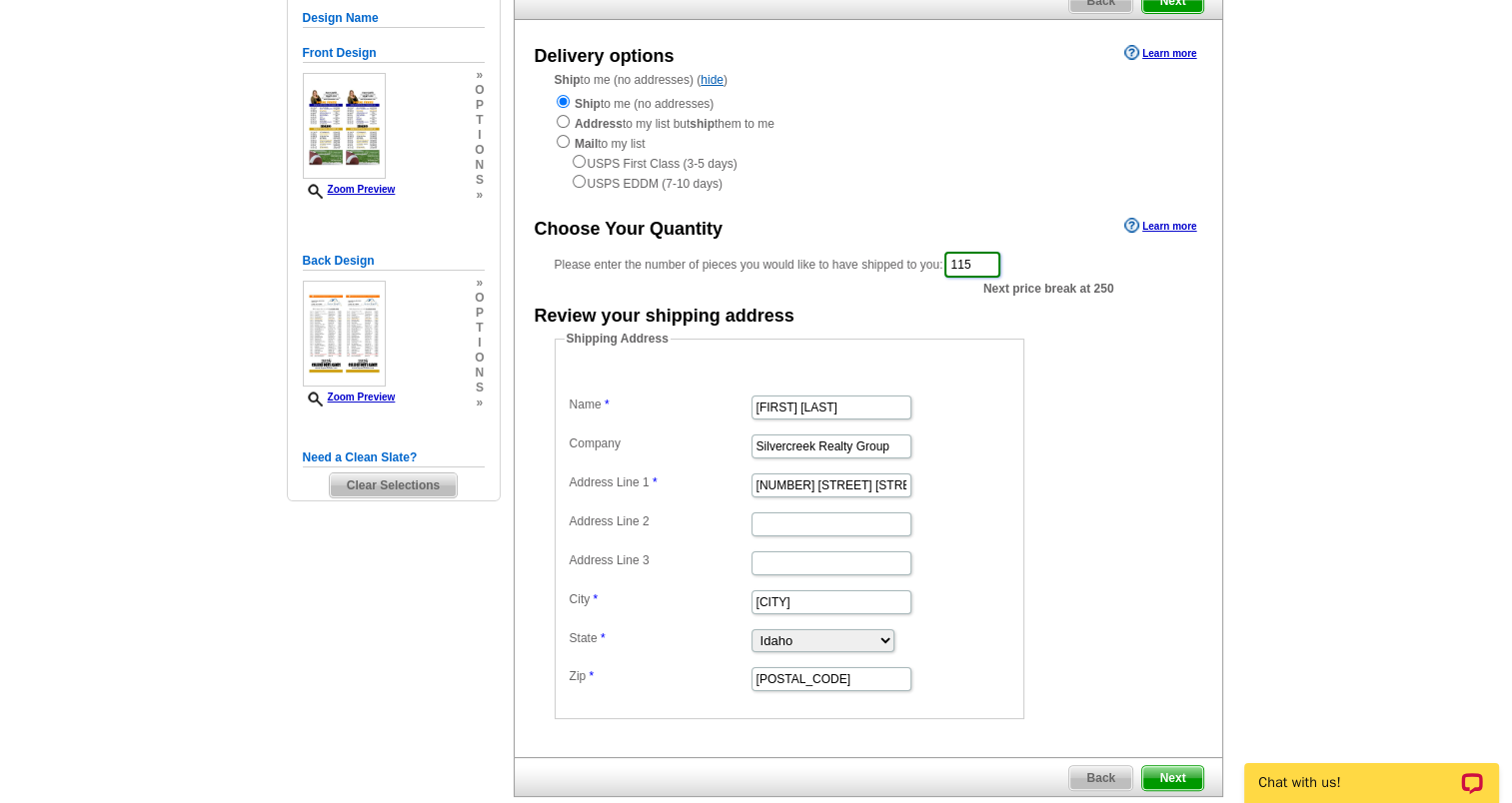 click on "115" at bounding box center [972, 265] 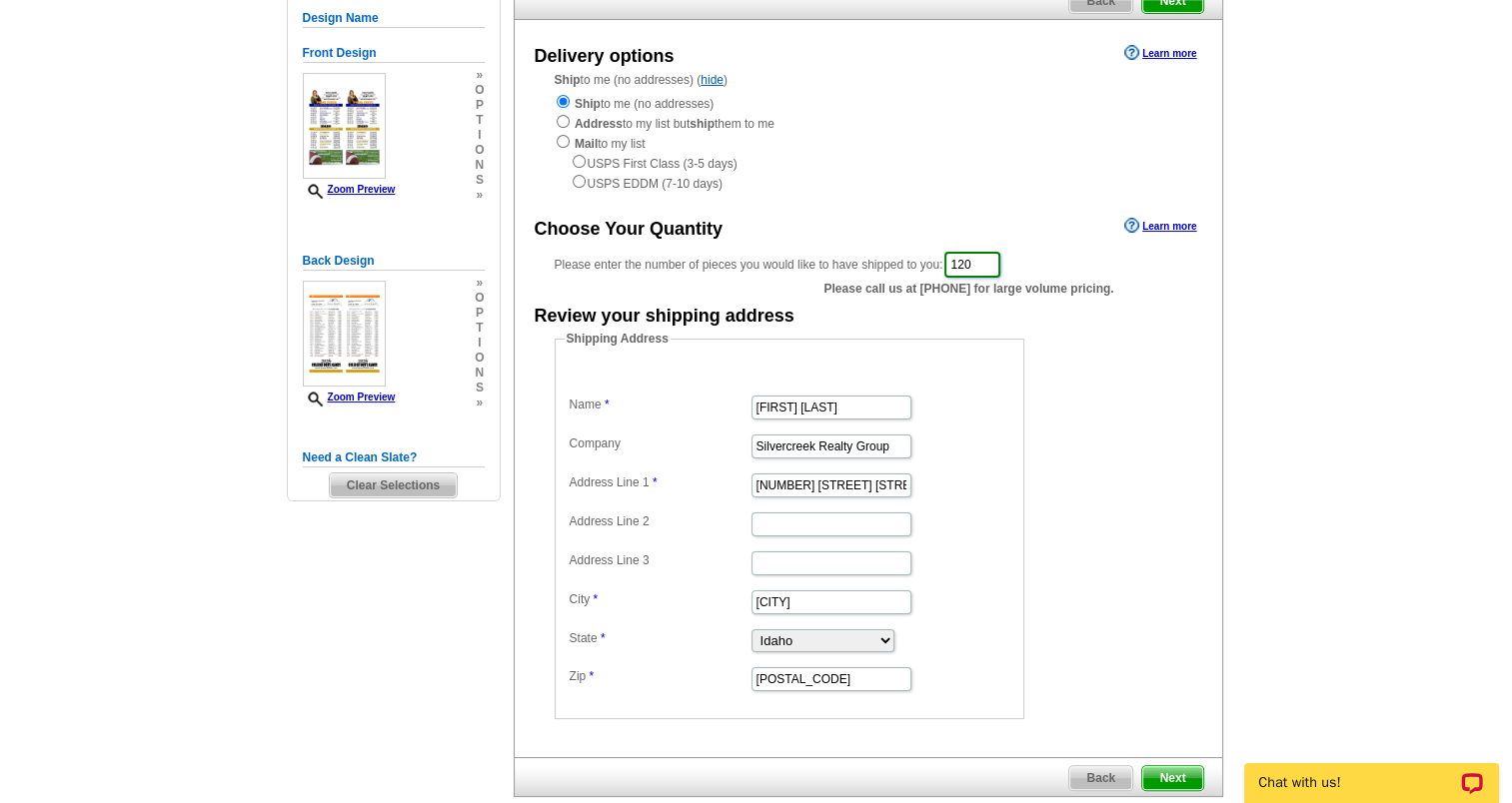 type on "120" 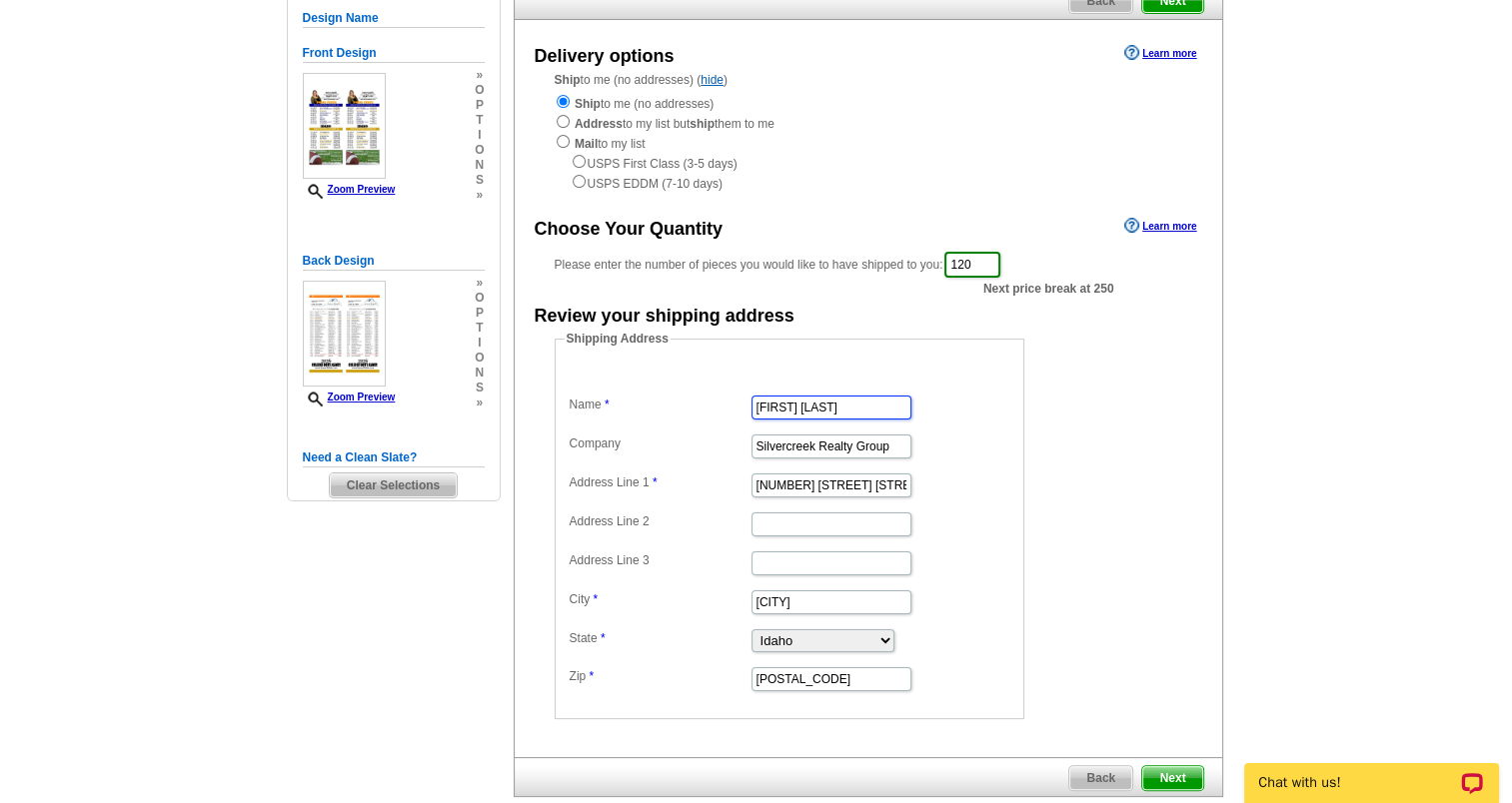 scroll, scrollTop: 400, scrollLeft: 0, axis: vertical 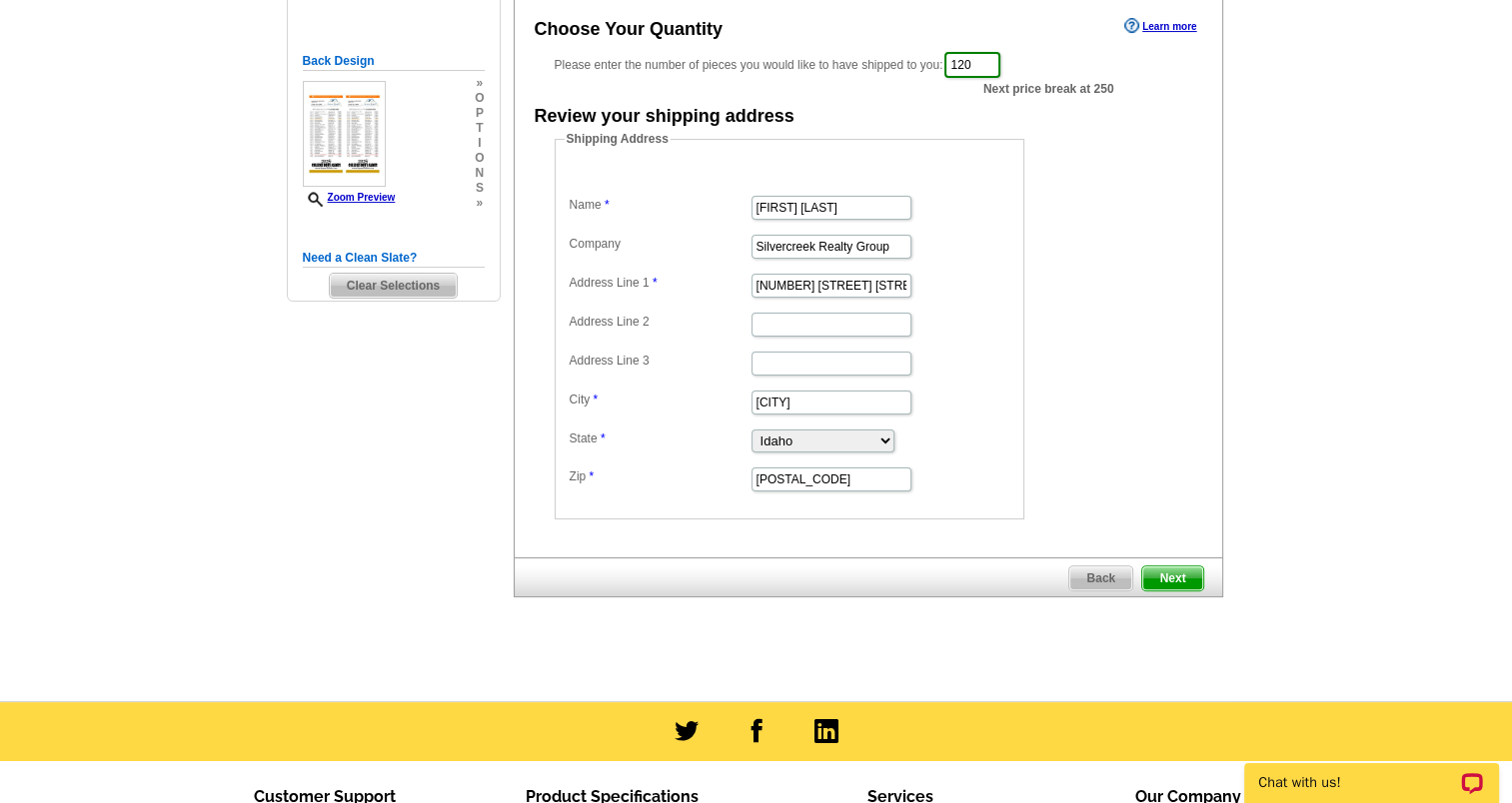 click on "Next" at bounding box center (1172, 578) 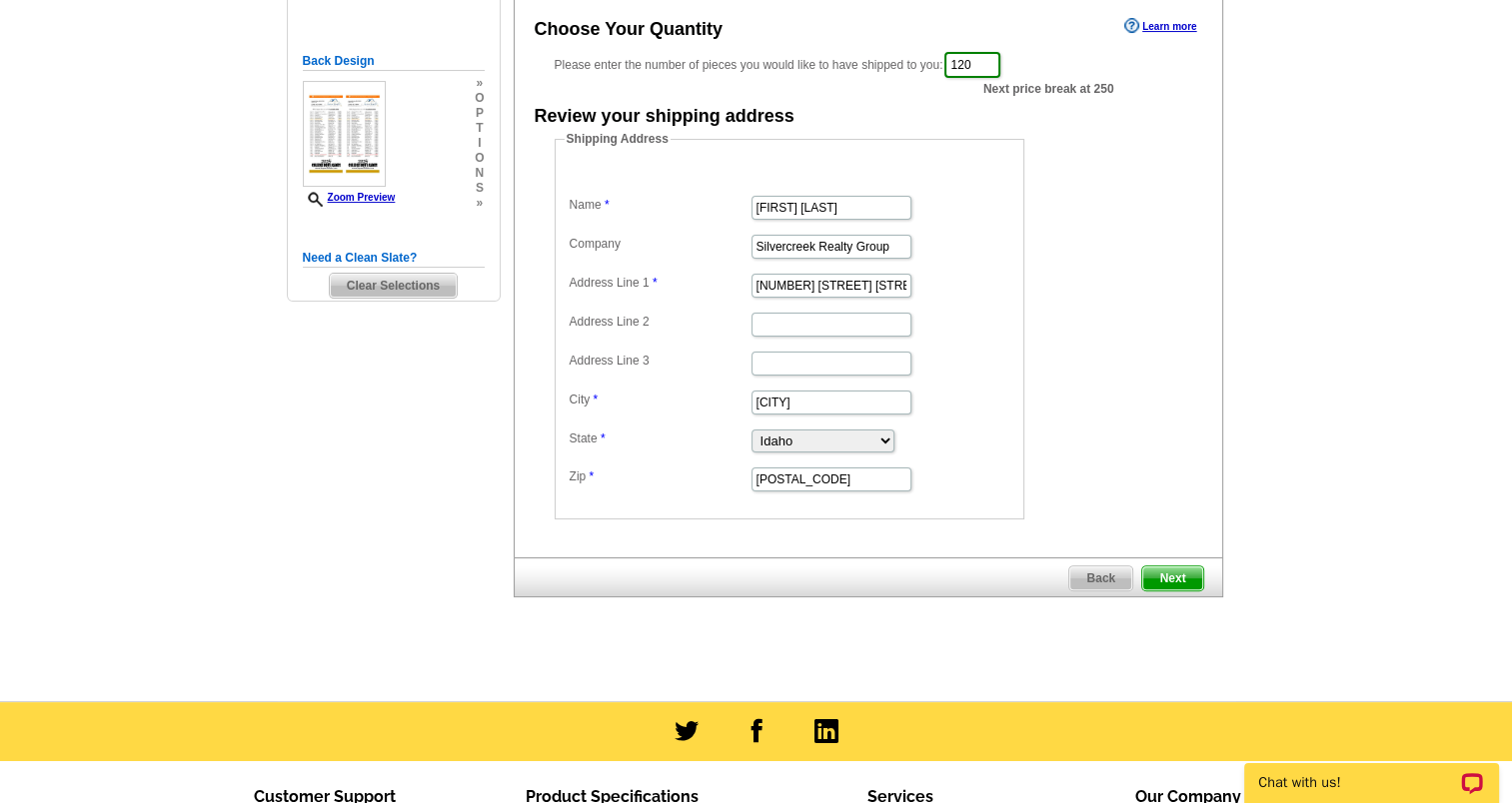 scroll, scrollTop: 0, scrollLeft: 0, axis: both 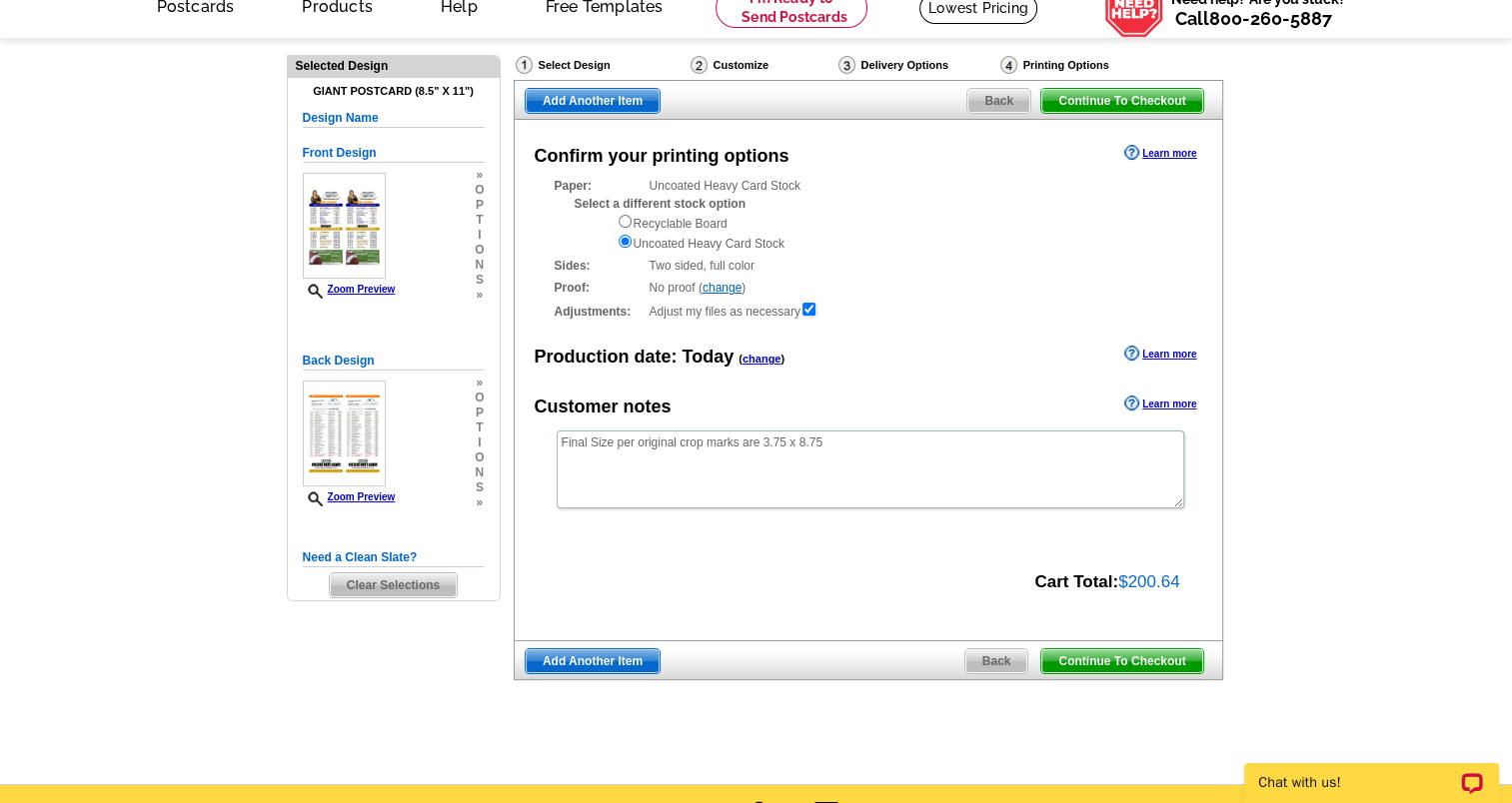 click on "Continue To Checkout" at bounding box center (1121, 661) 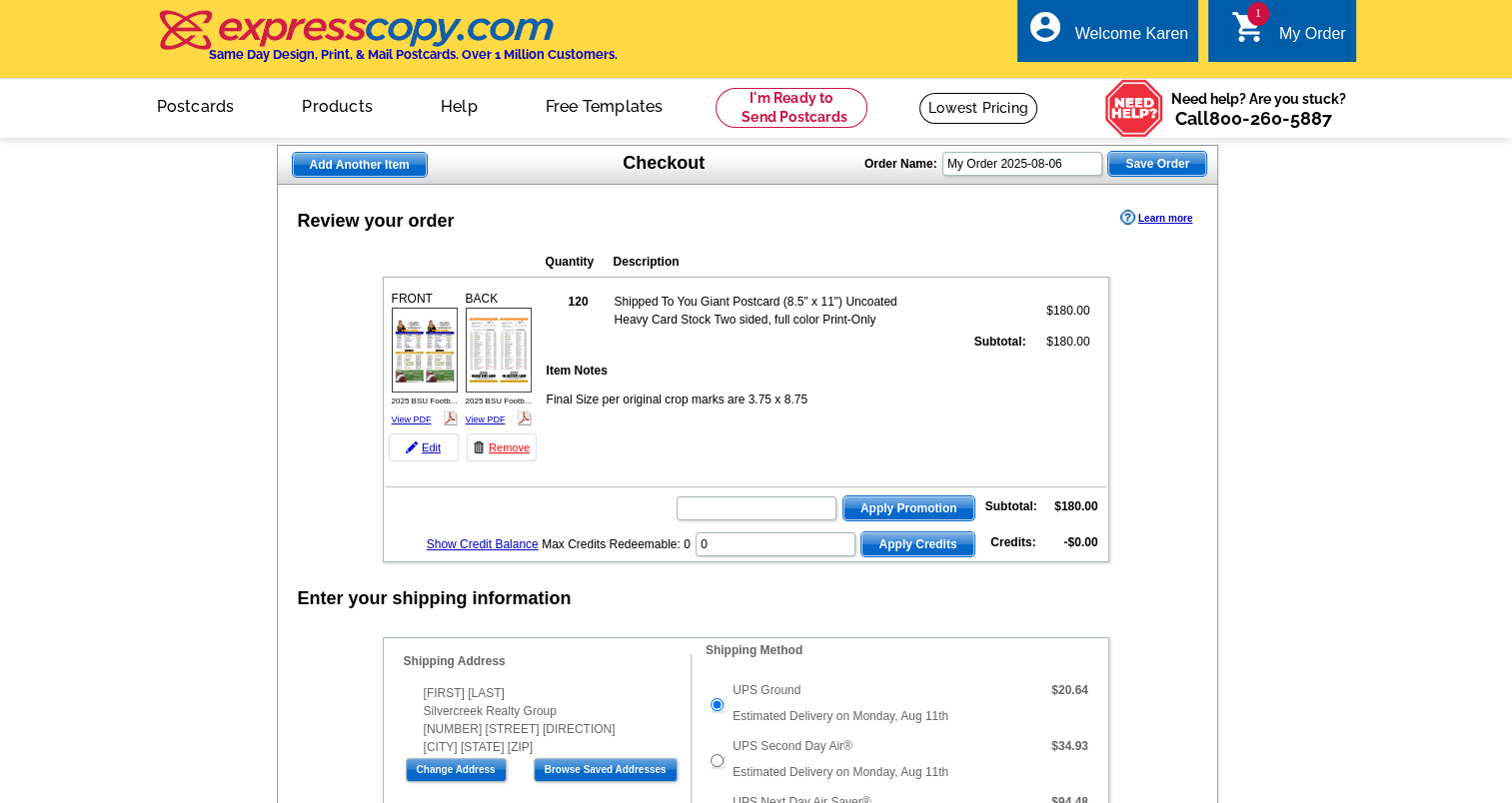 scroll, scrollTop: 300, scrollLeft: 0, axis: vertical 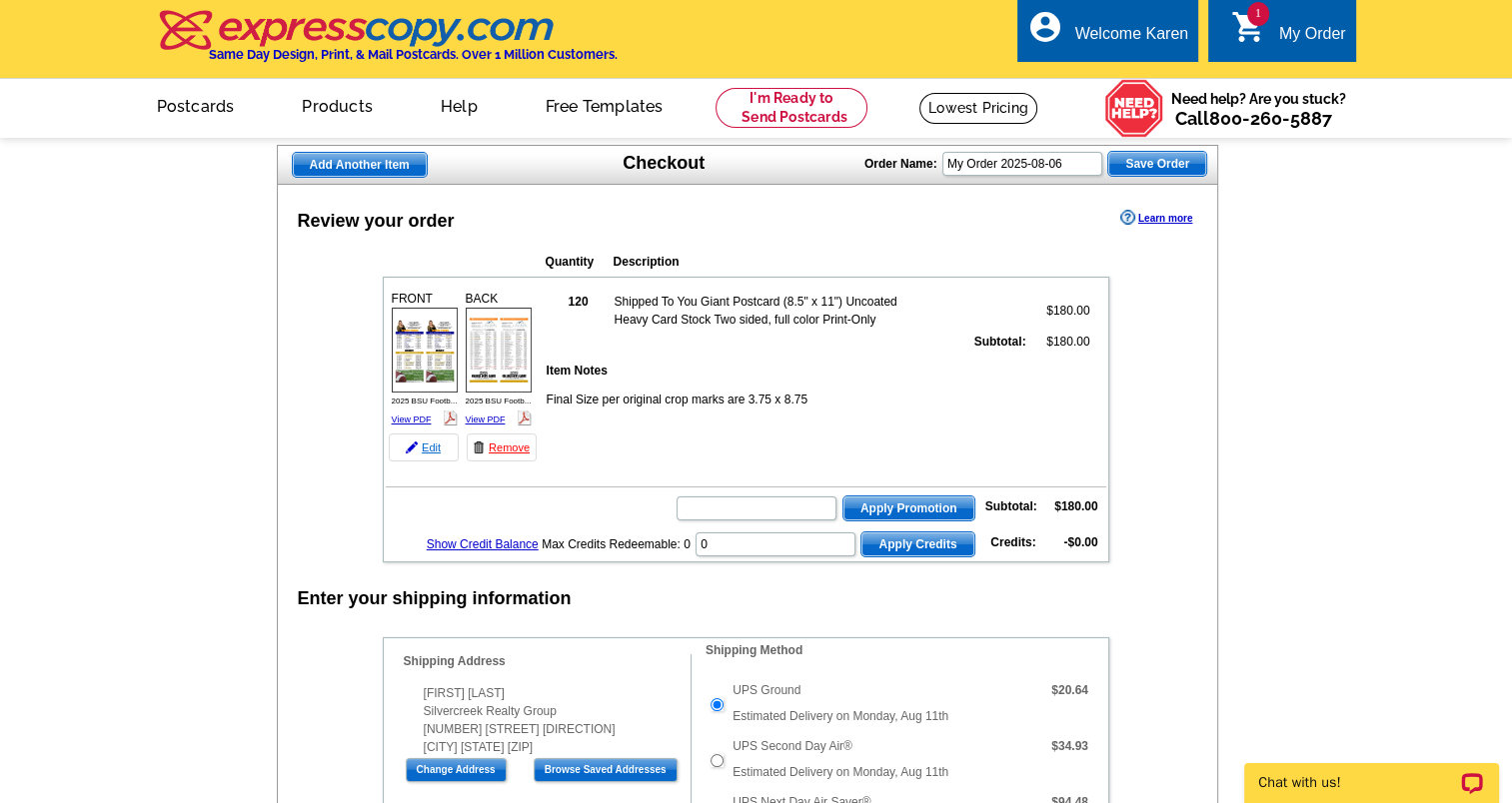 click on "Edit" at bounding box center [424, 447] 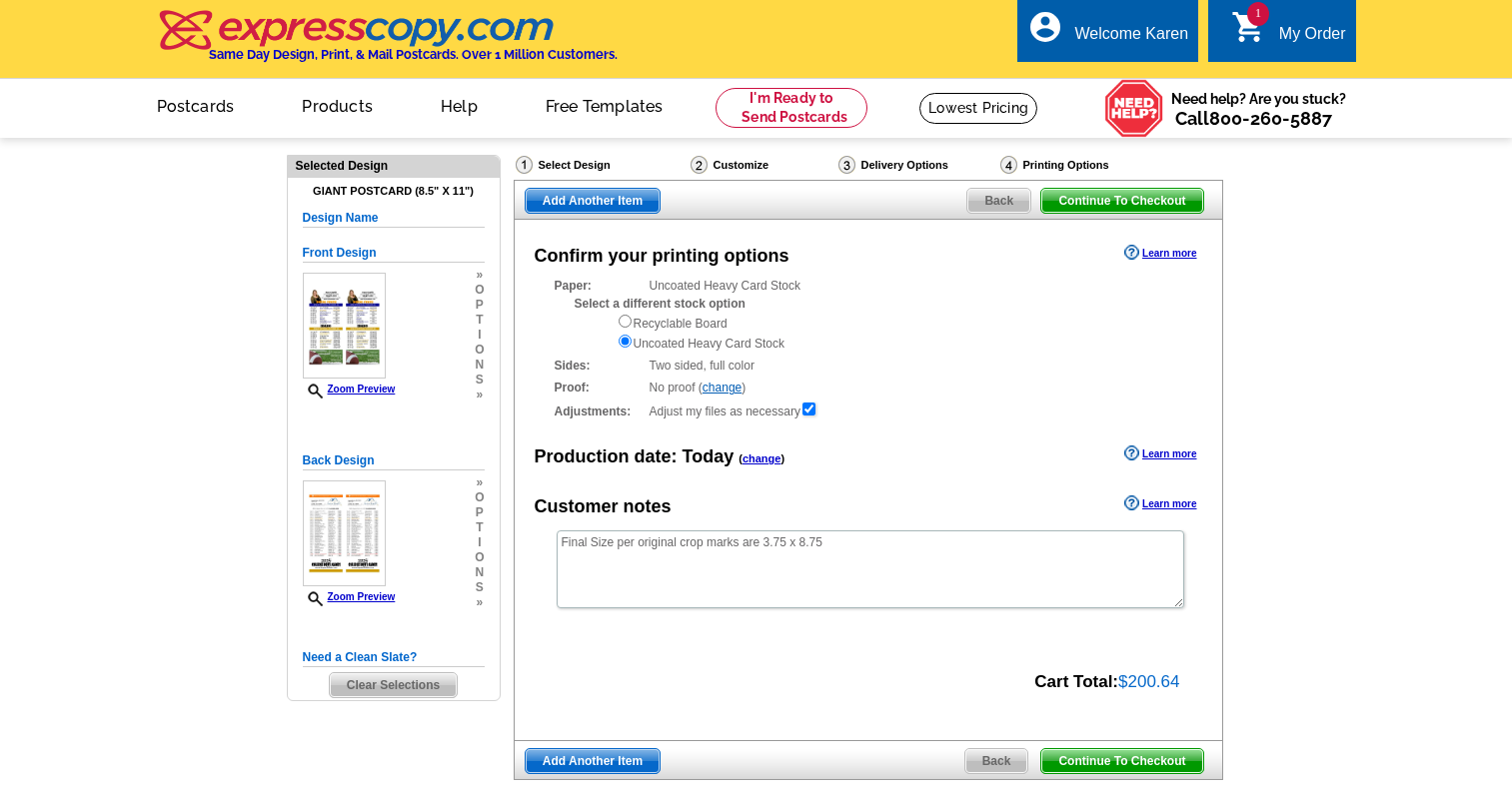 scroll, scrollTop: 0, scrollLeft: 0, axis: both 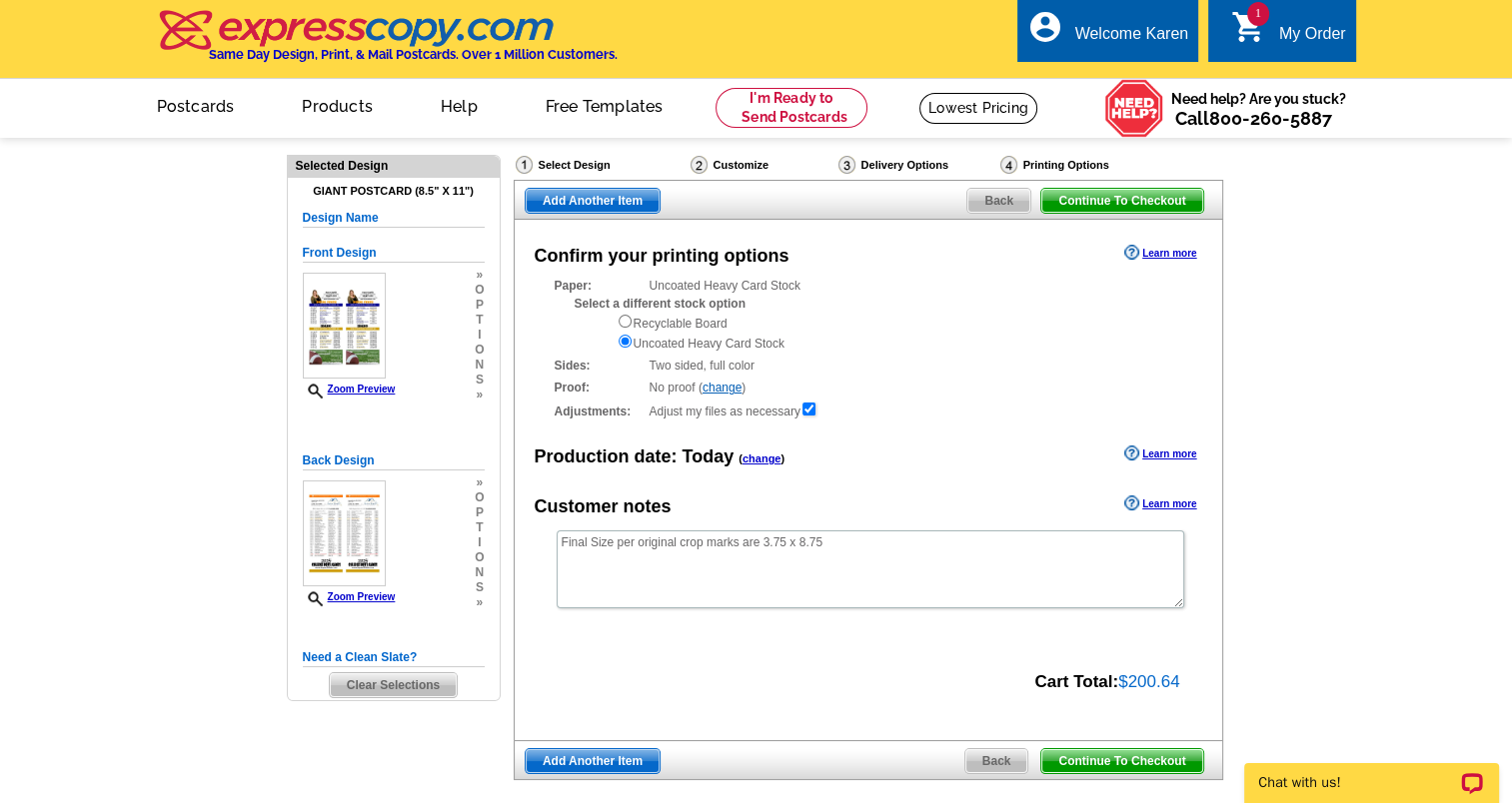 click on "Back" at bounding box center (996, 761) 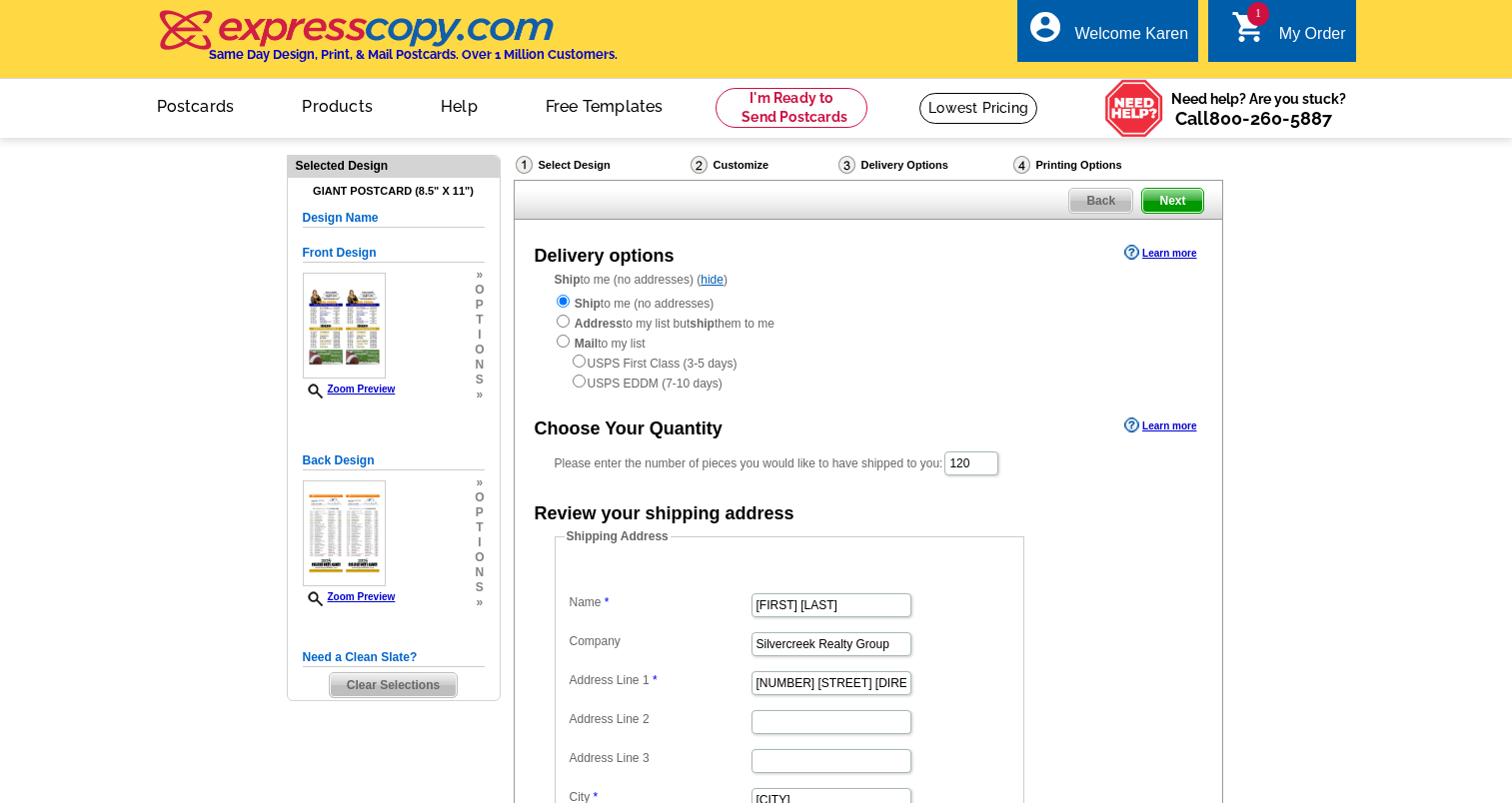 scroll, scrollTop: 0, scrollLeft: 0, axis: both 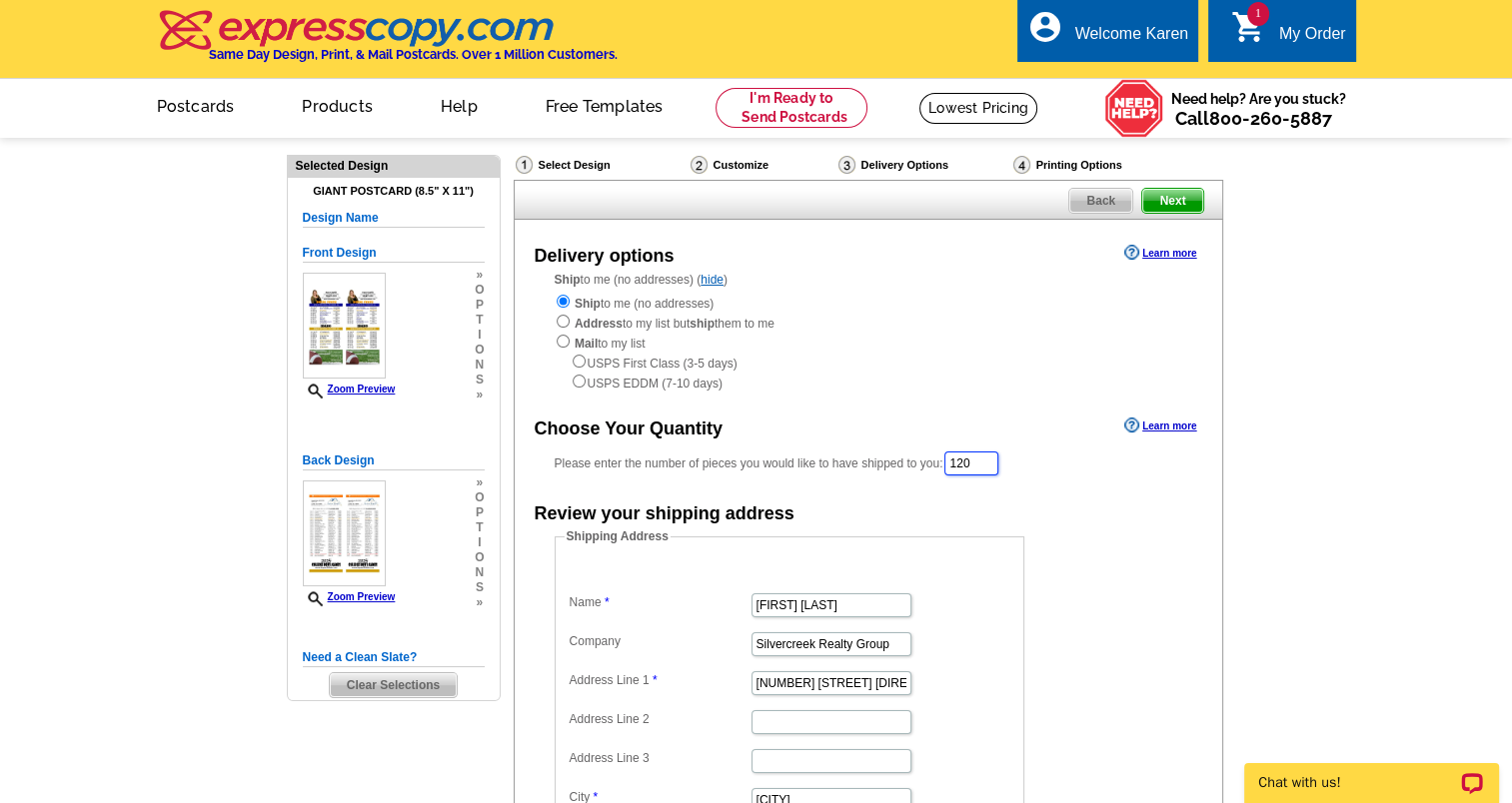 click on "120" at bounding box center [971, 463] 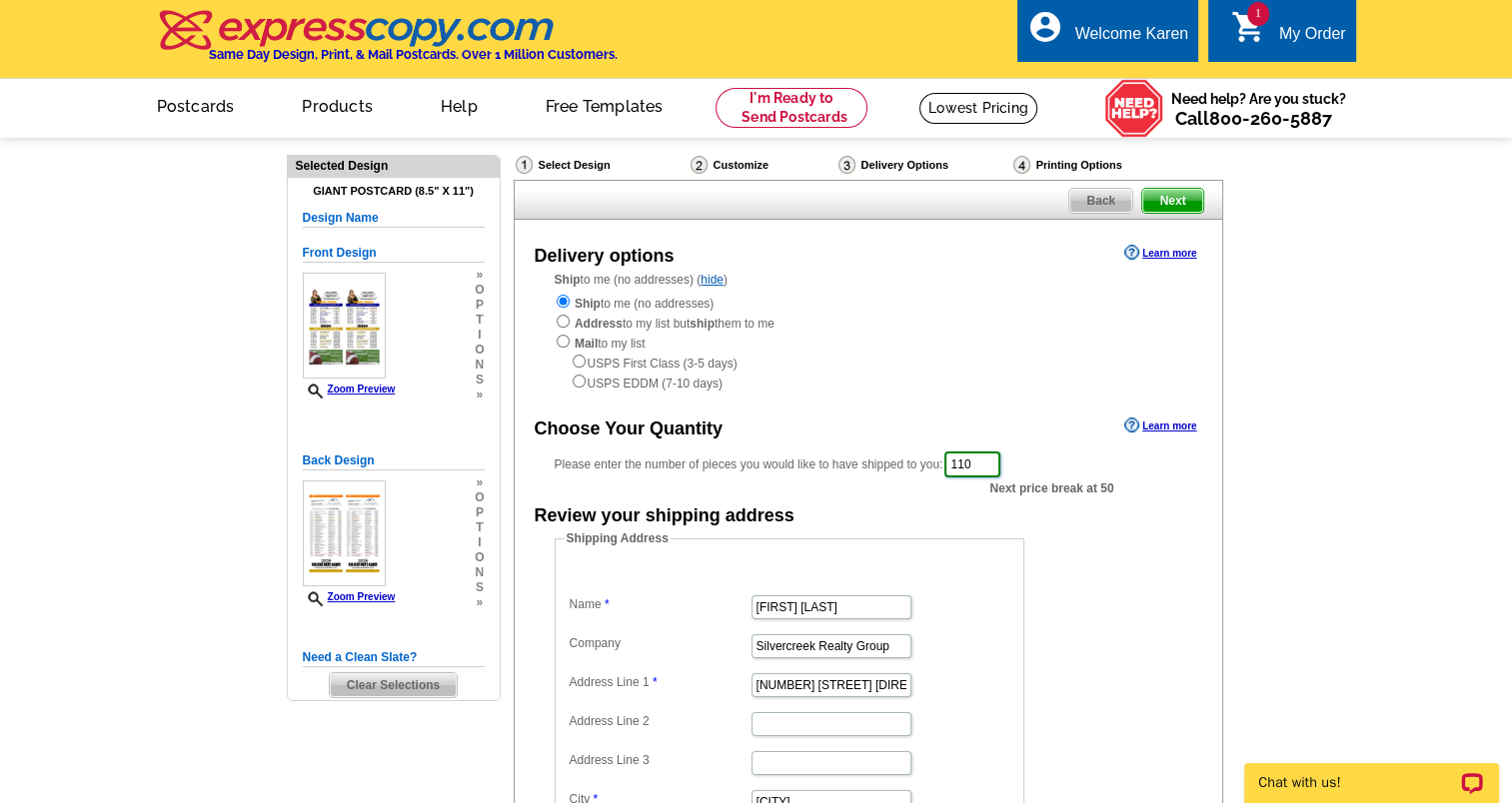 type on "110" 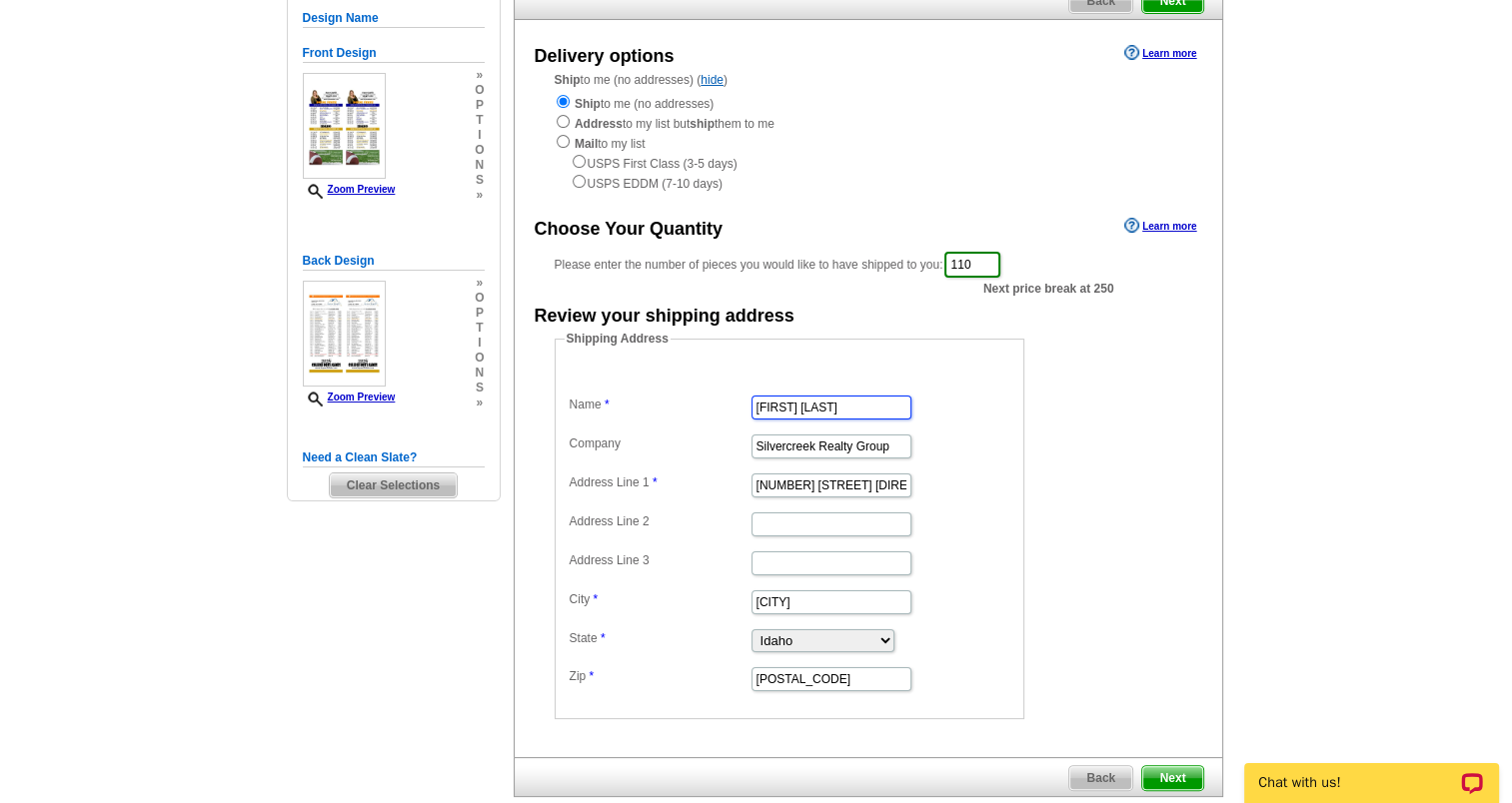 scroll, scrollTop: 300, scrollLeft: 0, axis: vertical 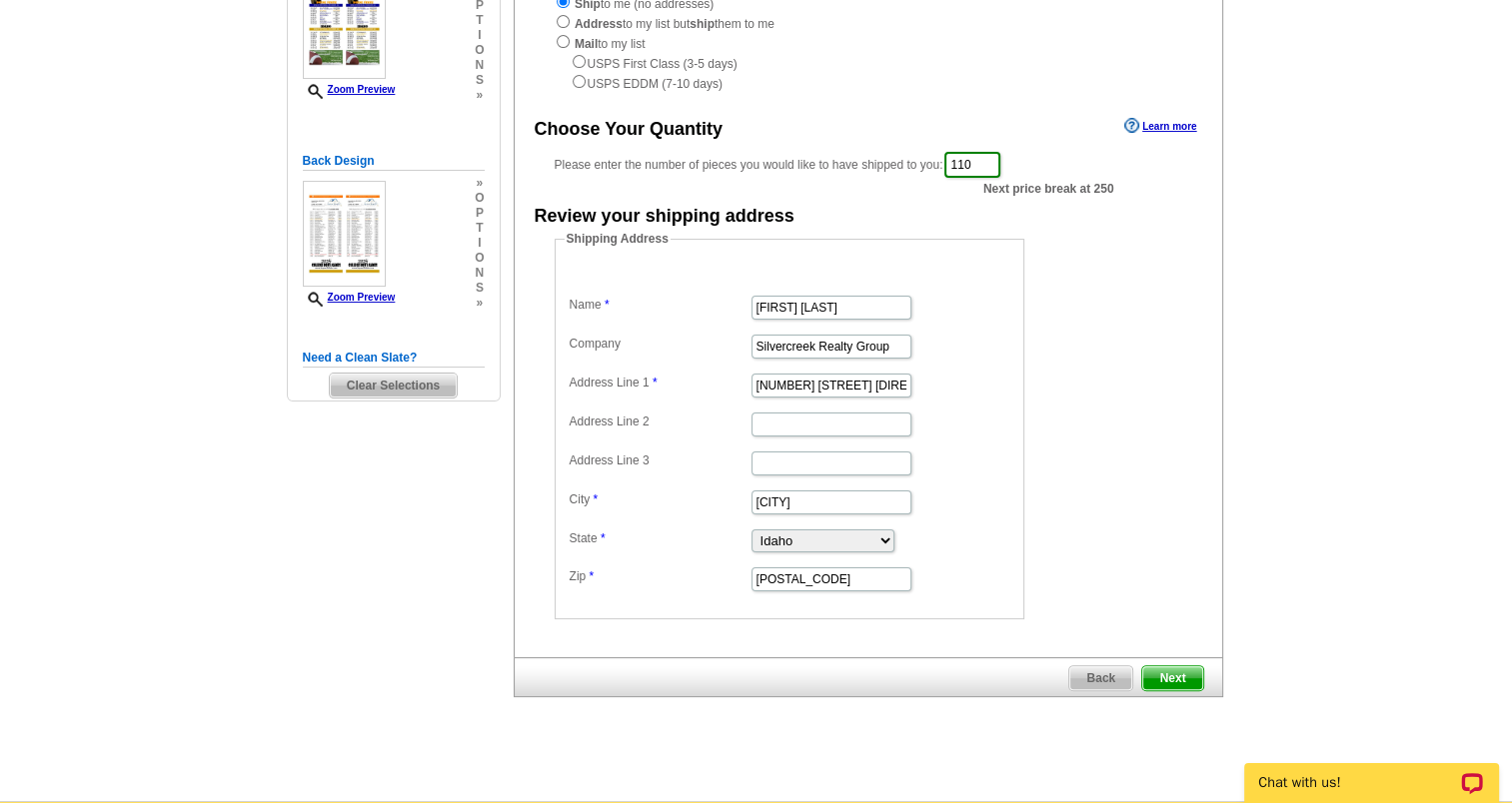 click on "Next" at bounding box center (1172, 678) 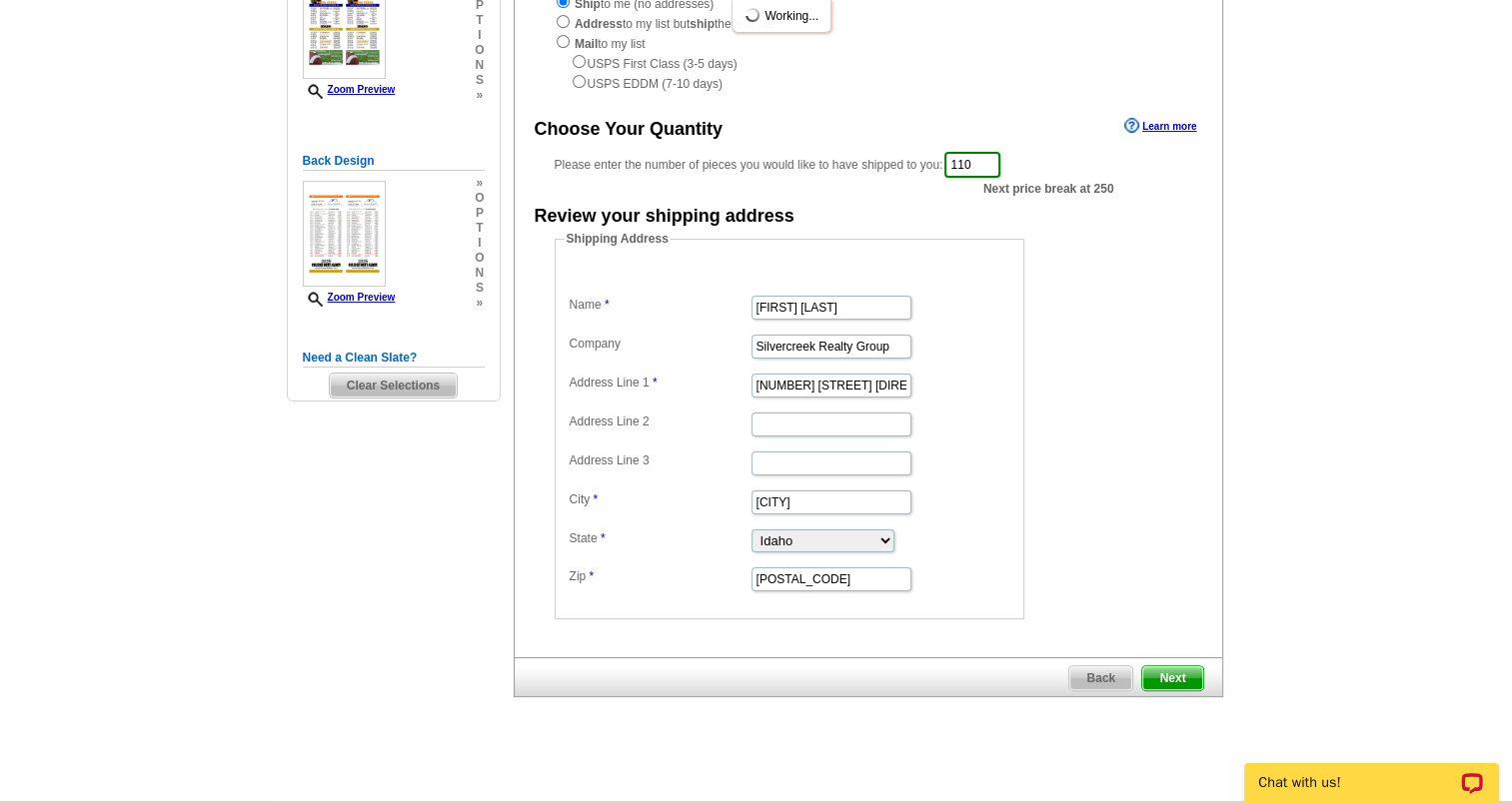 scroll, scrollTop: 0, scrollLeft: 0, axis: both 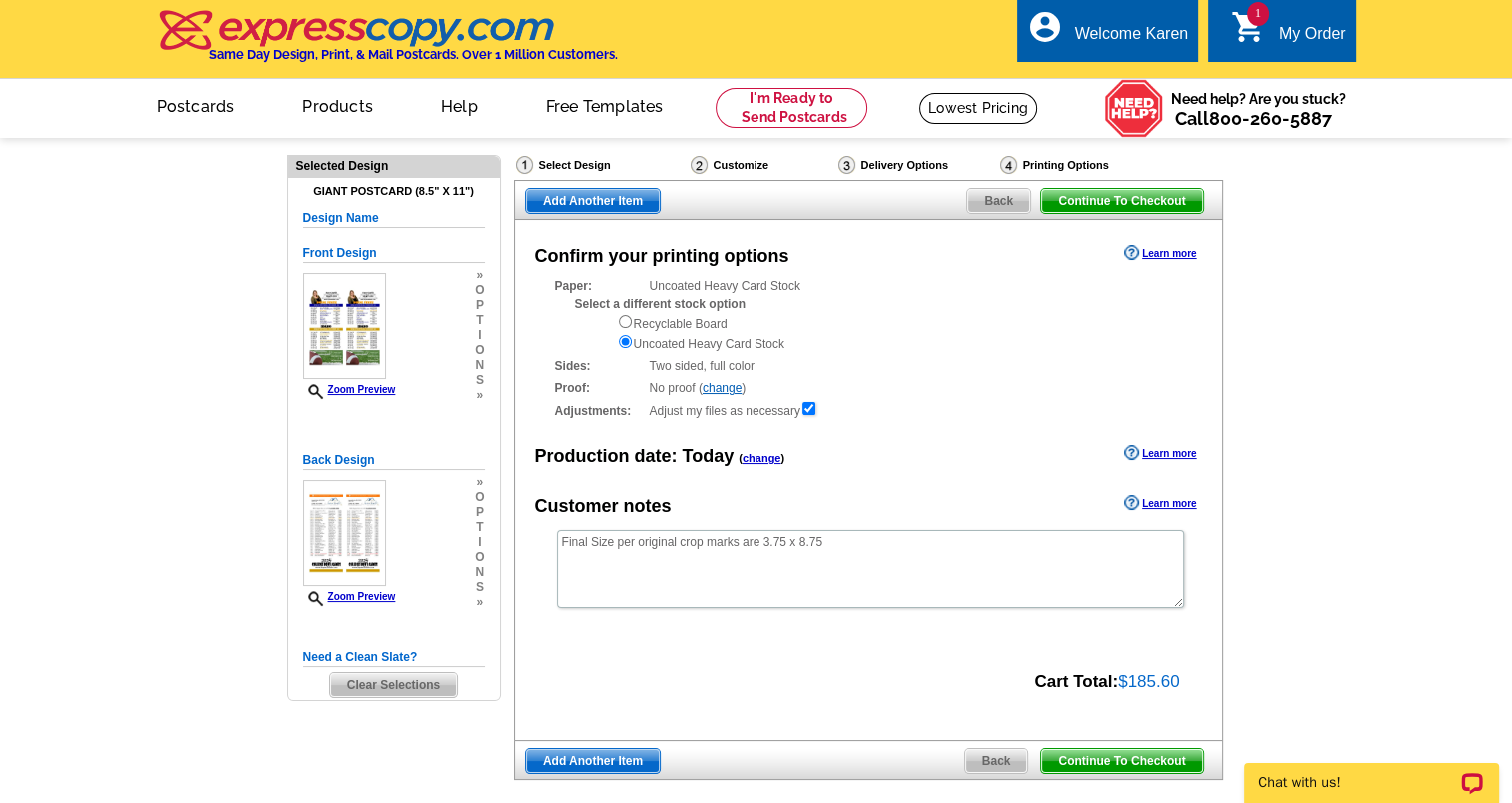 click on "Continue To Checkout" at bounding box center [1121, 761] 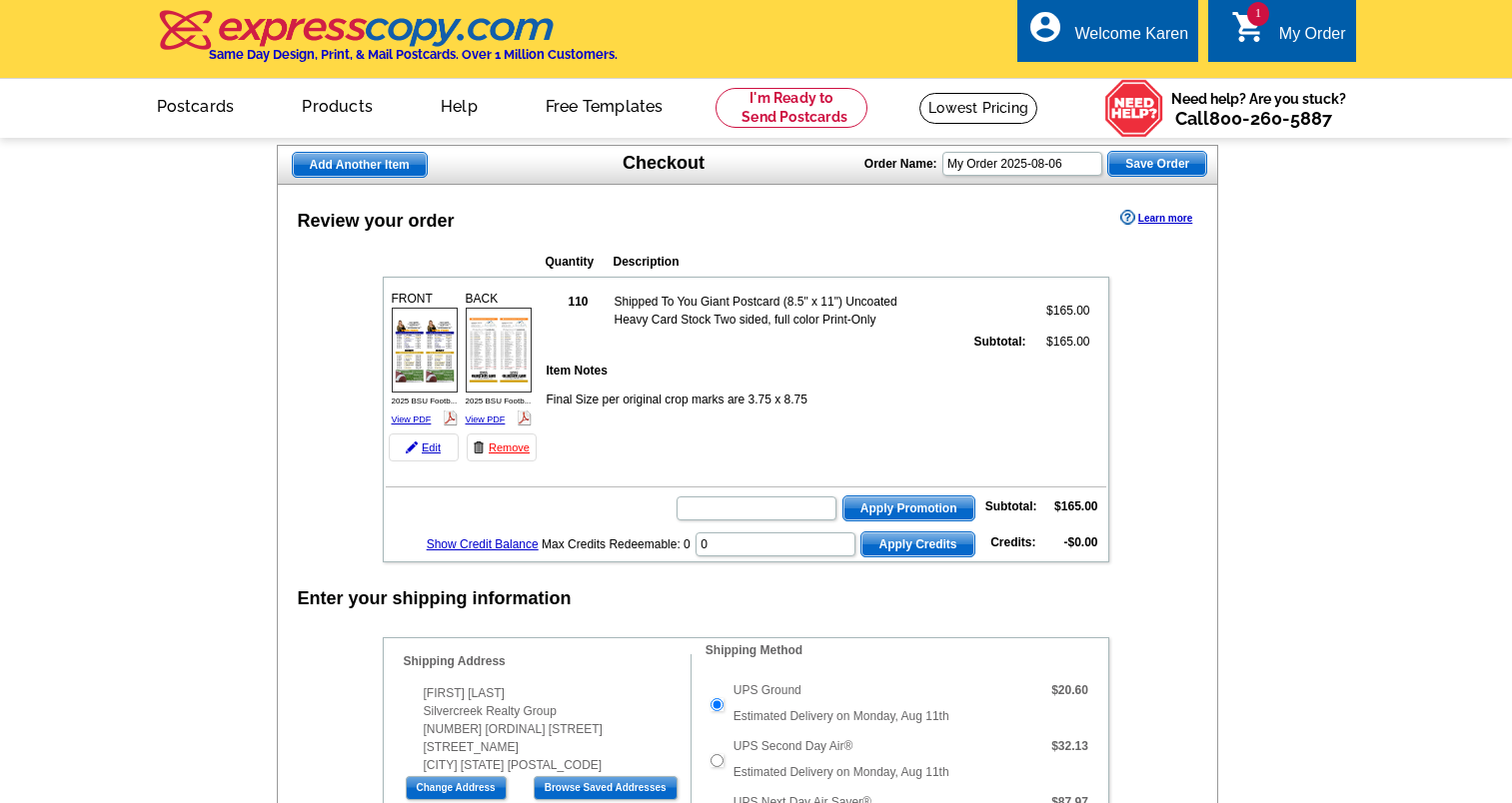 scroll, scrollTop: 0, scrollLeft: 0, axis: both 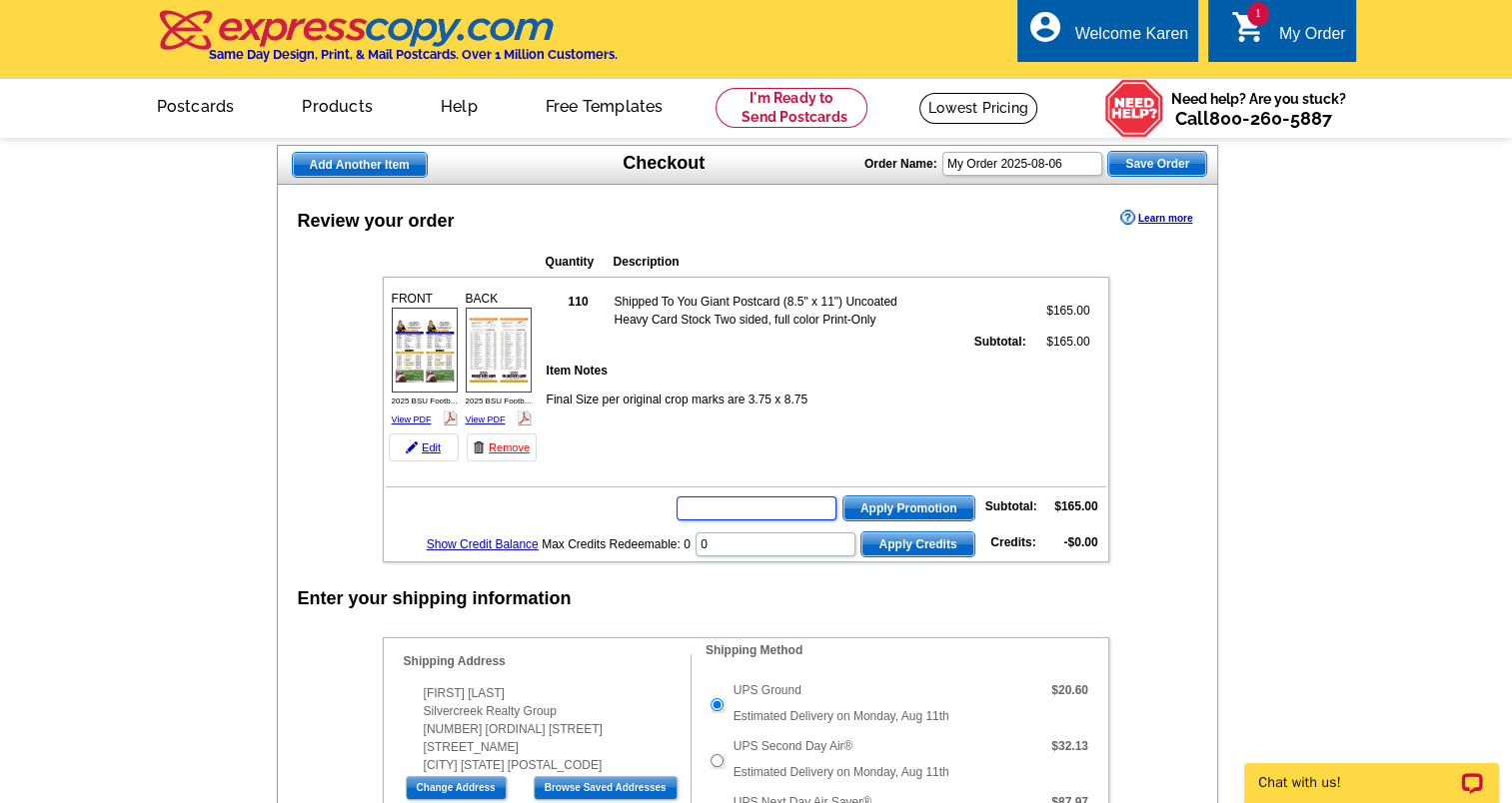 click at bounding box center [756, 508] 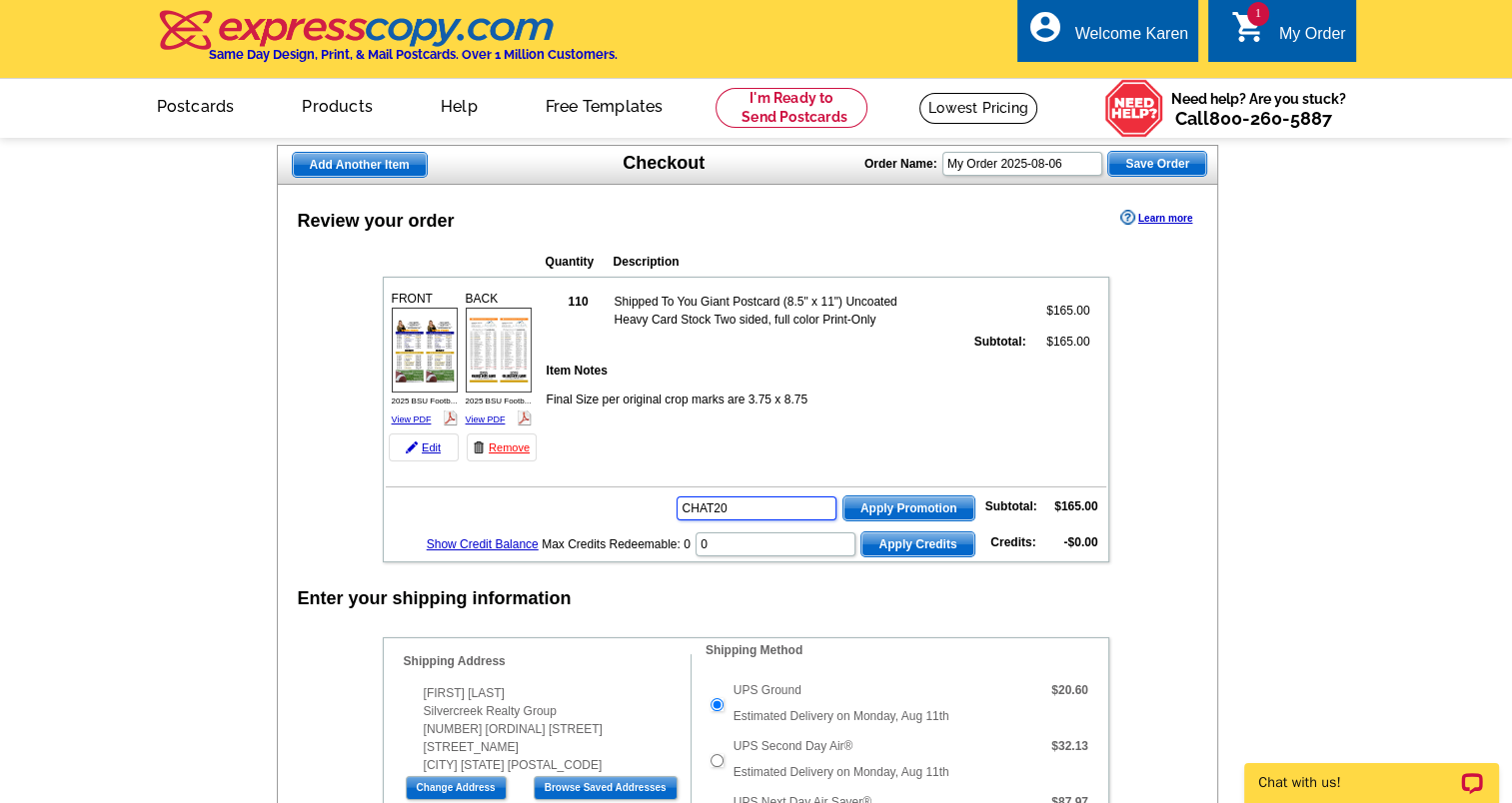 type on "CHAT20" 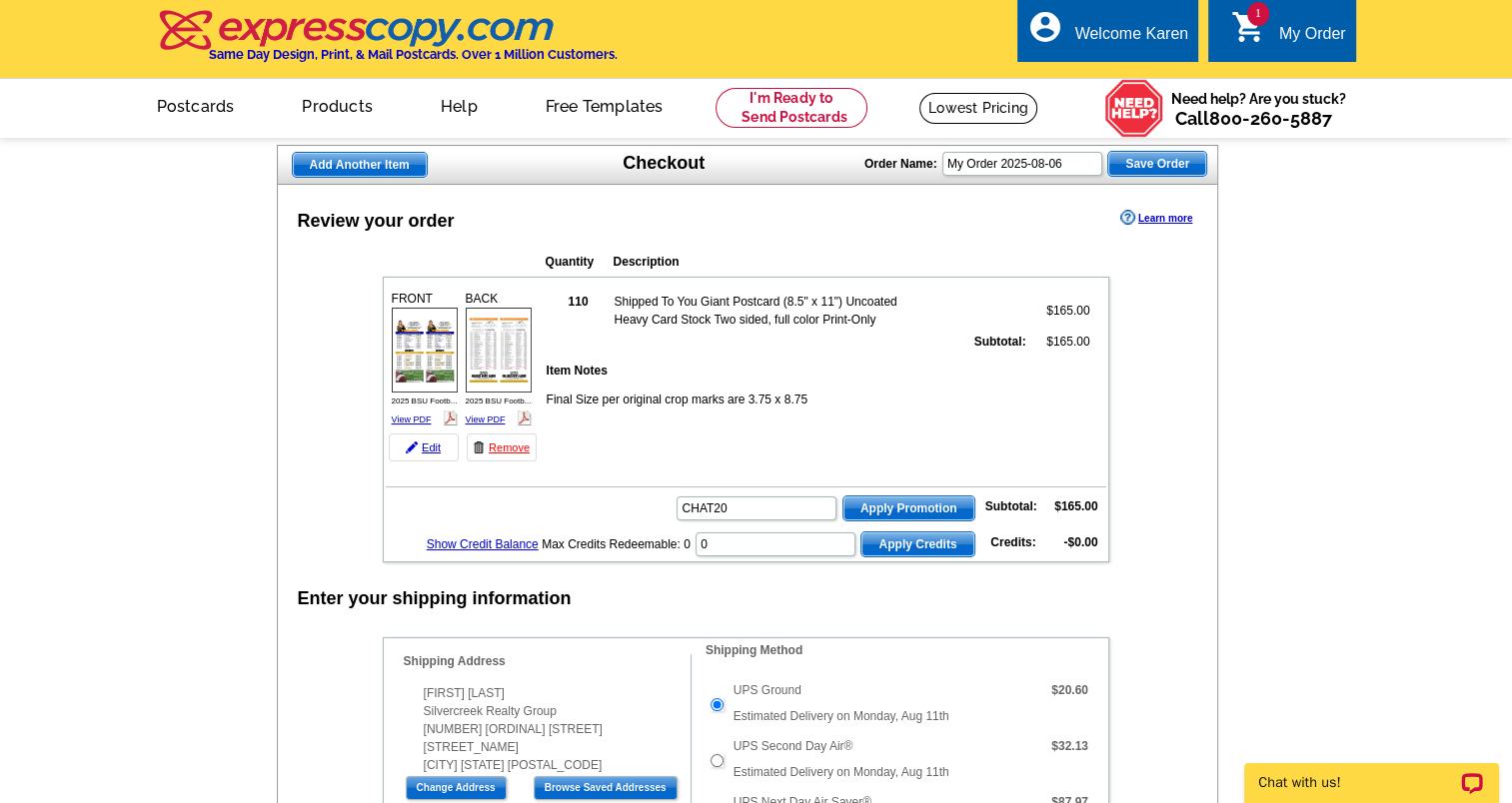 click on "Apply Promotion" at bounding box center (908, 508) 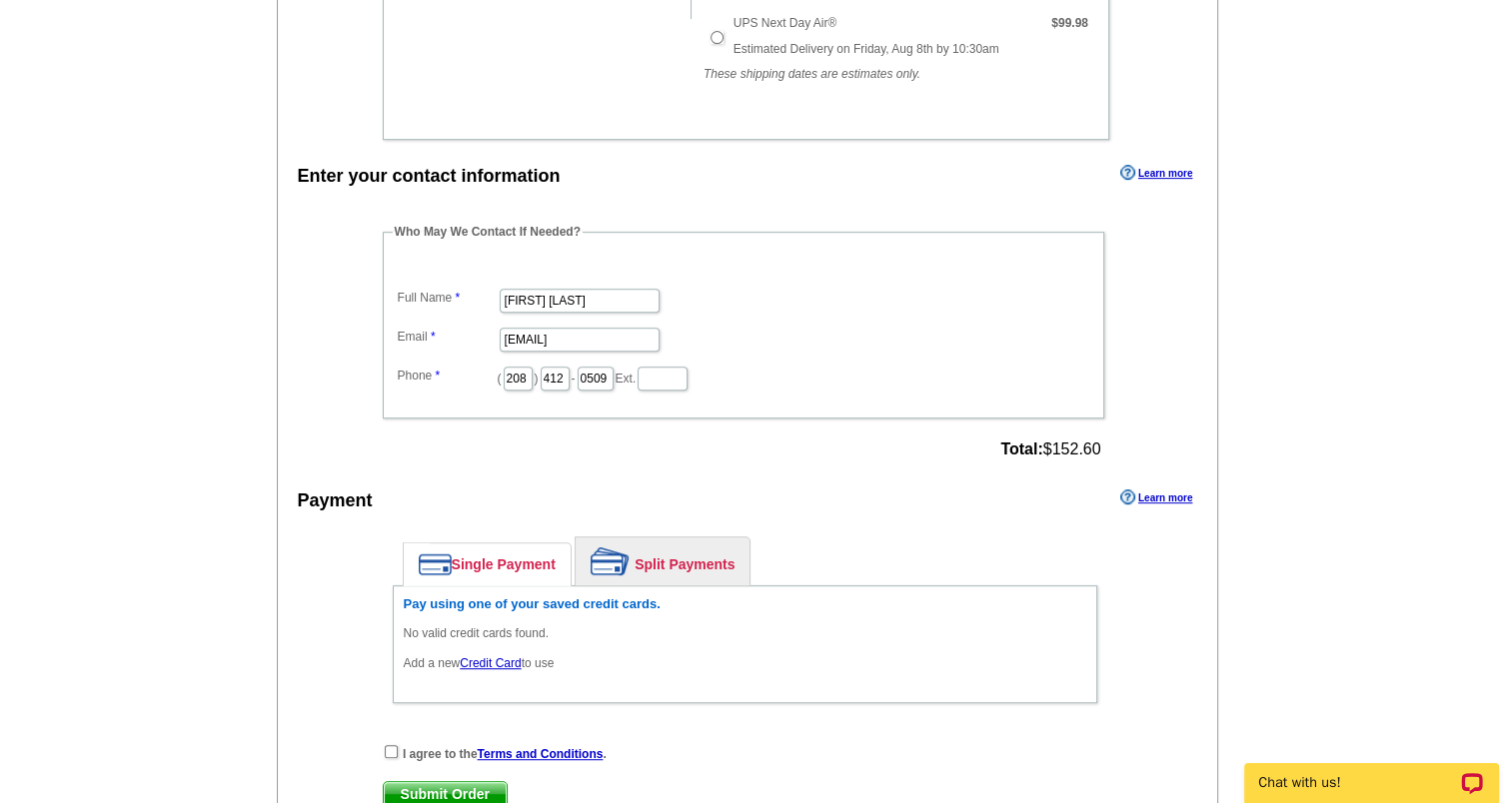 scroll, scrollTop: 999, scrollLeft: 0, axis: vertical 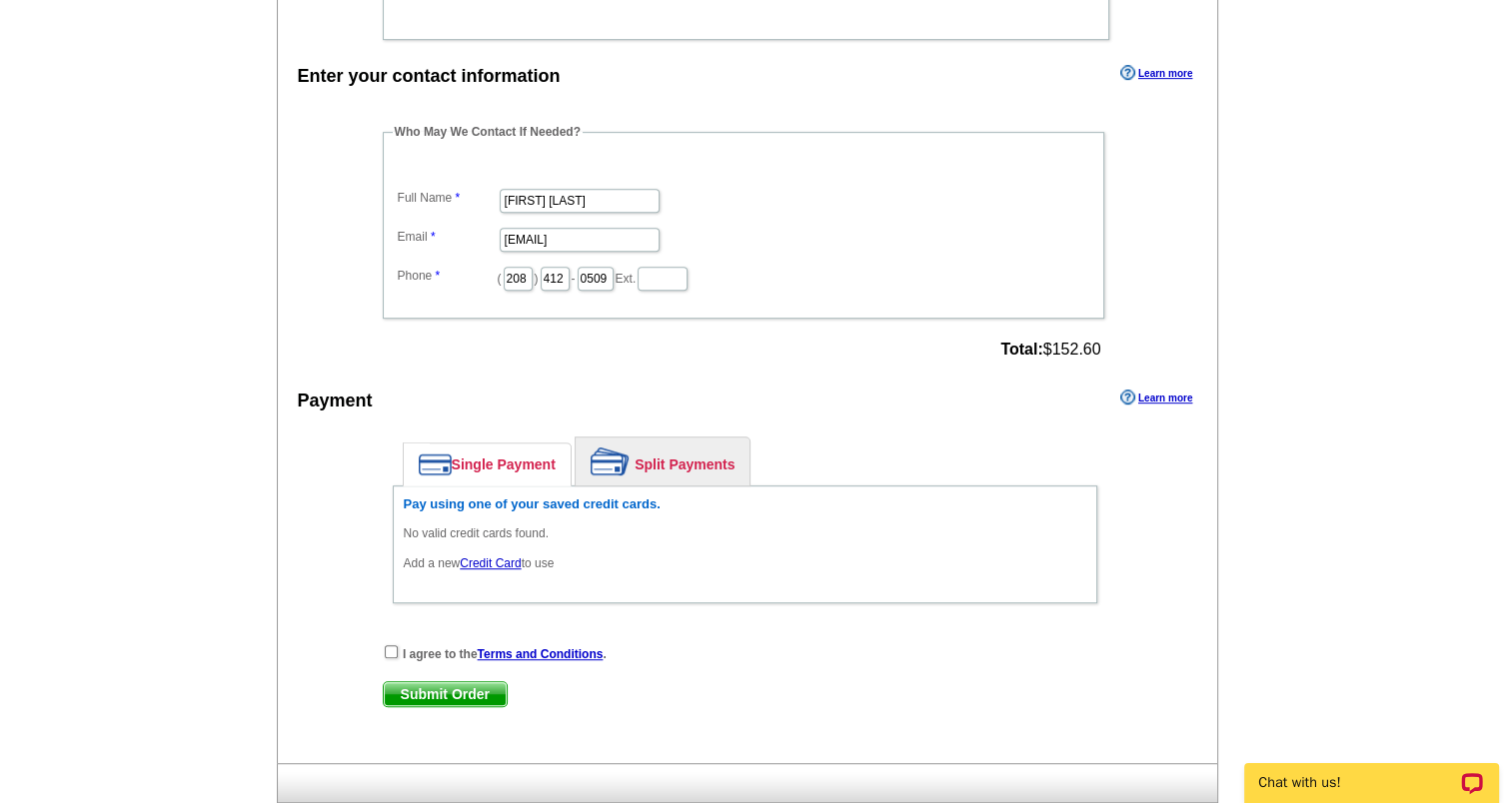 click on "Credit Card" at bounding box center [490, 563] 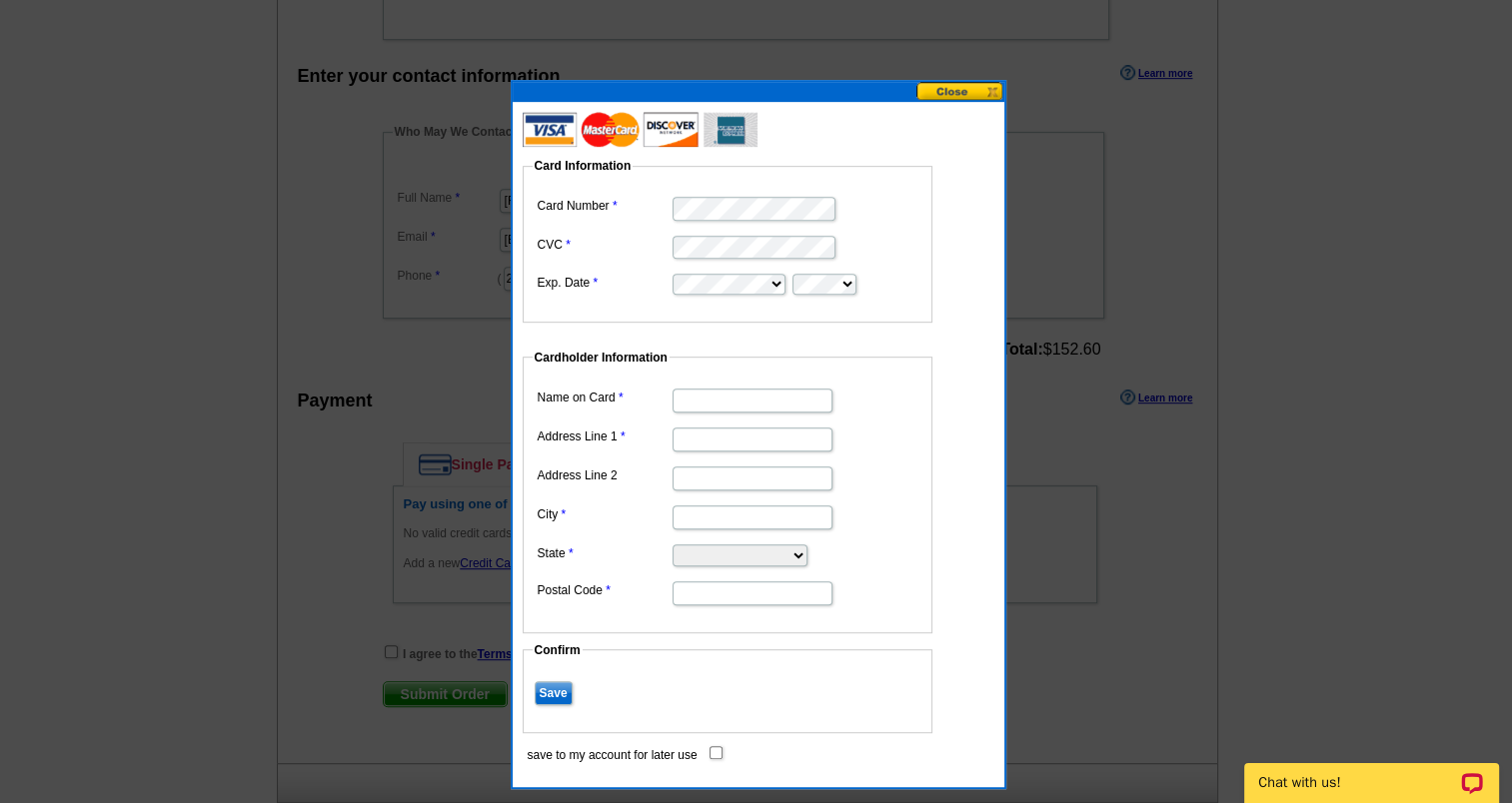 type on "4610 E Rhineriver Drive" 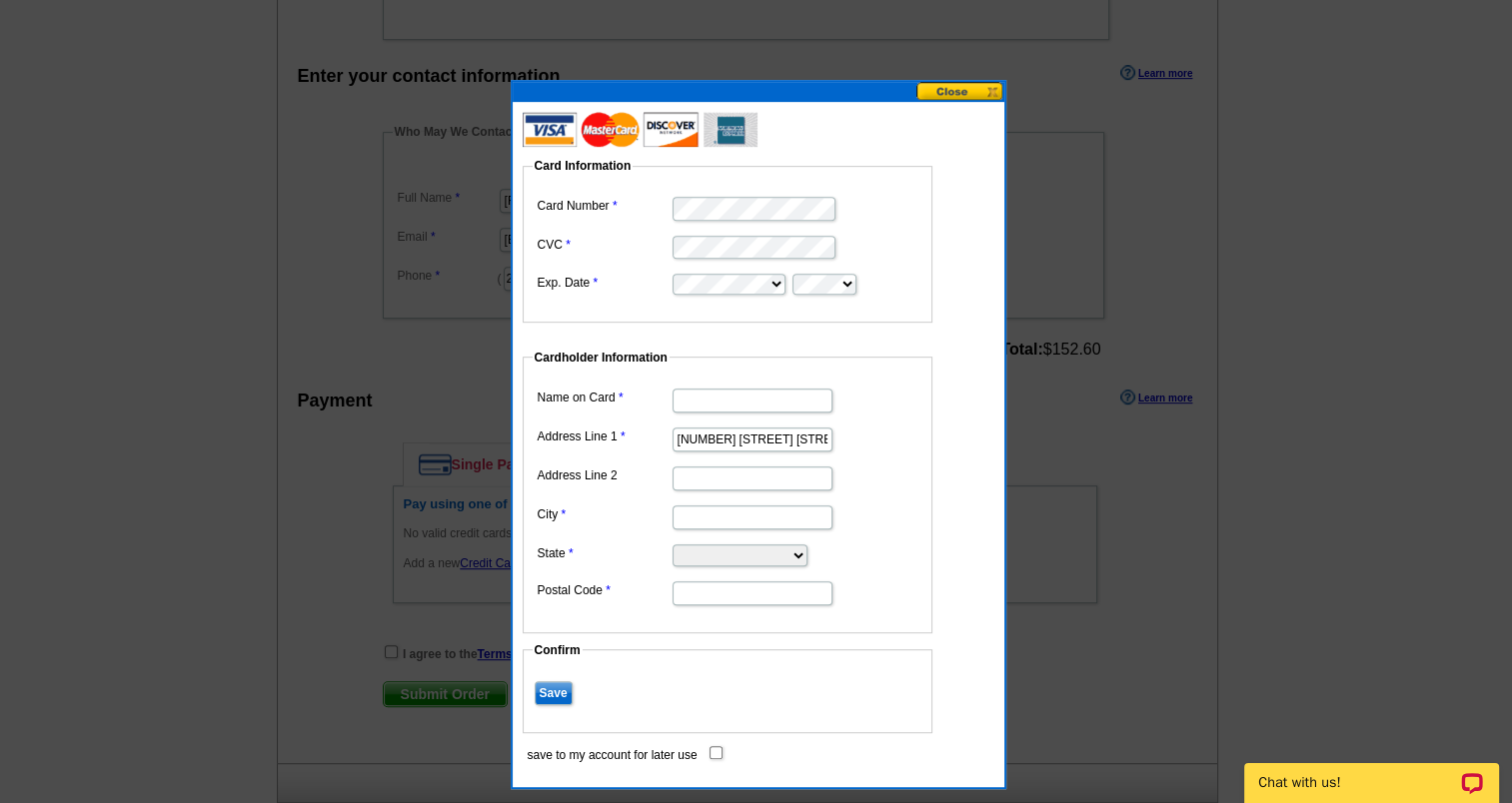 type on "Nampa" 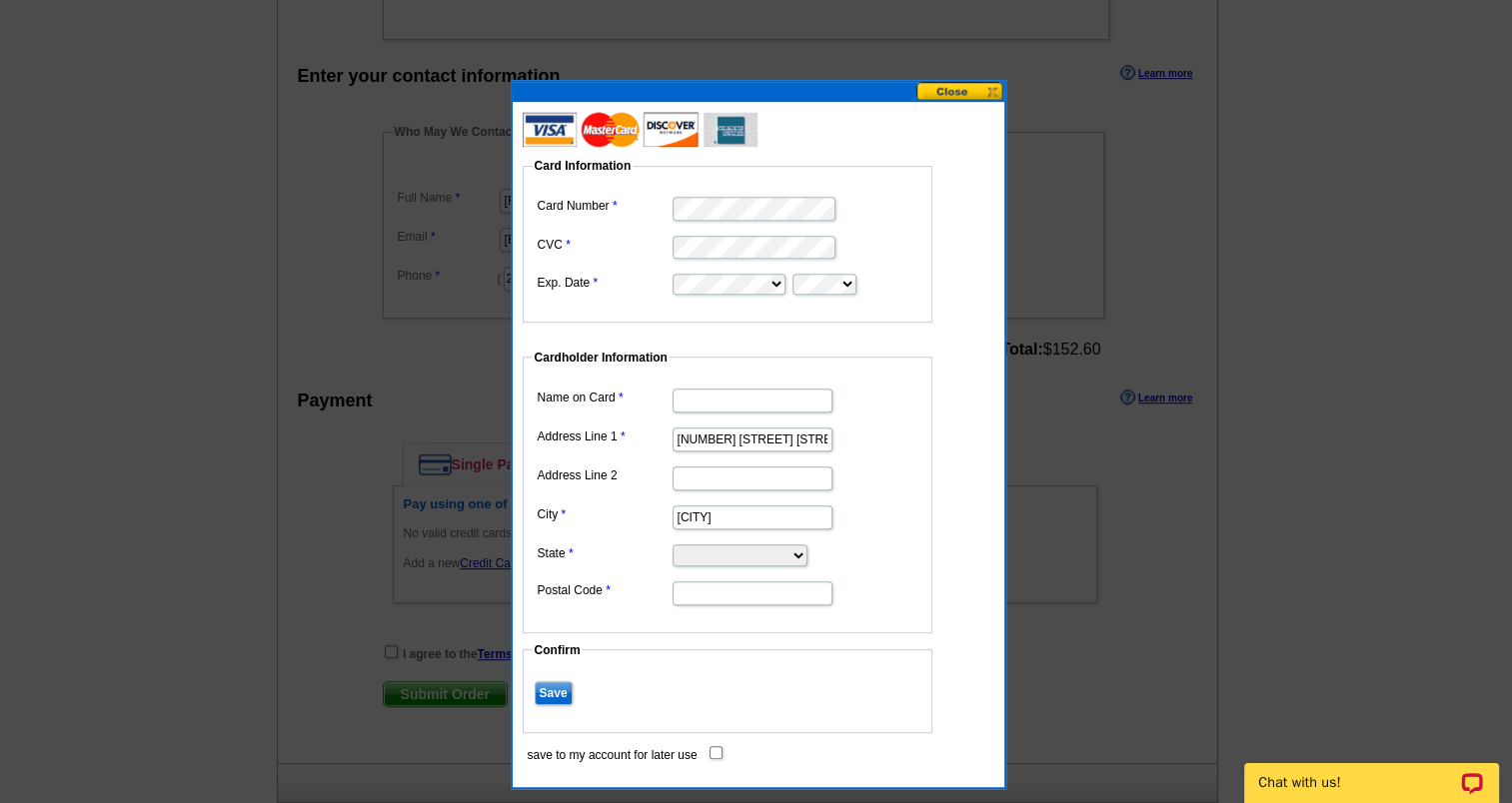 select on "ID" 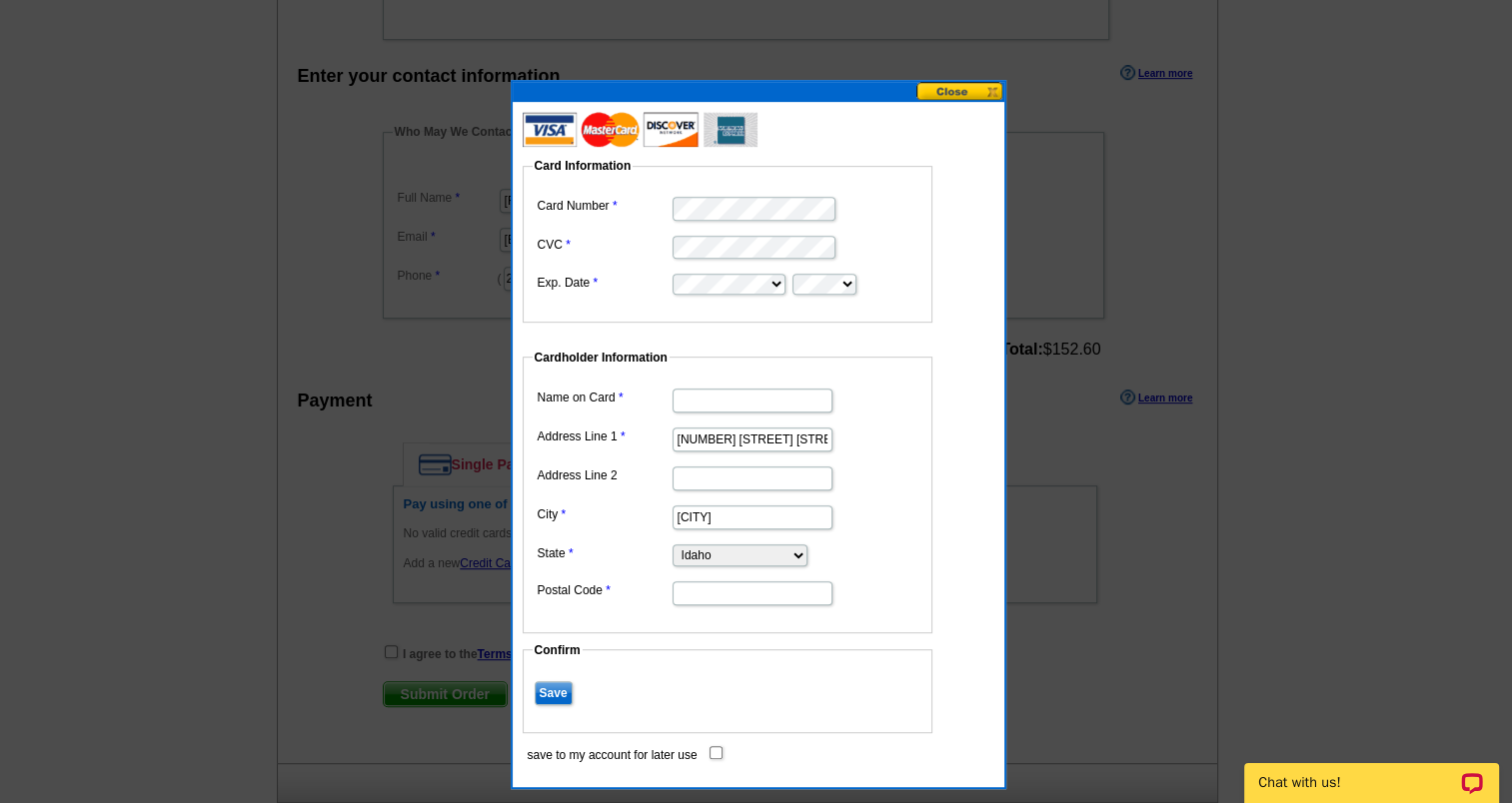type on "83686" 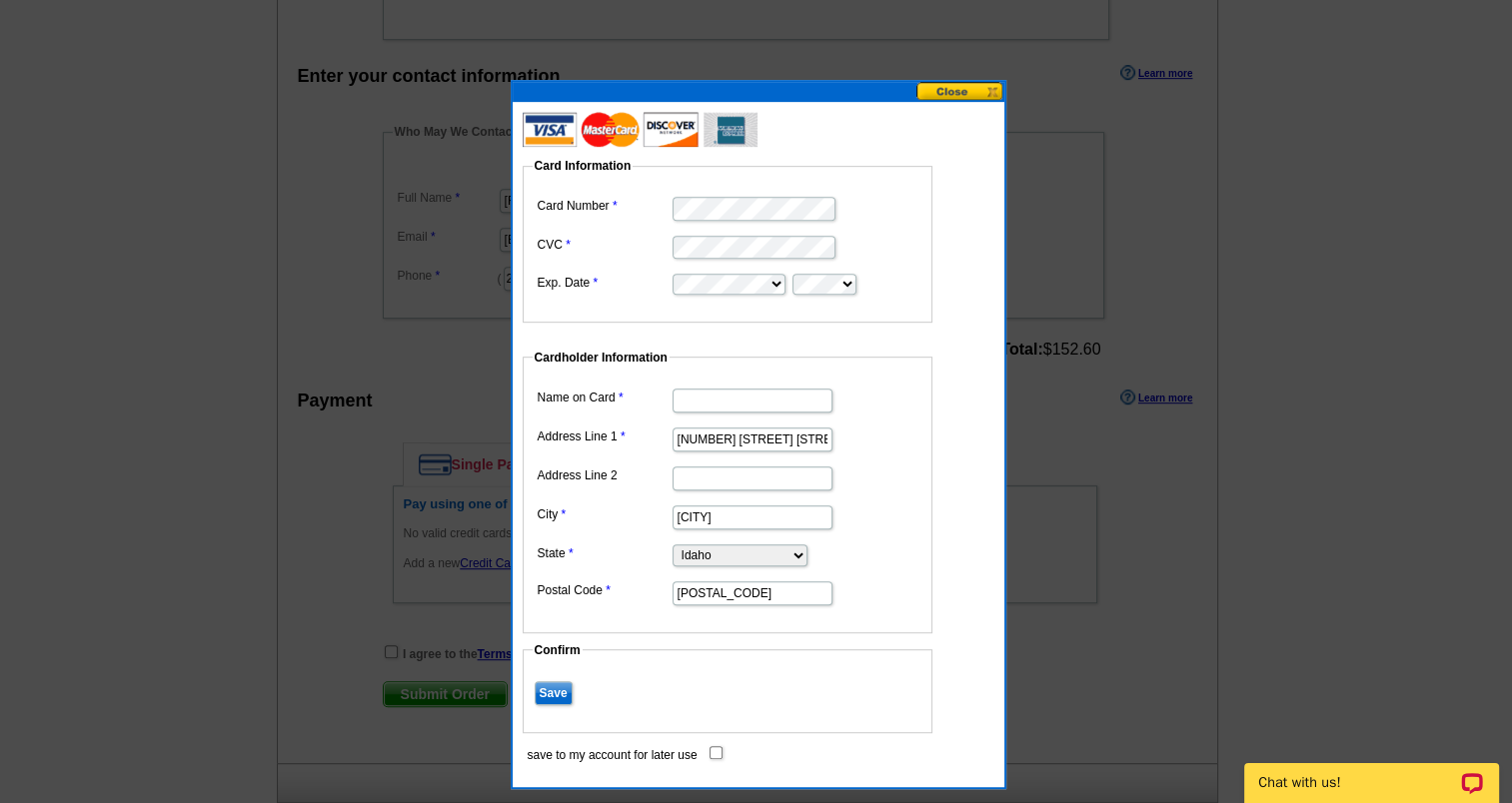type on "[FIRST] [LAST]" 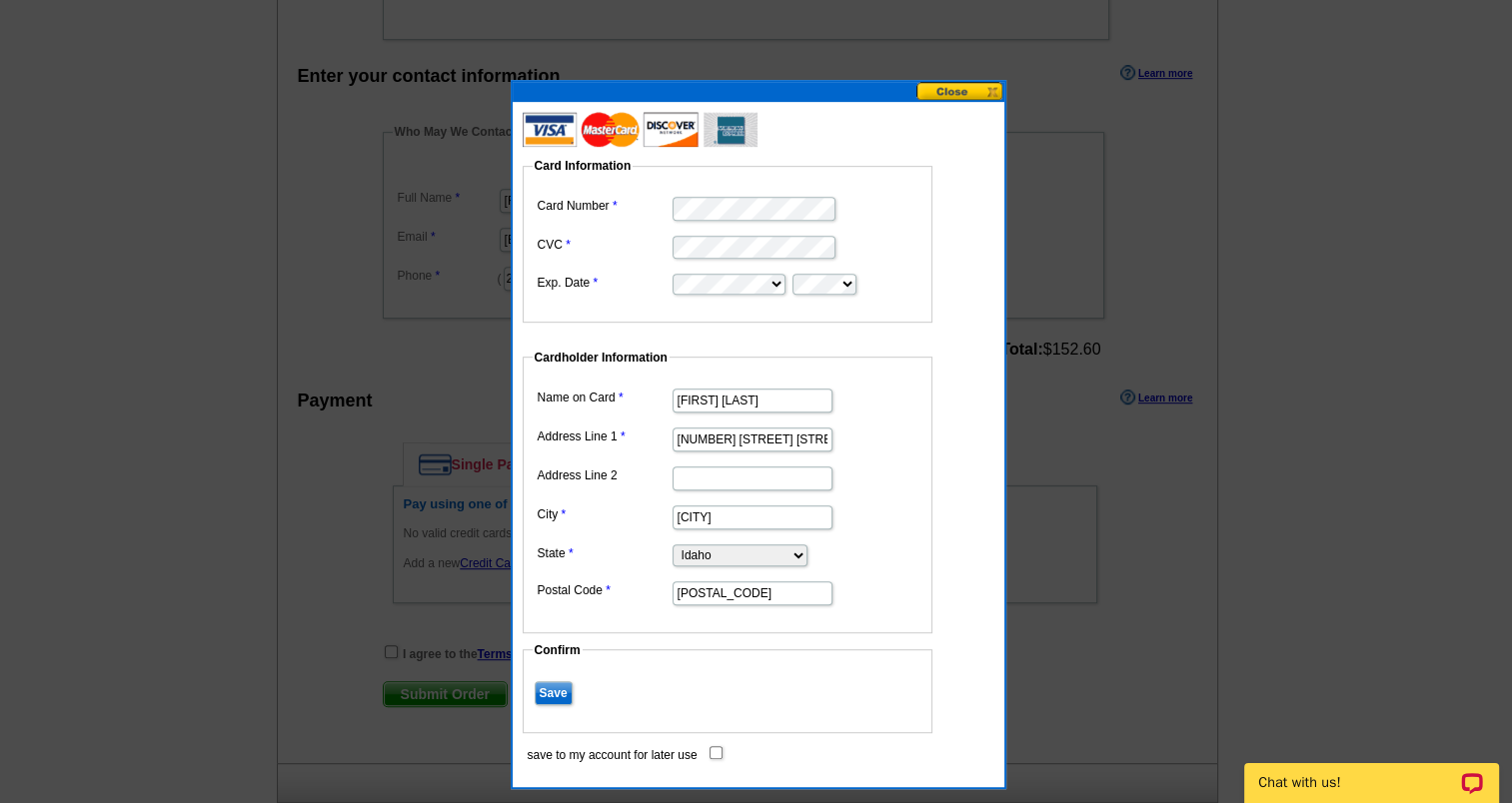 drag, startPoint x: 803, startPoint y: 433, endPoint x: 563, endPoint y: 415, distance: 240.67405 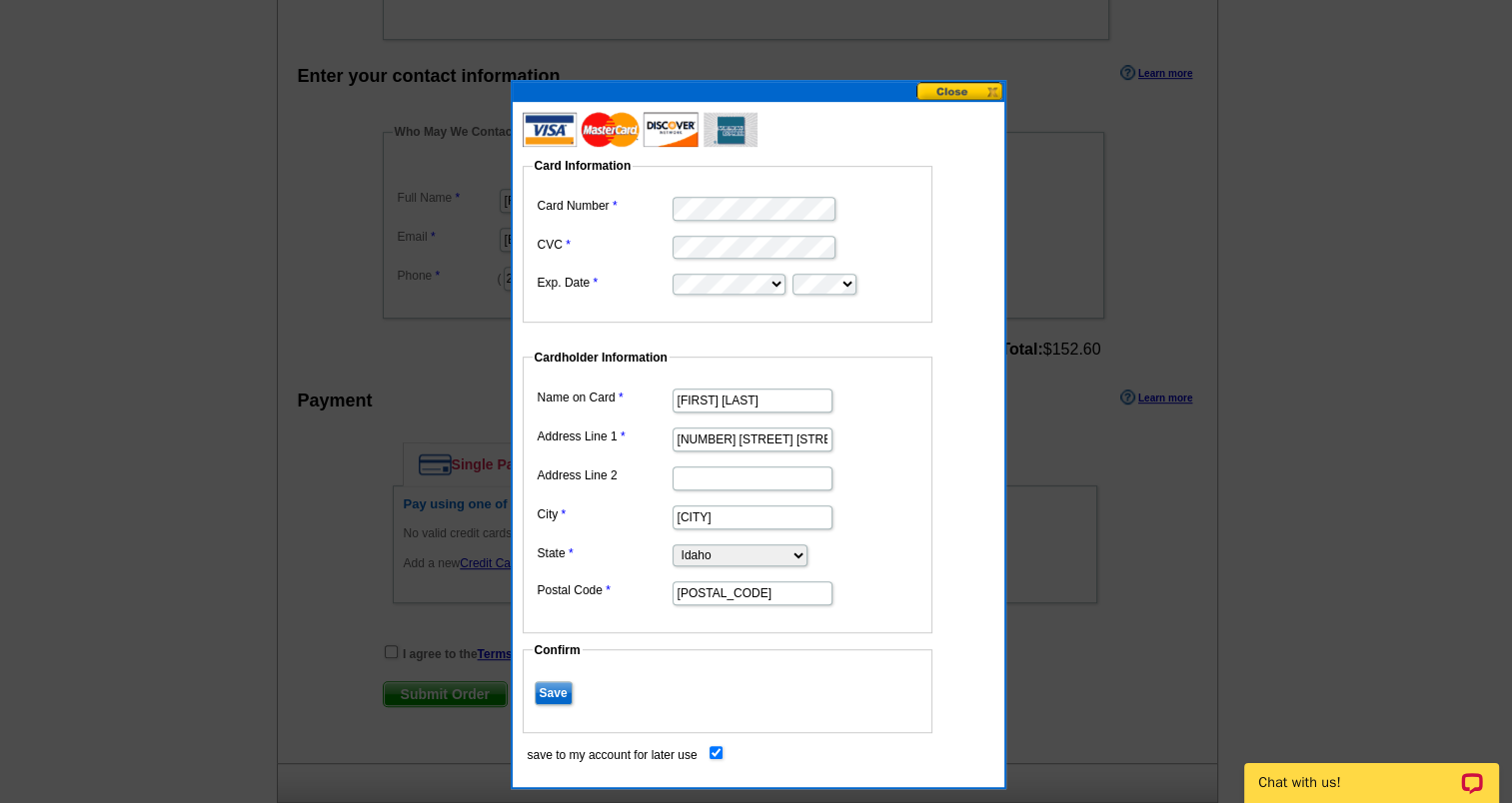 click on "Save" at bounding box center [554, 693] 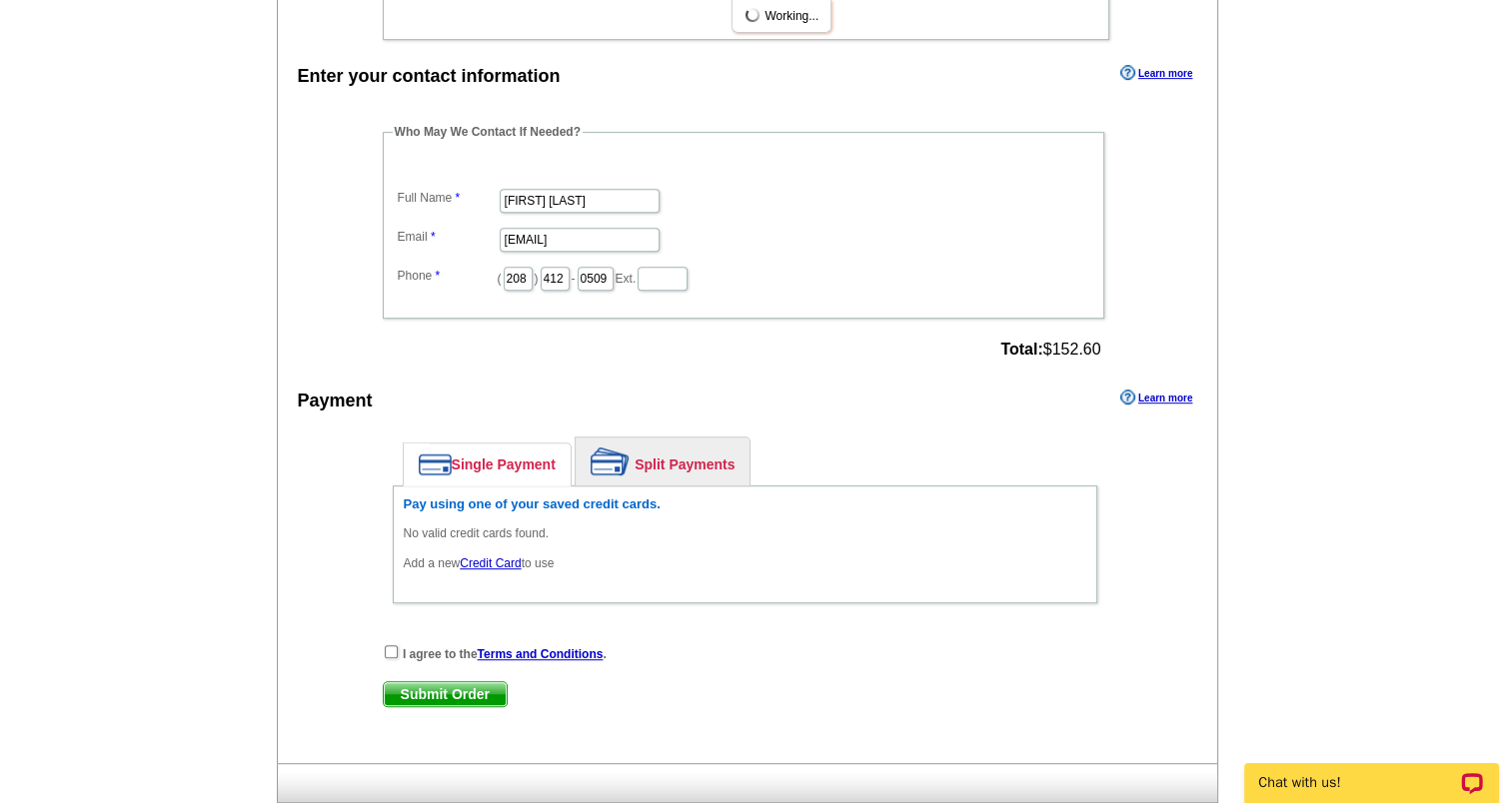 click on "Single Payment
Split Payments
Pay using one of your saved credit cards.
No valid credit cards found.
Add a new  Credit Card  to use
How would you like your payment amounts calculated?
%
$
Cards will be charged in the order specified. Drag & drop to change the order." at bounding box center [745, 524] 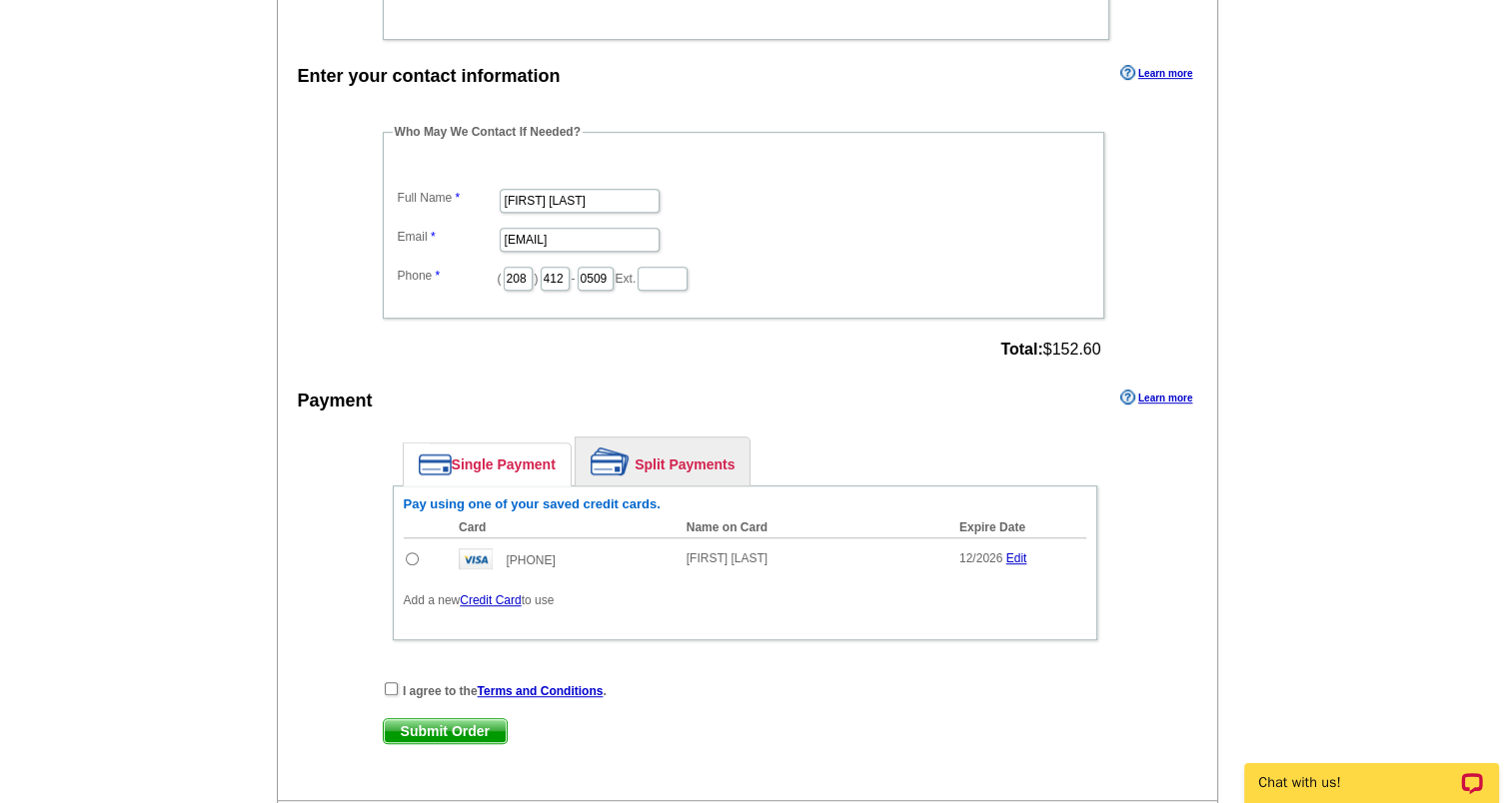 click at bounding box center (412, 558) 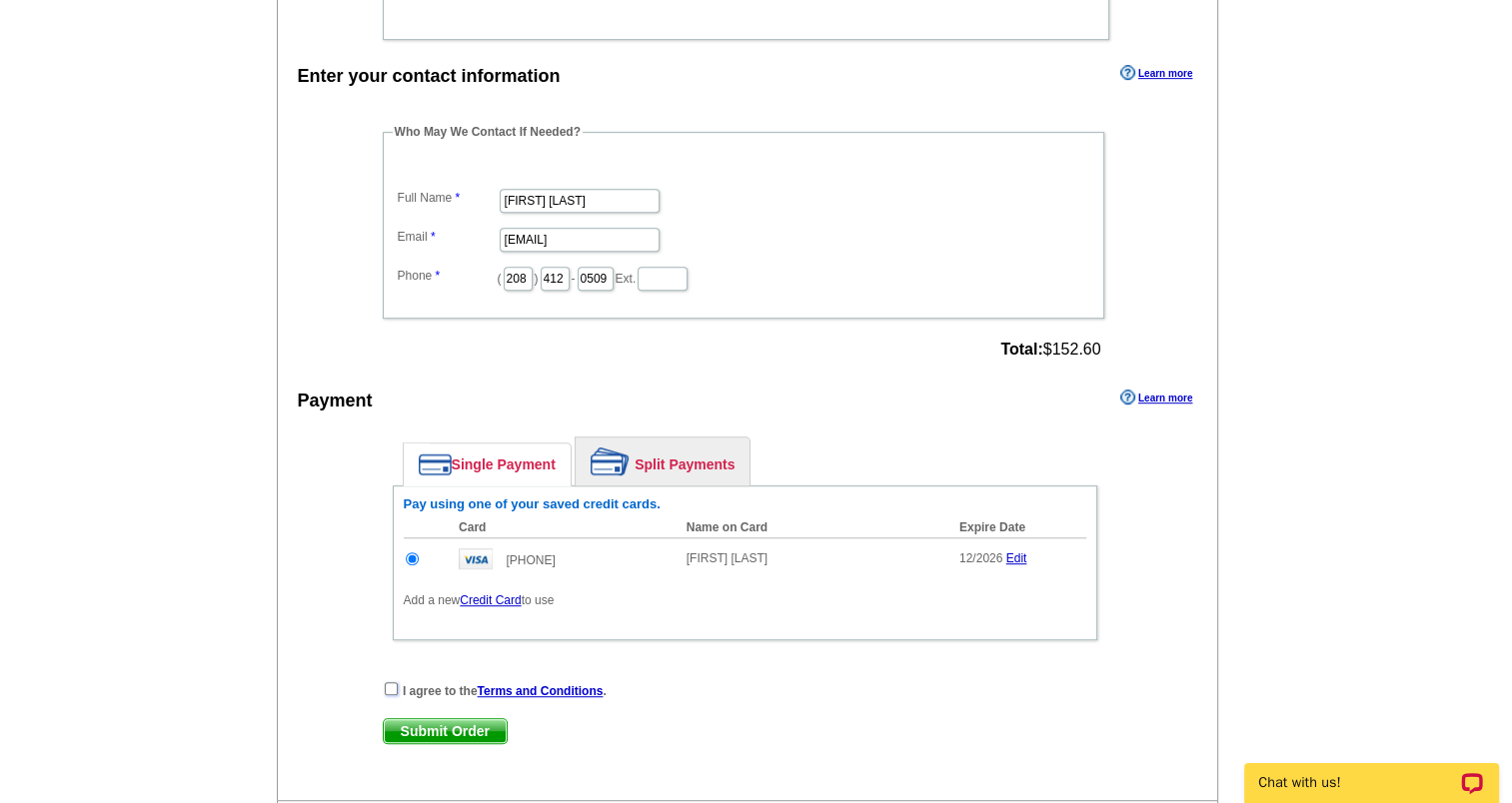 click at bounding box center (391, 688) 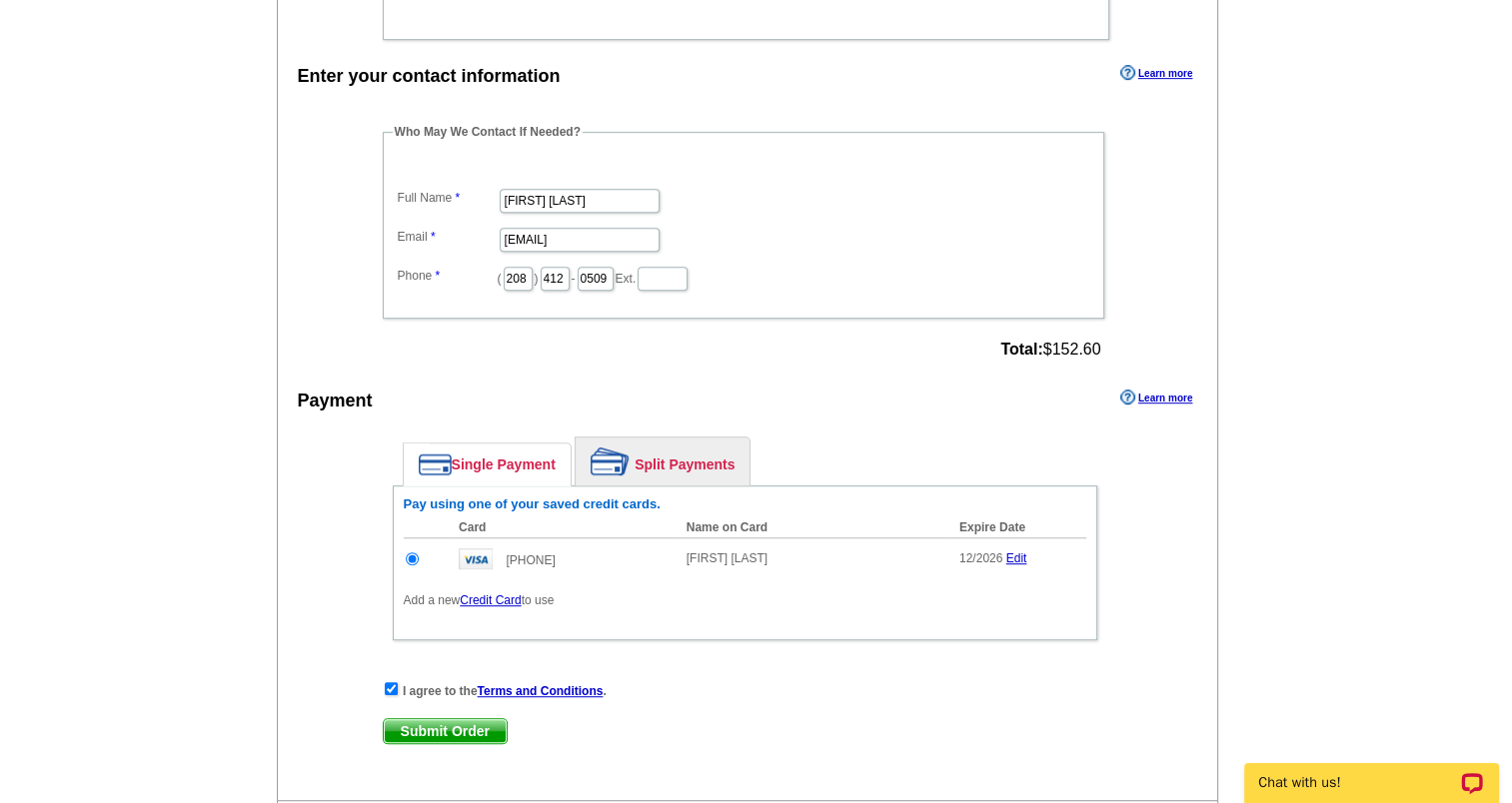 click on "Submit Order" at bounding box center (445, 731) 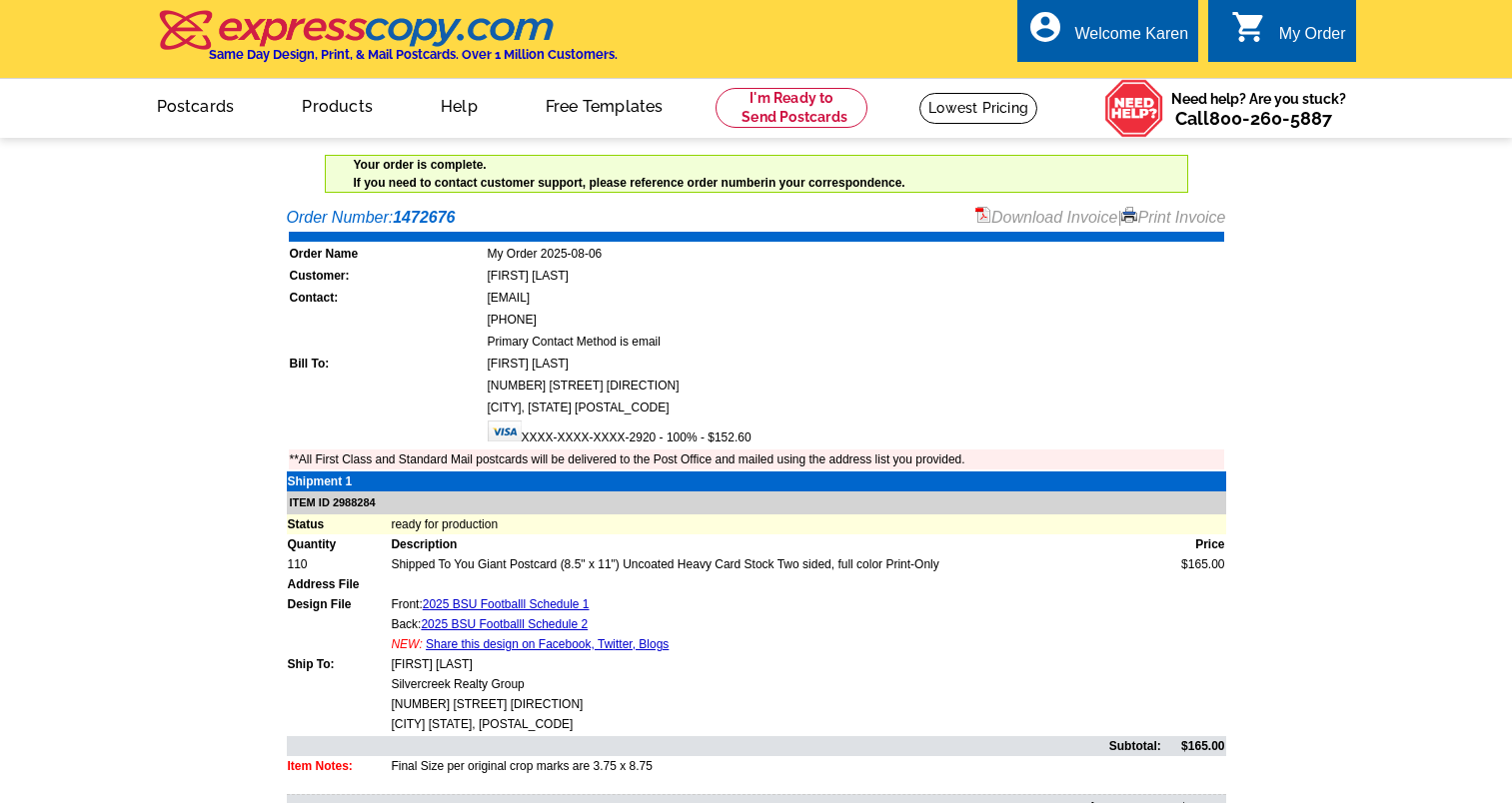 scroll, scrollTop: 0, scrollLeft: 0, axis: both 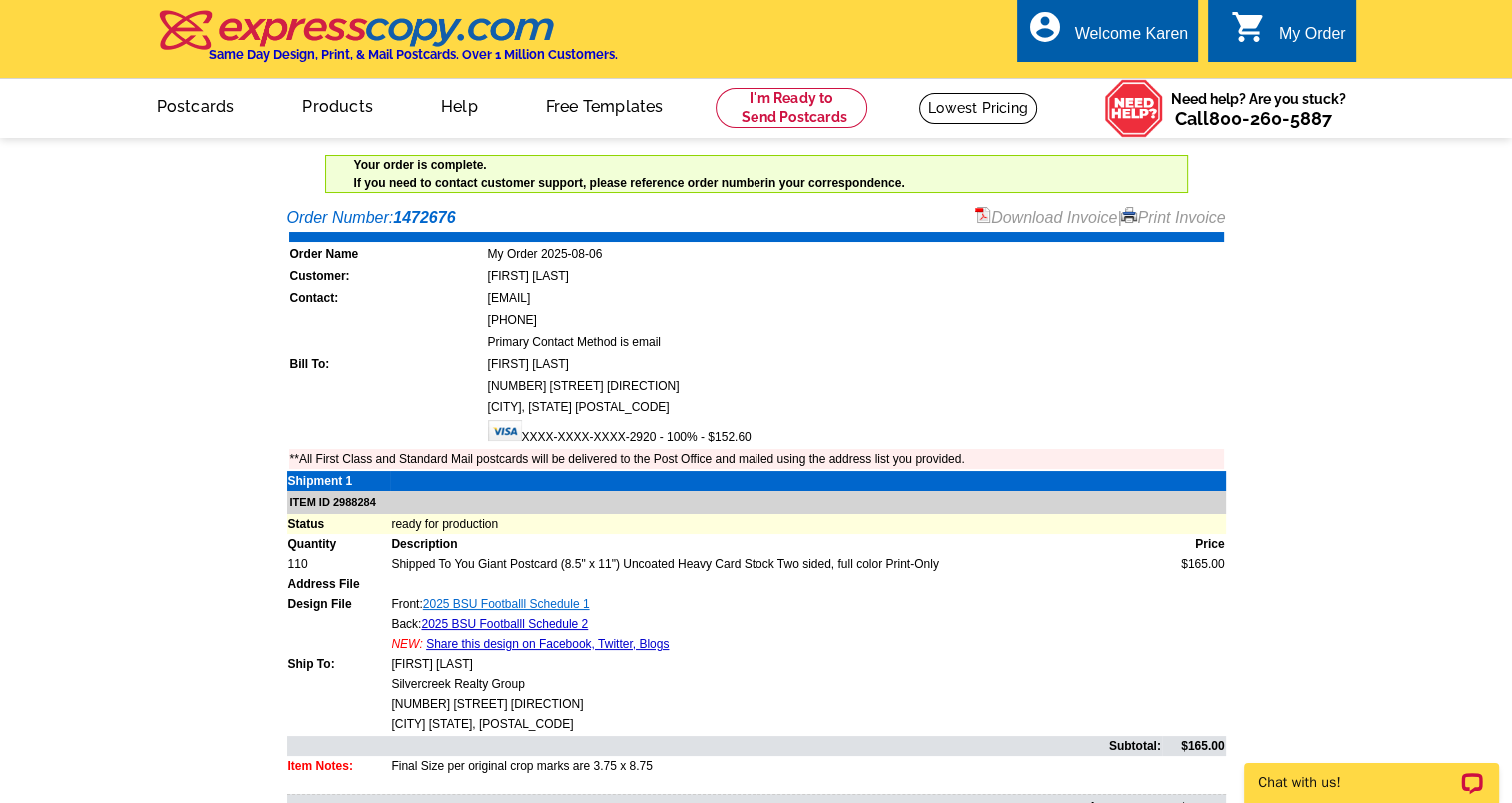 click on "2025 BSU Footballl Schedule 1" at bounding box center (506, 604) 